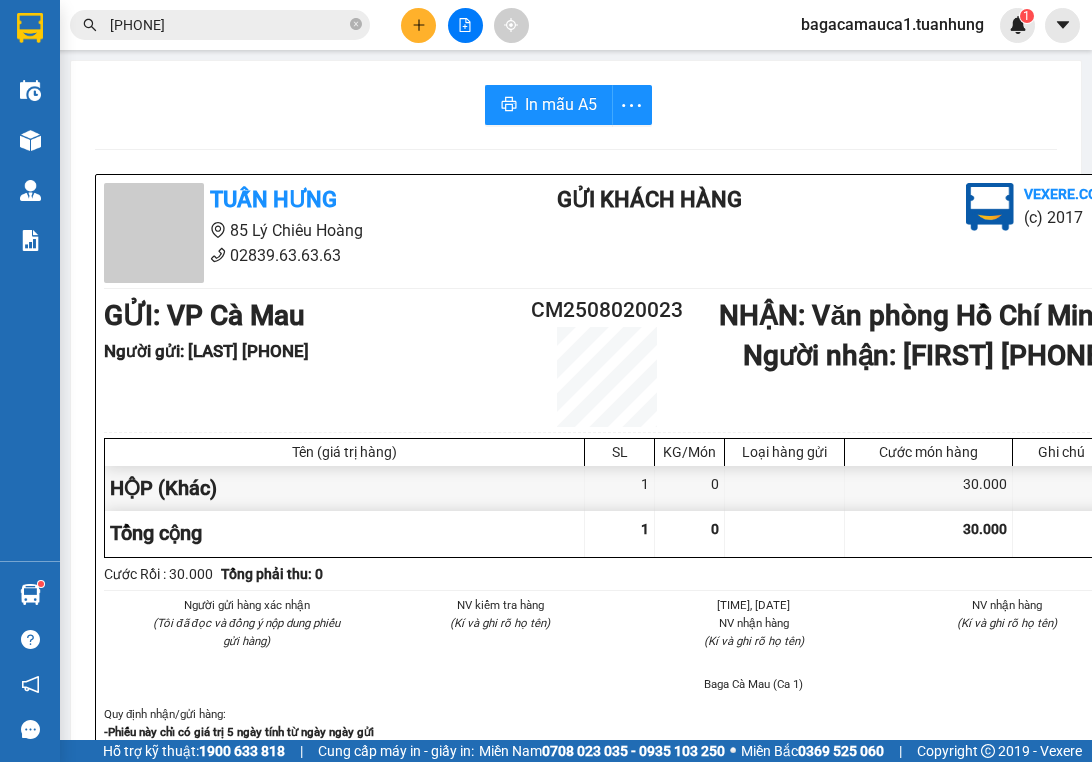 scroll, scrollTop: 0, scrollLeft: 0, axis: both 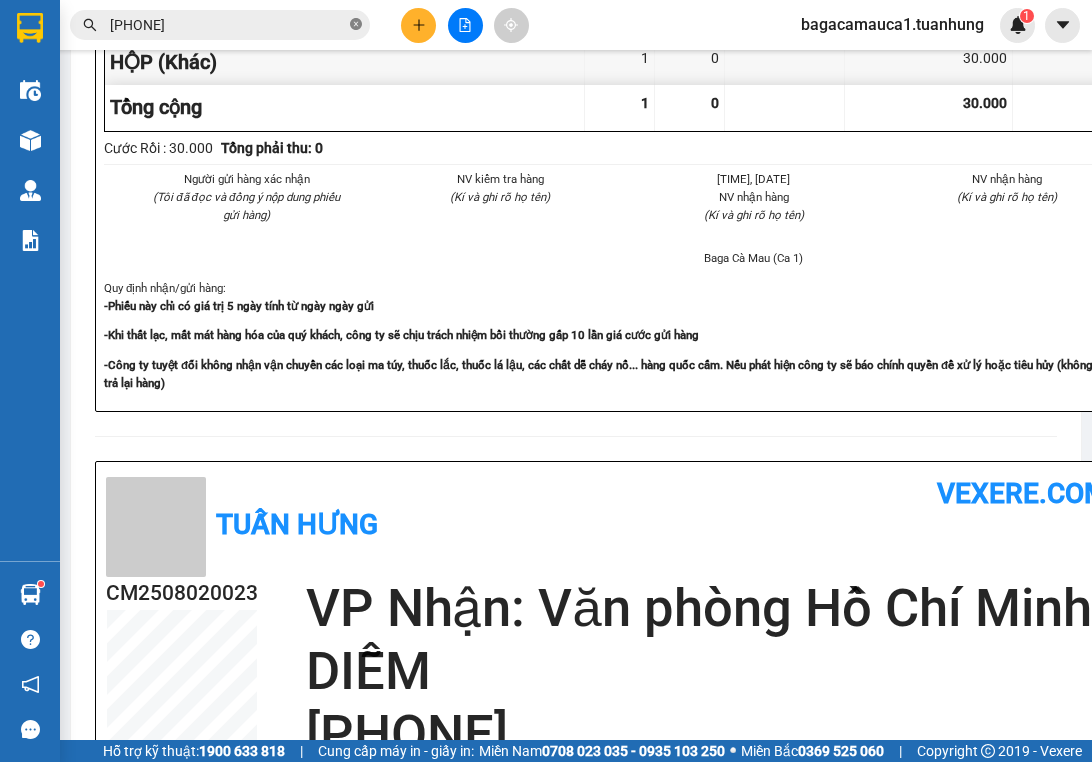 click 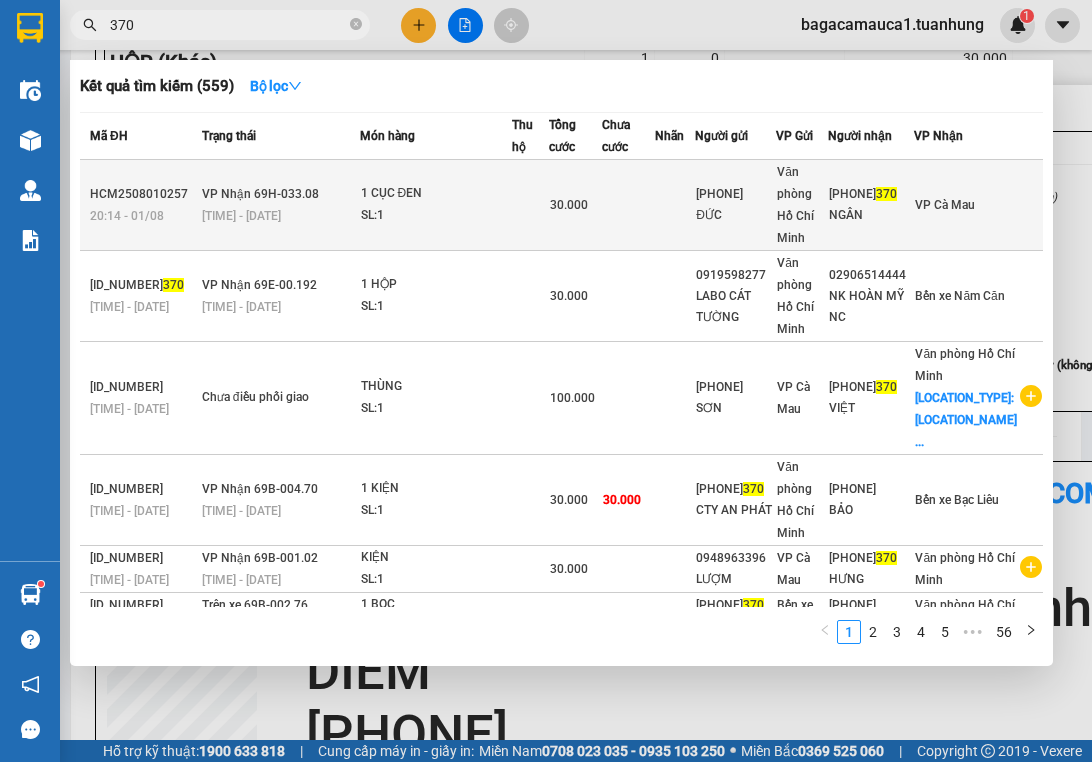 type on "370" 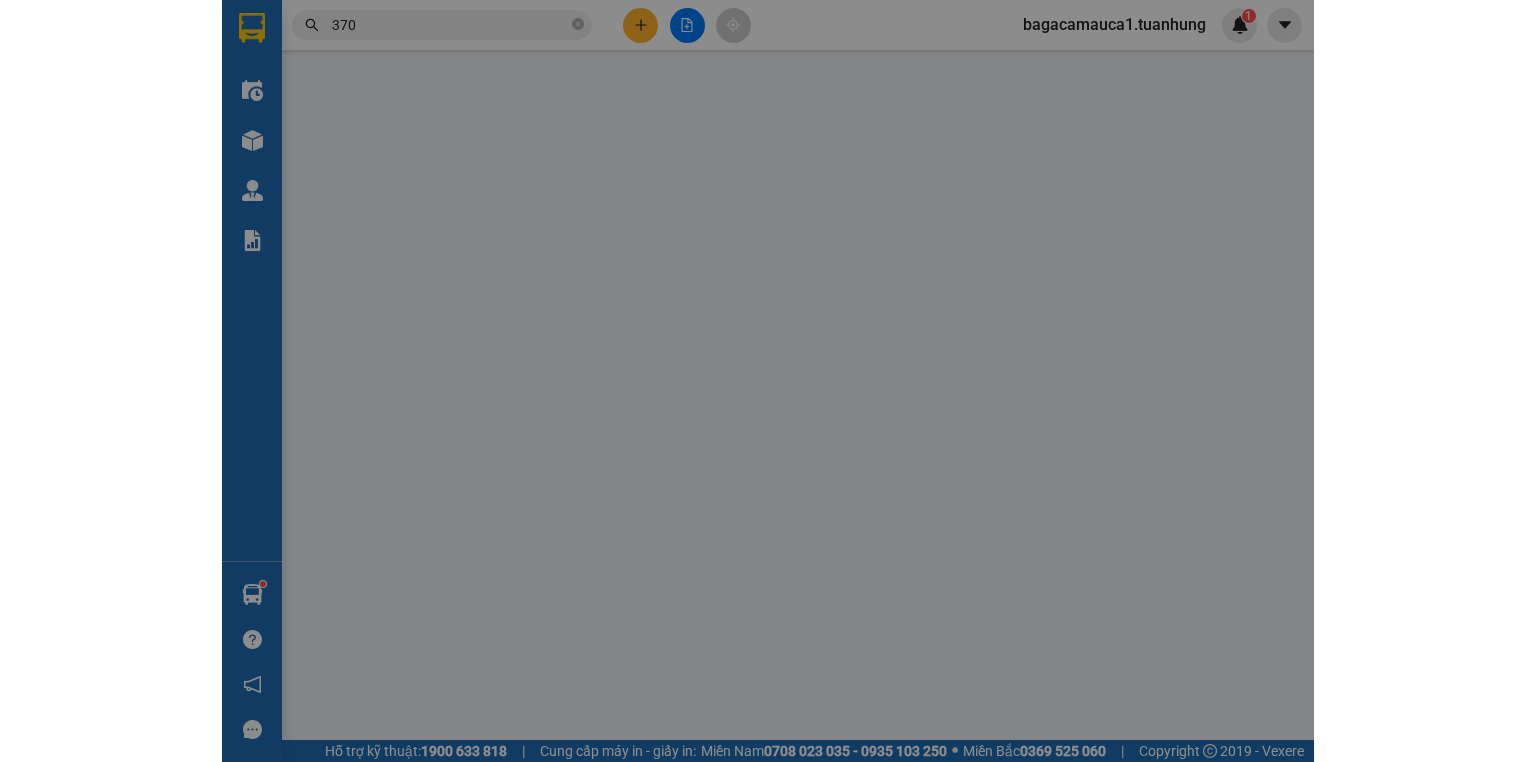 scroll, scrollTop: 0, scrollLeft: 0, axis: both 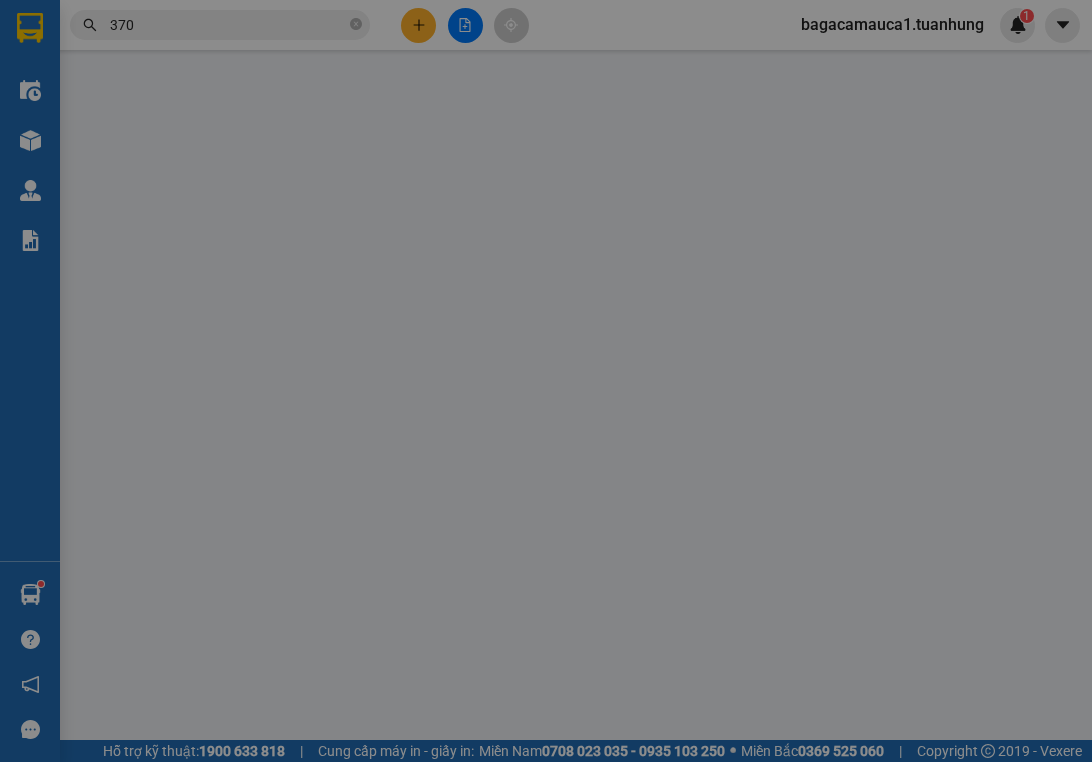 type on "[PHONE]" 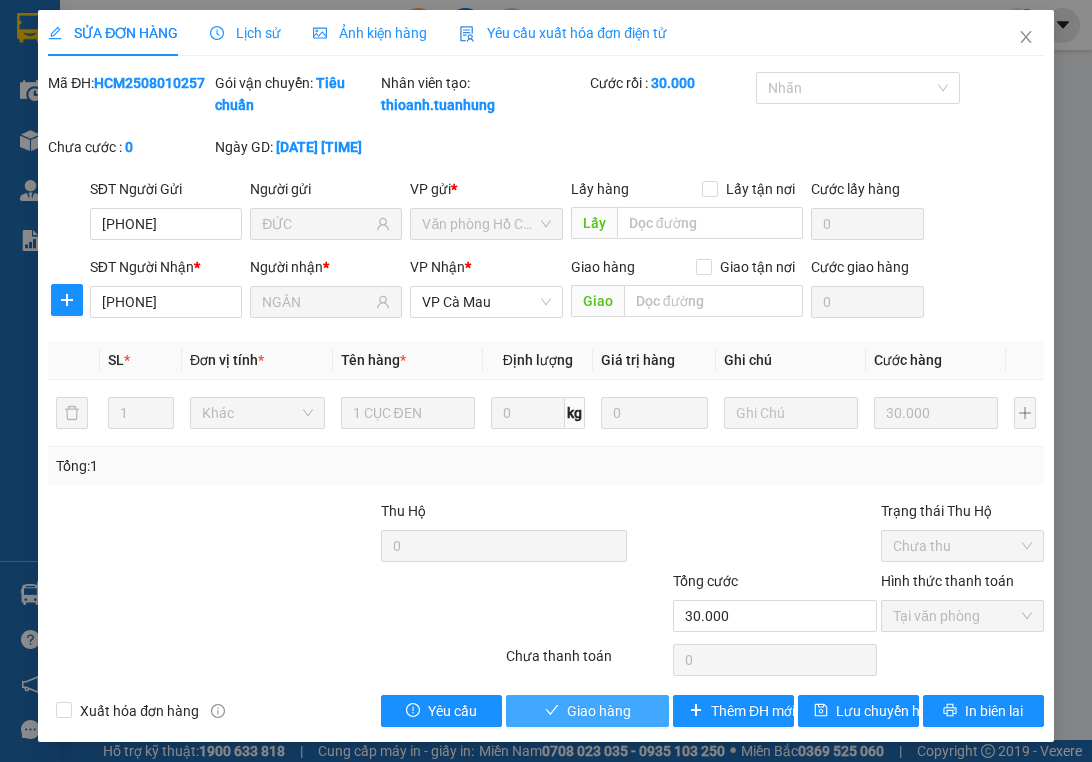 click on "Giao hàng" at bounding box center (587, 711) 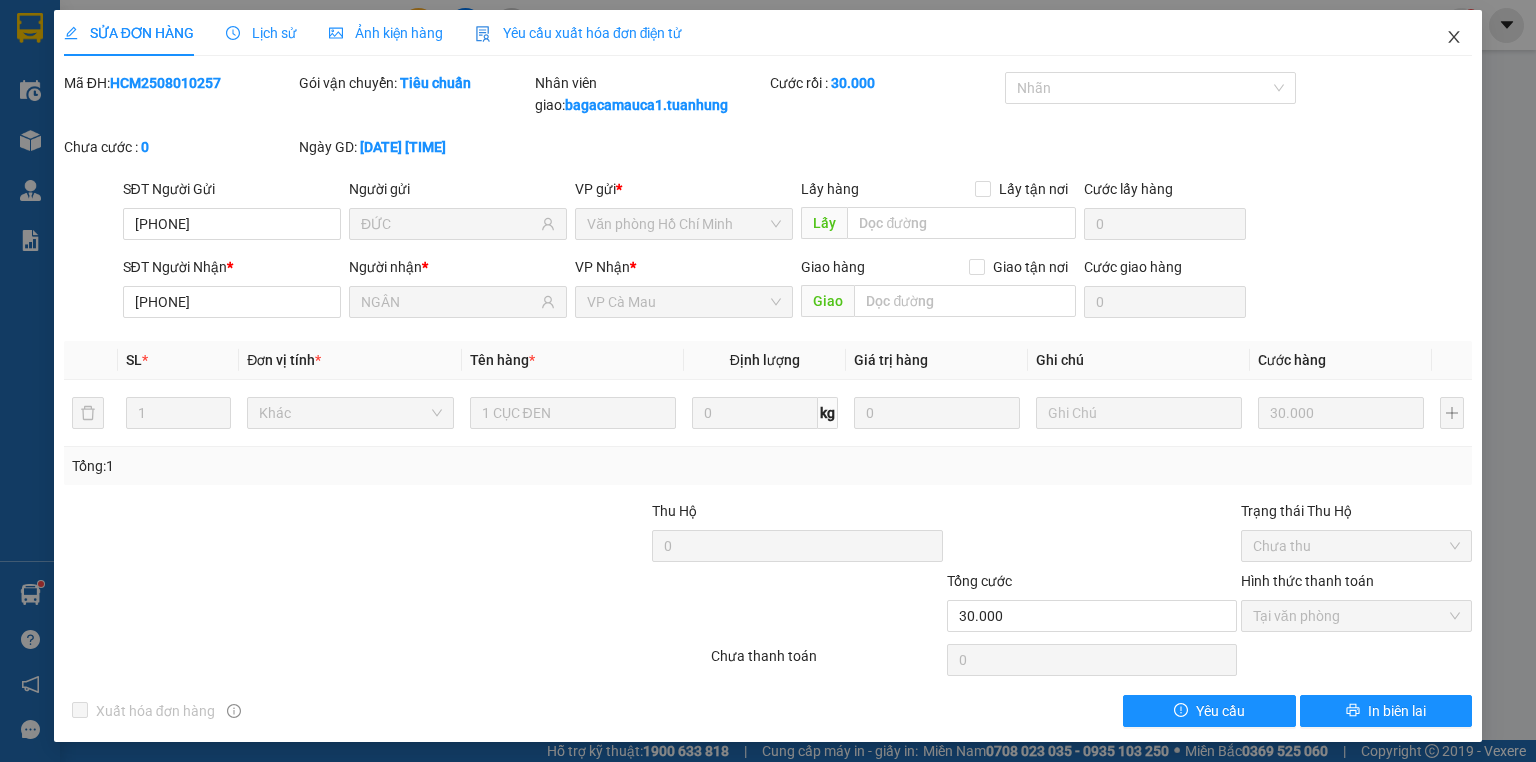 click 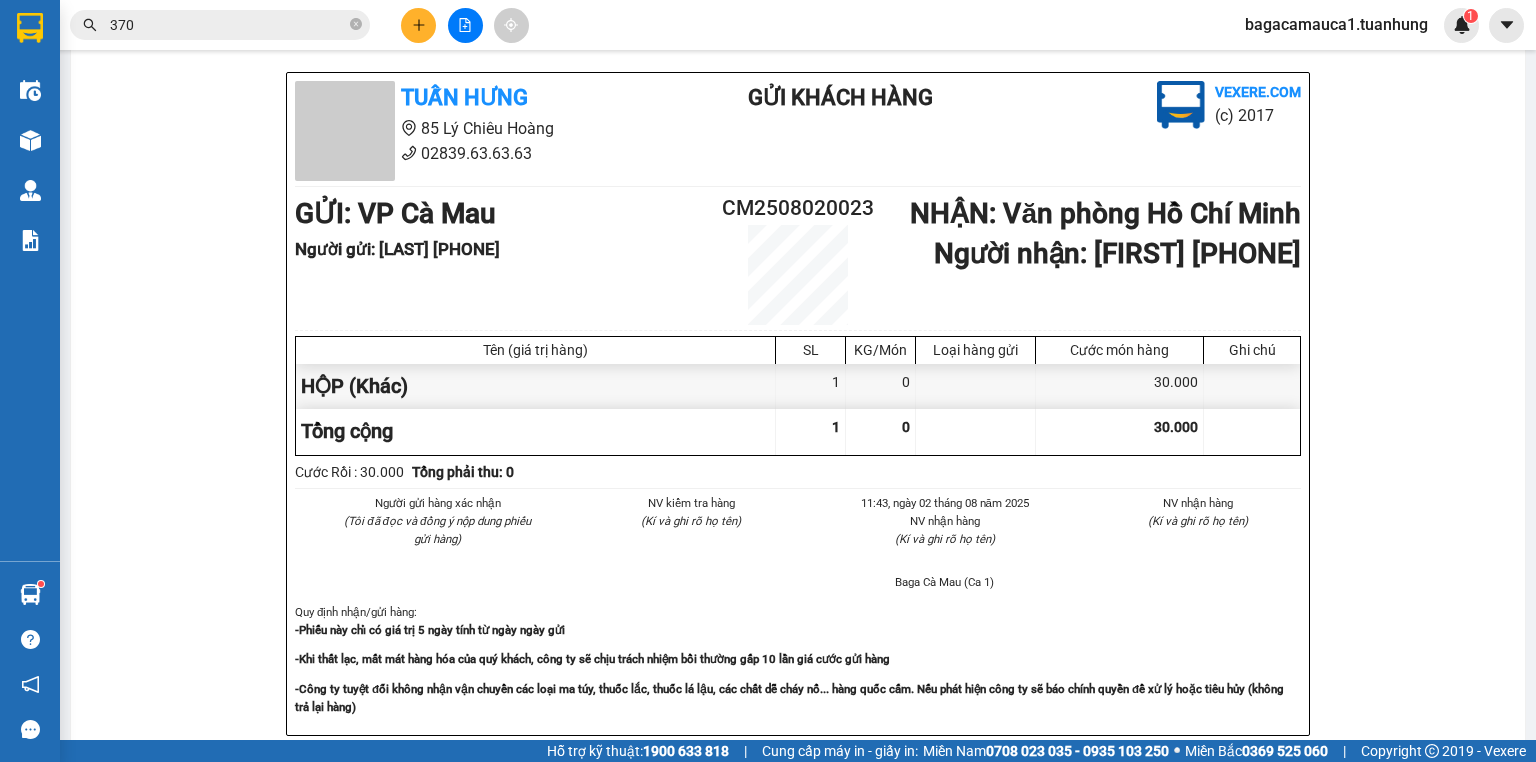 scroll, scrollTop: 0, scrollLeft: 0, axis: both 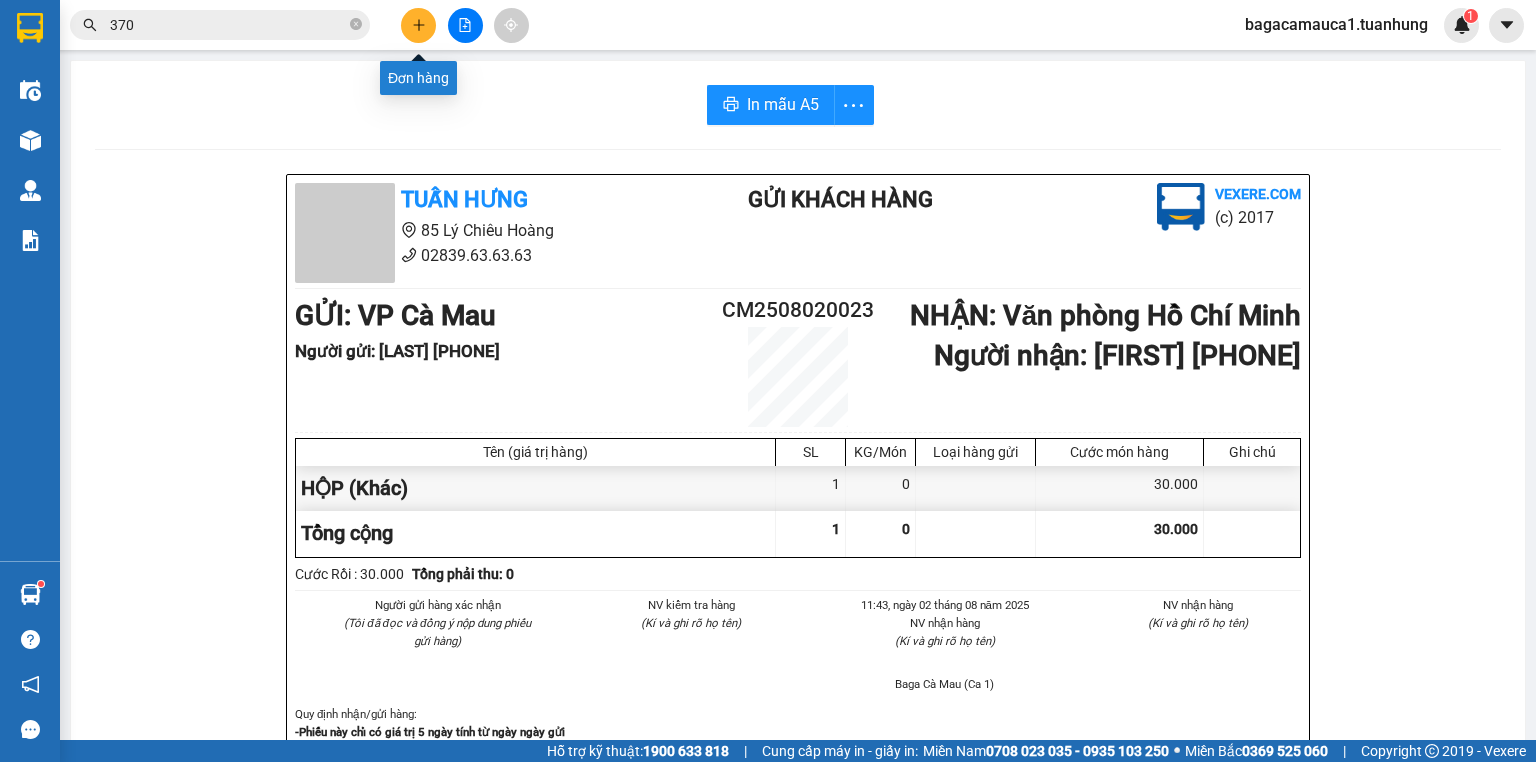 click 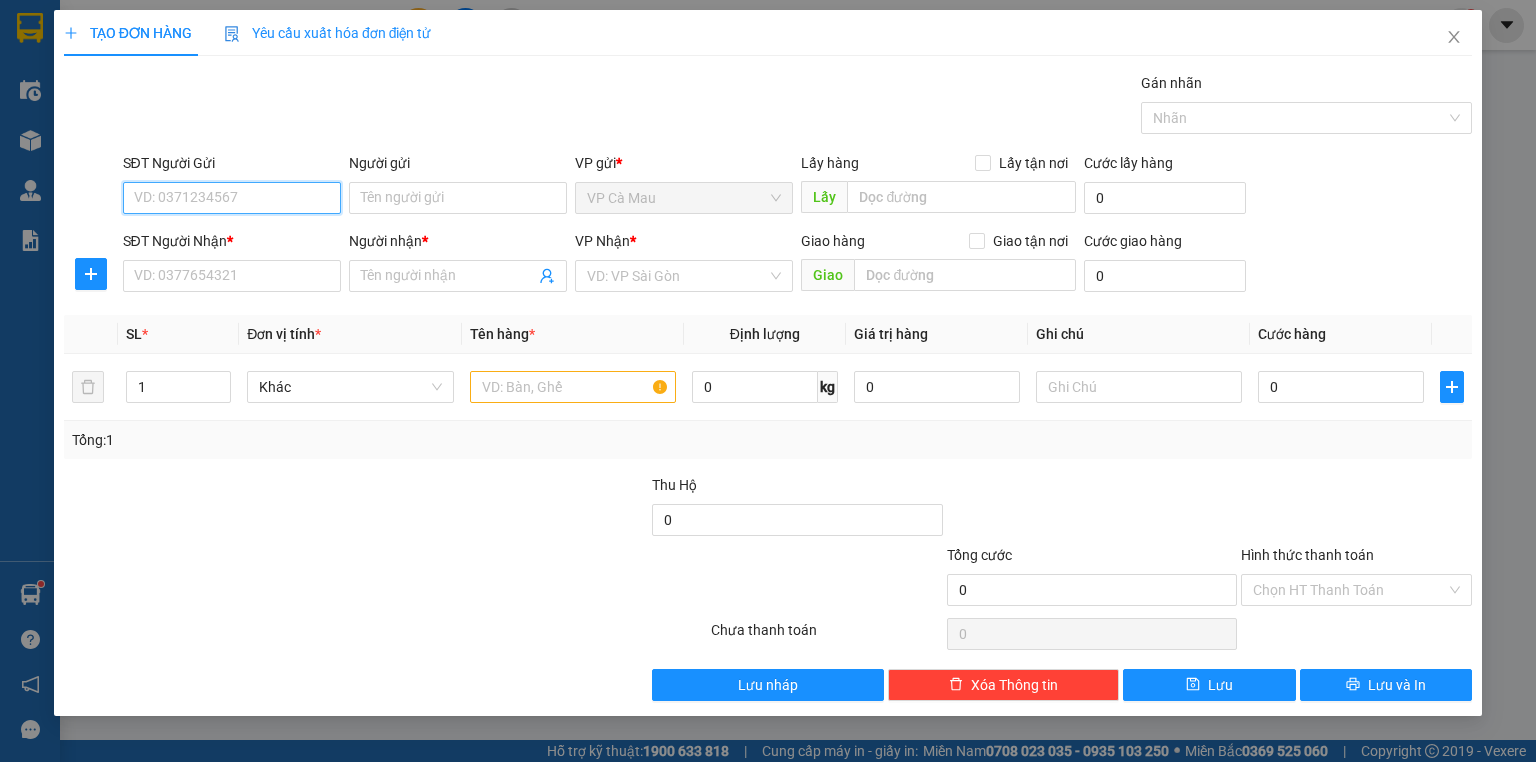 click on "SĐT Người Gửi" at bounding box center [232, 198] 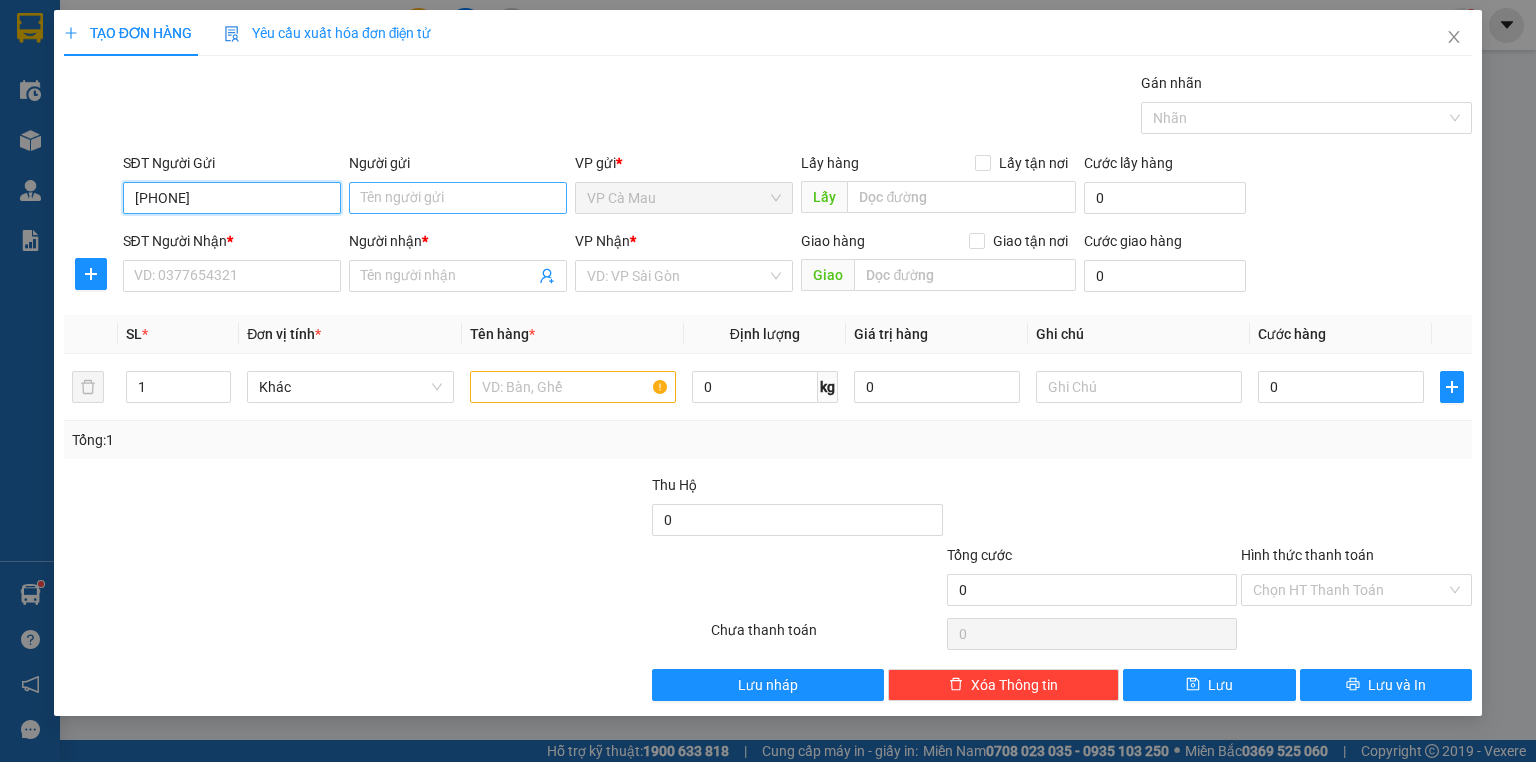 type on "[PHONE]" 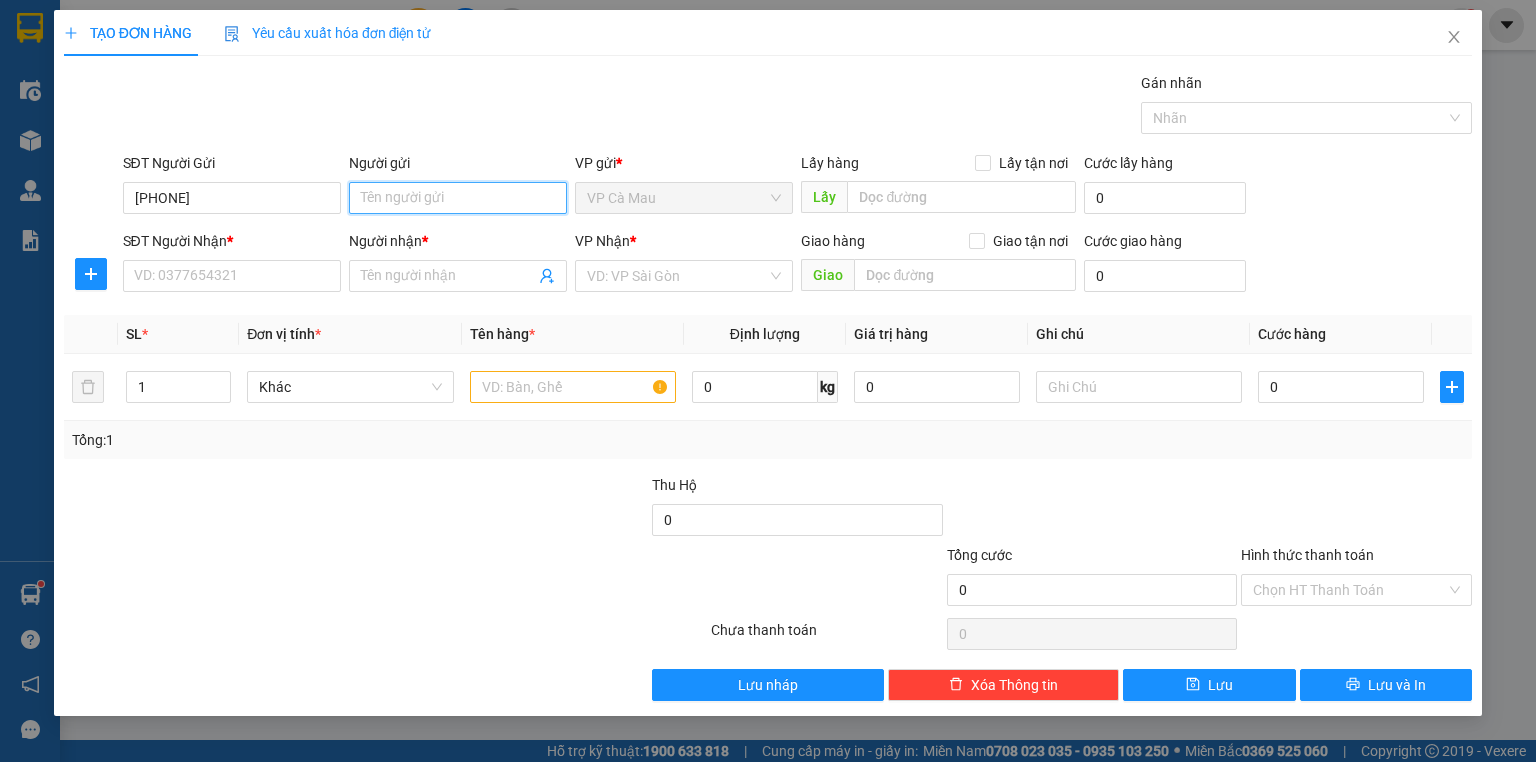 click on "Người gửi" at bounding box center (458, 198) 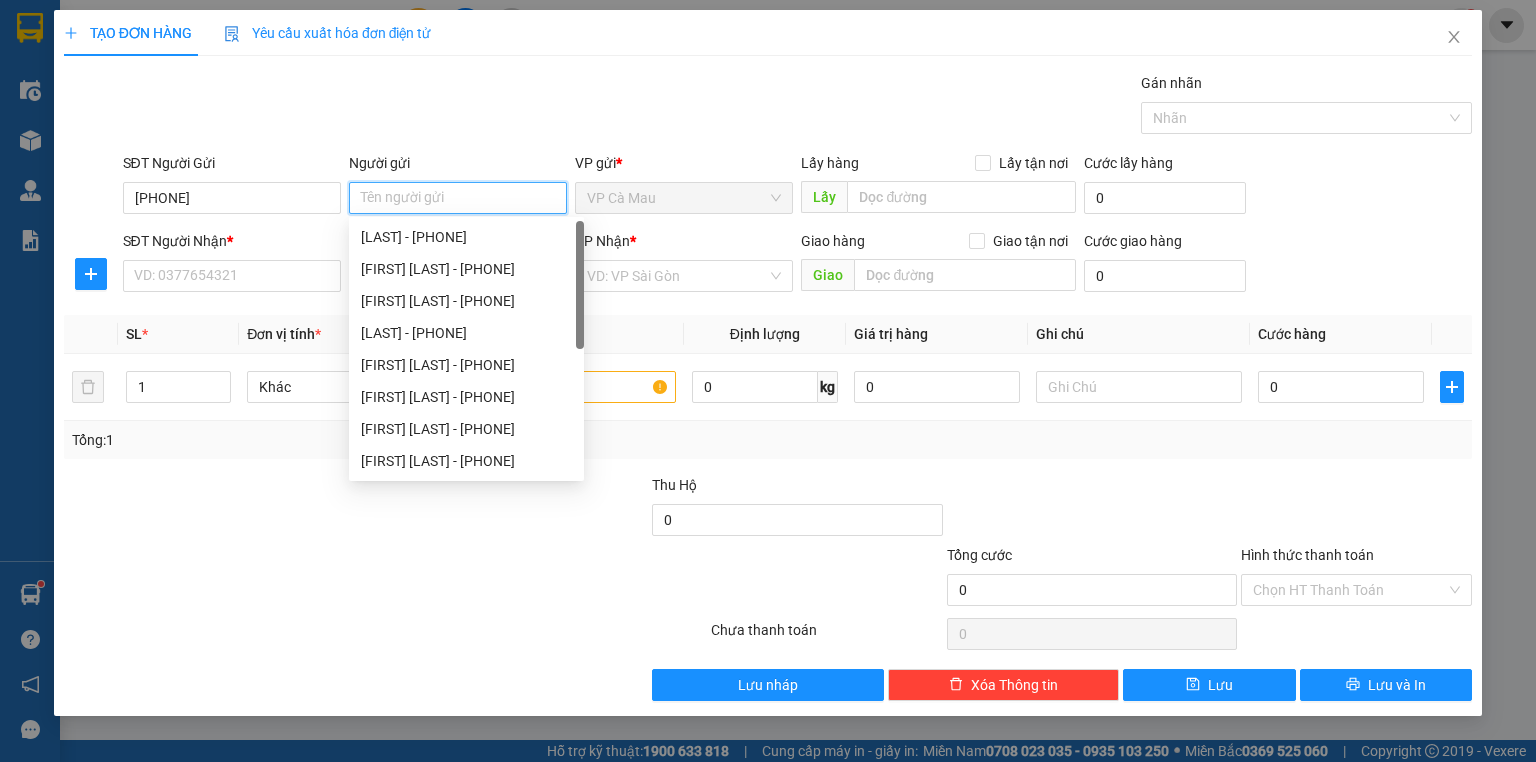 type on "Y" 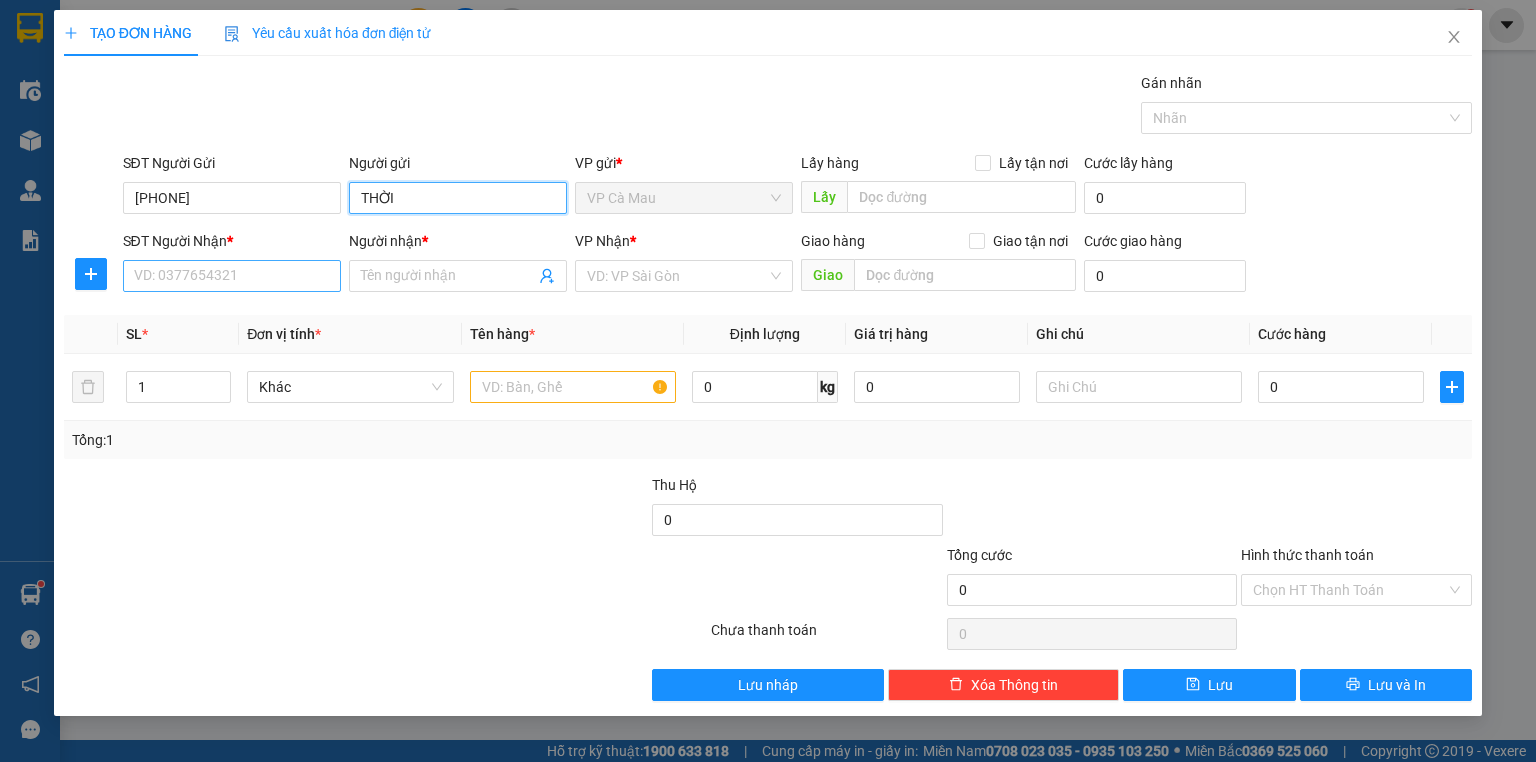 type on "THỜI" 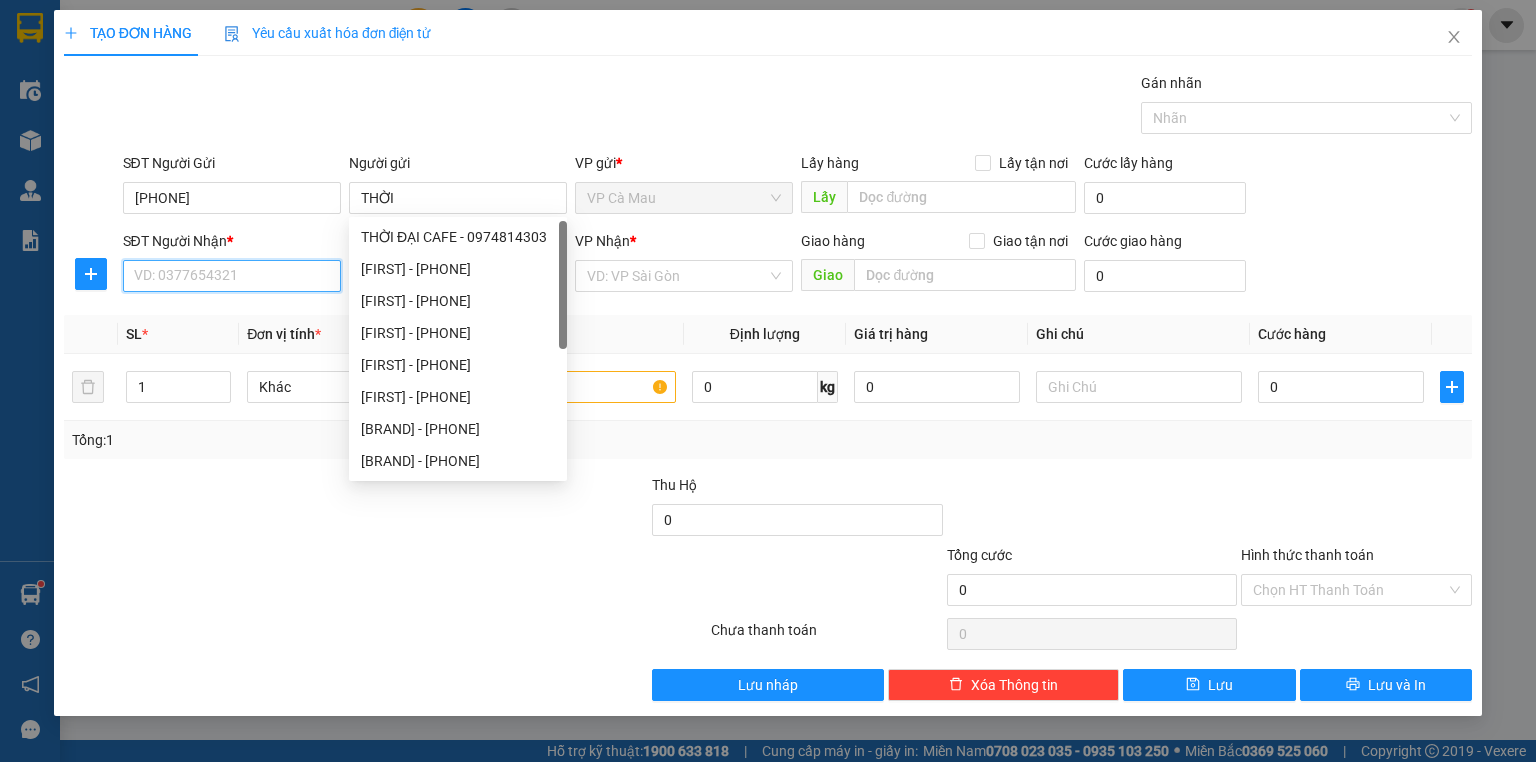 click on "SĐT Người Nhận  *" at bounding box center [232, 276] 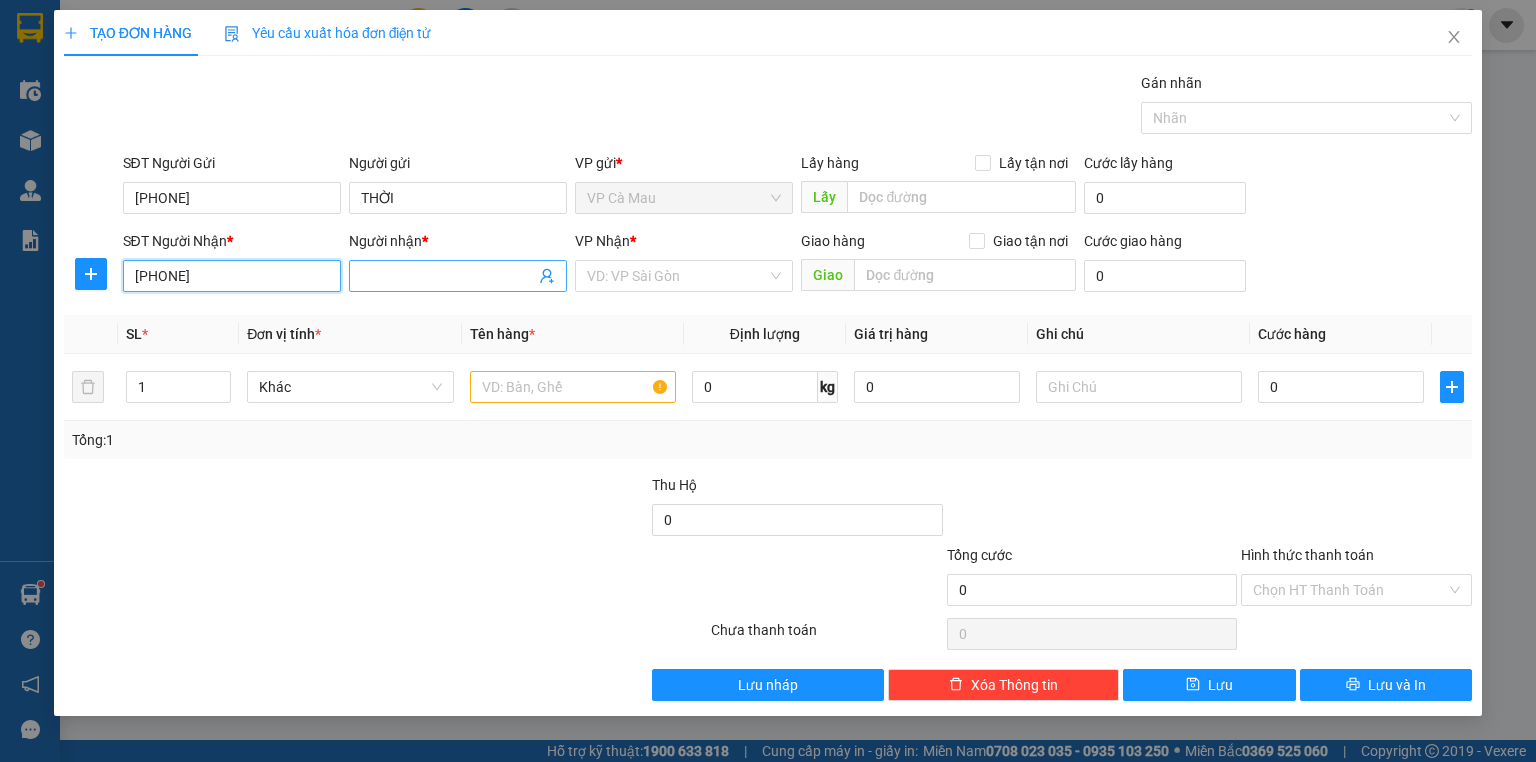 type on "[PHONE]" 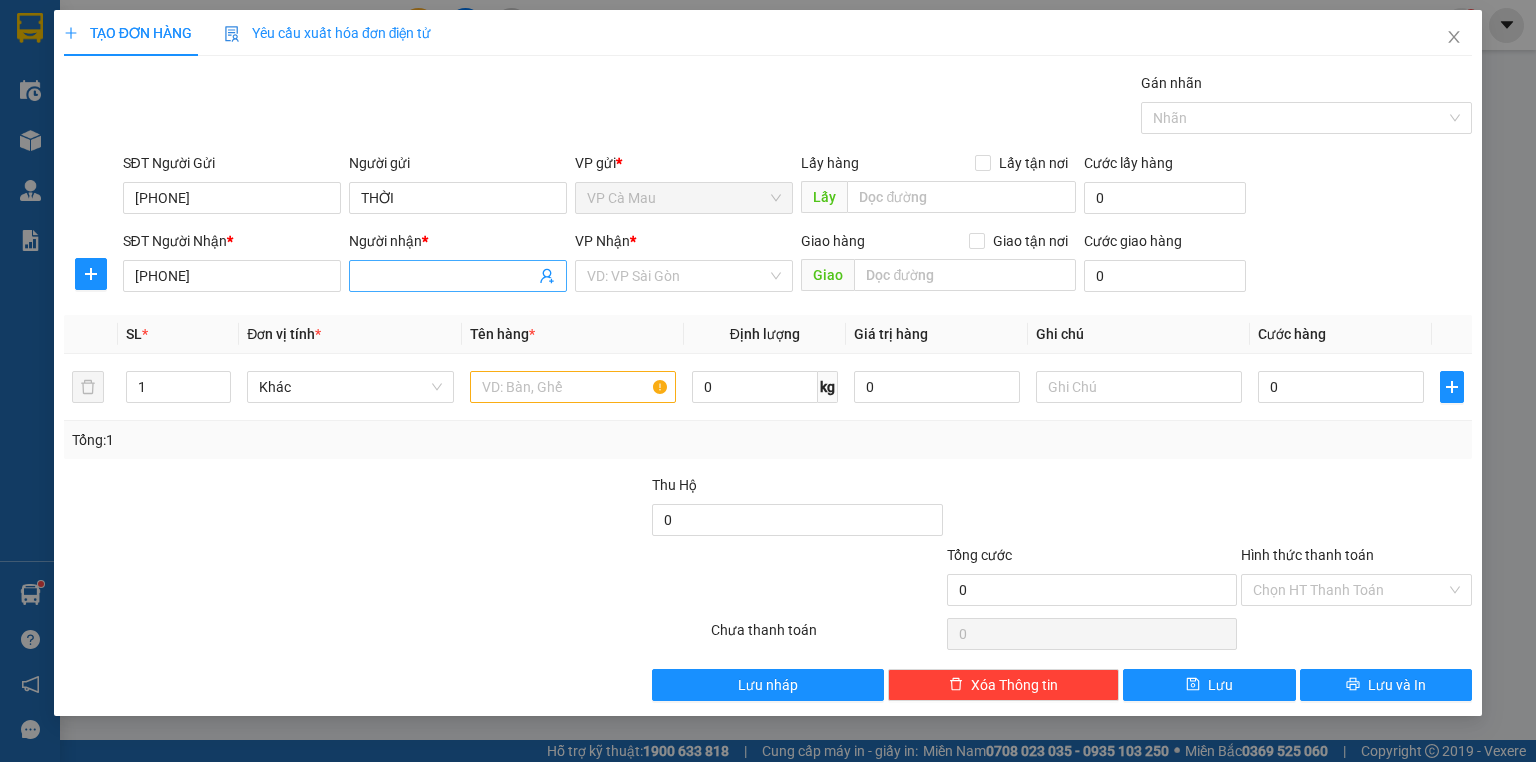 click on "Người nhận  *" at bounding box center [448, 276] 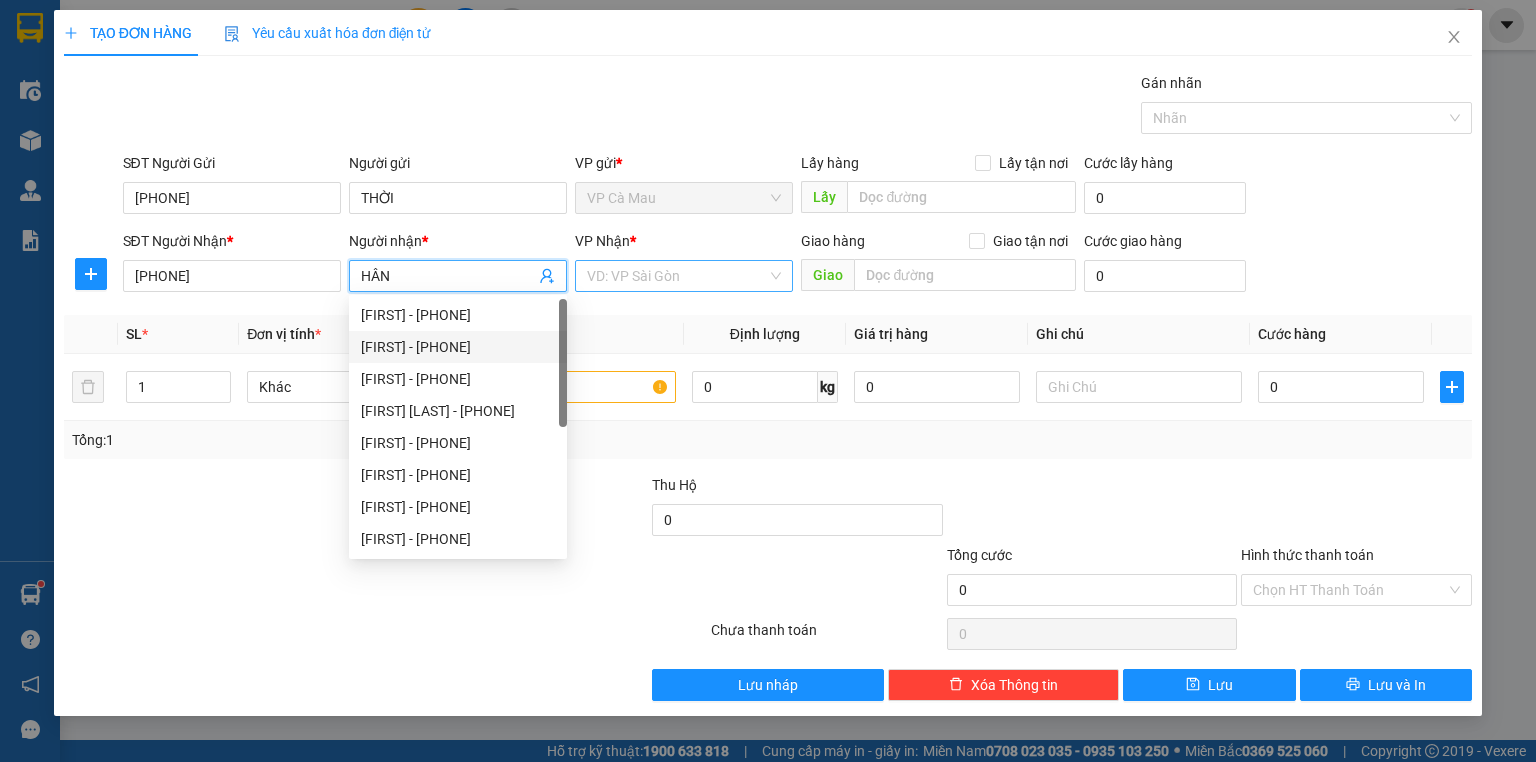 type on "HÂN" 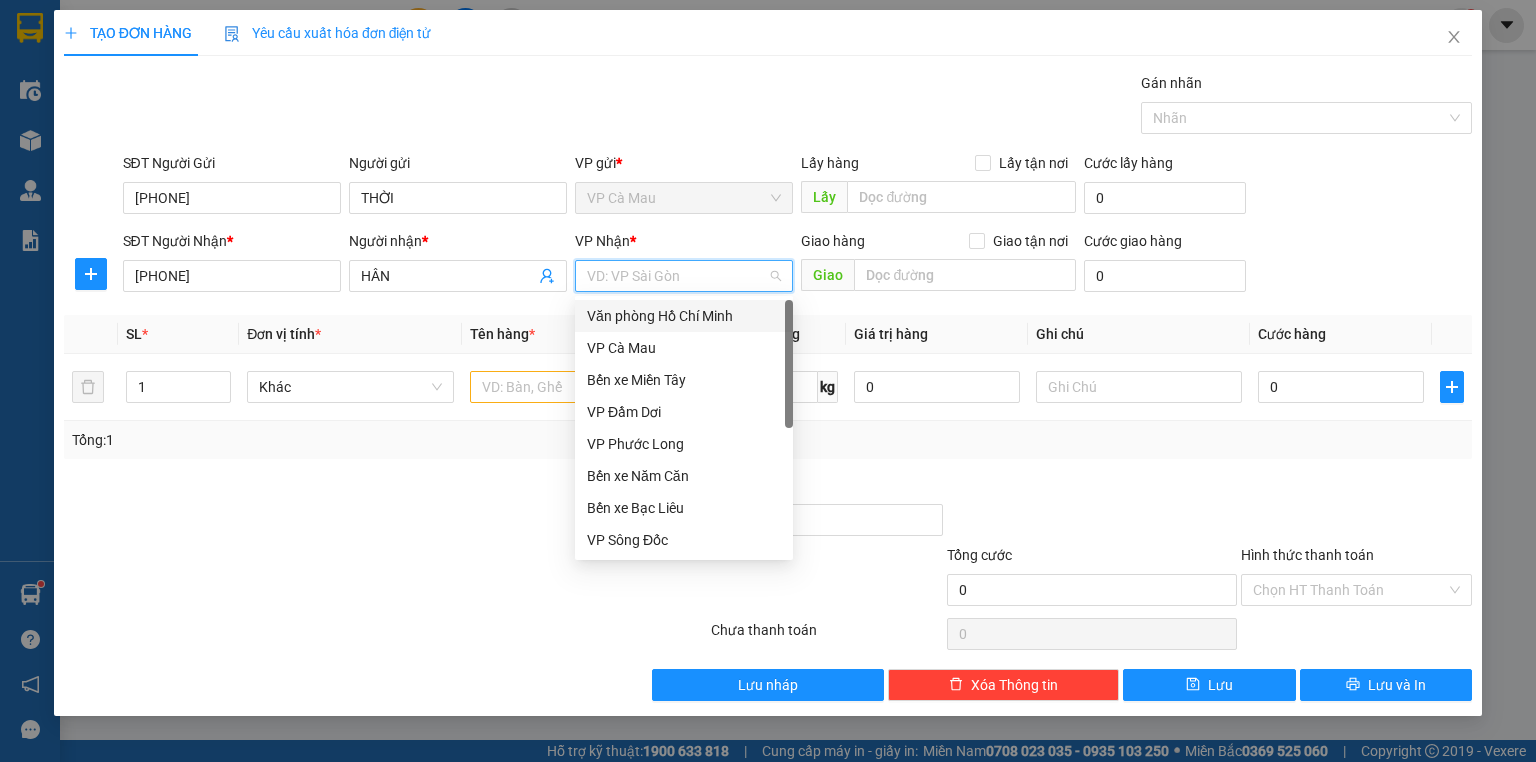 click on "Văn phòng Hồ Chí Minh" at bounding box center [684, 316] 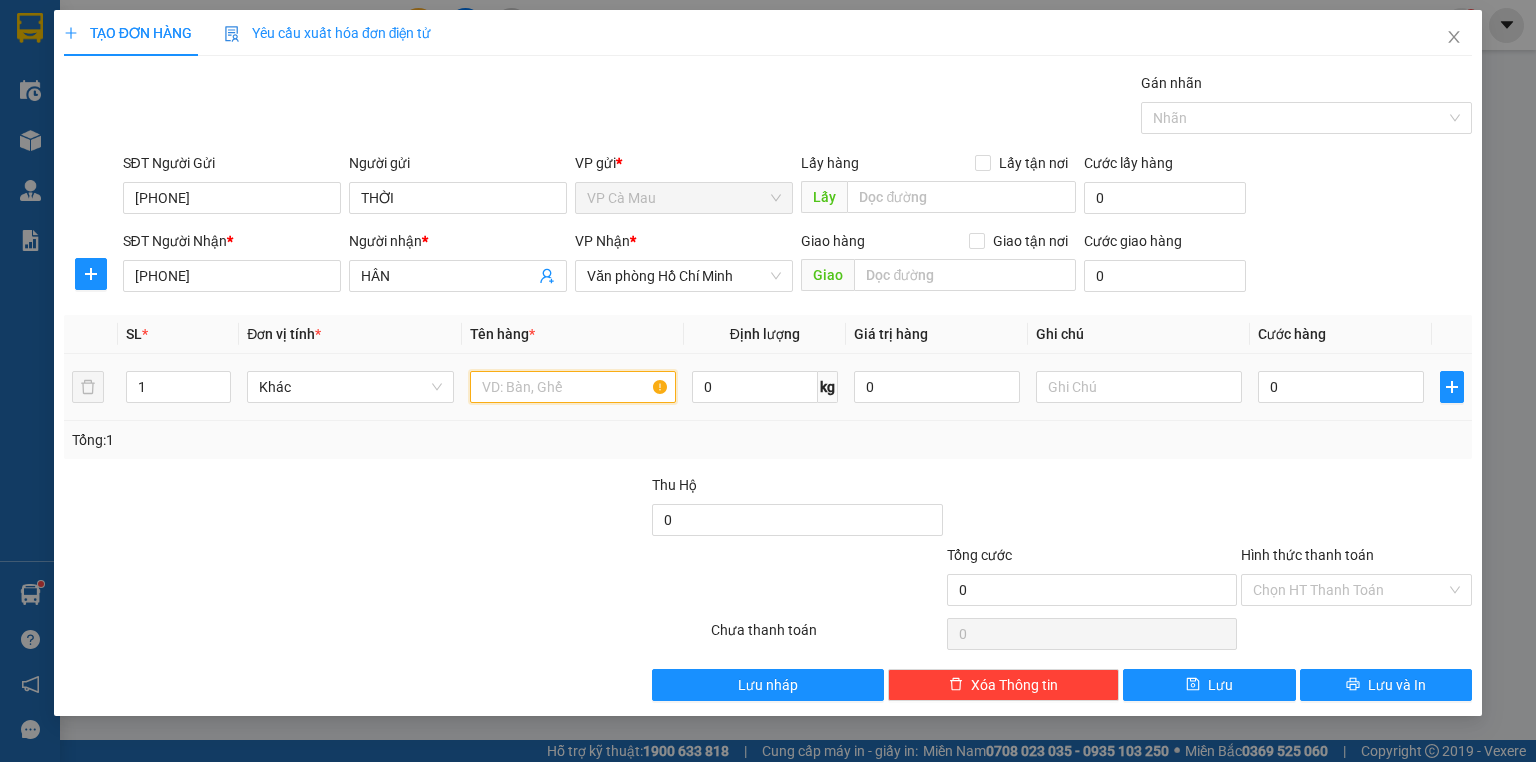 click at bounding box center [573, 387] 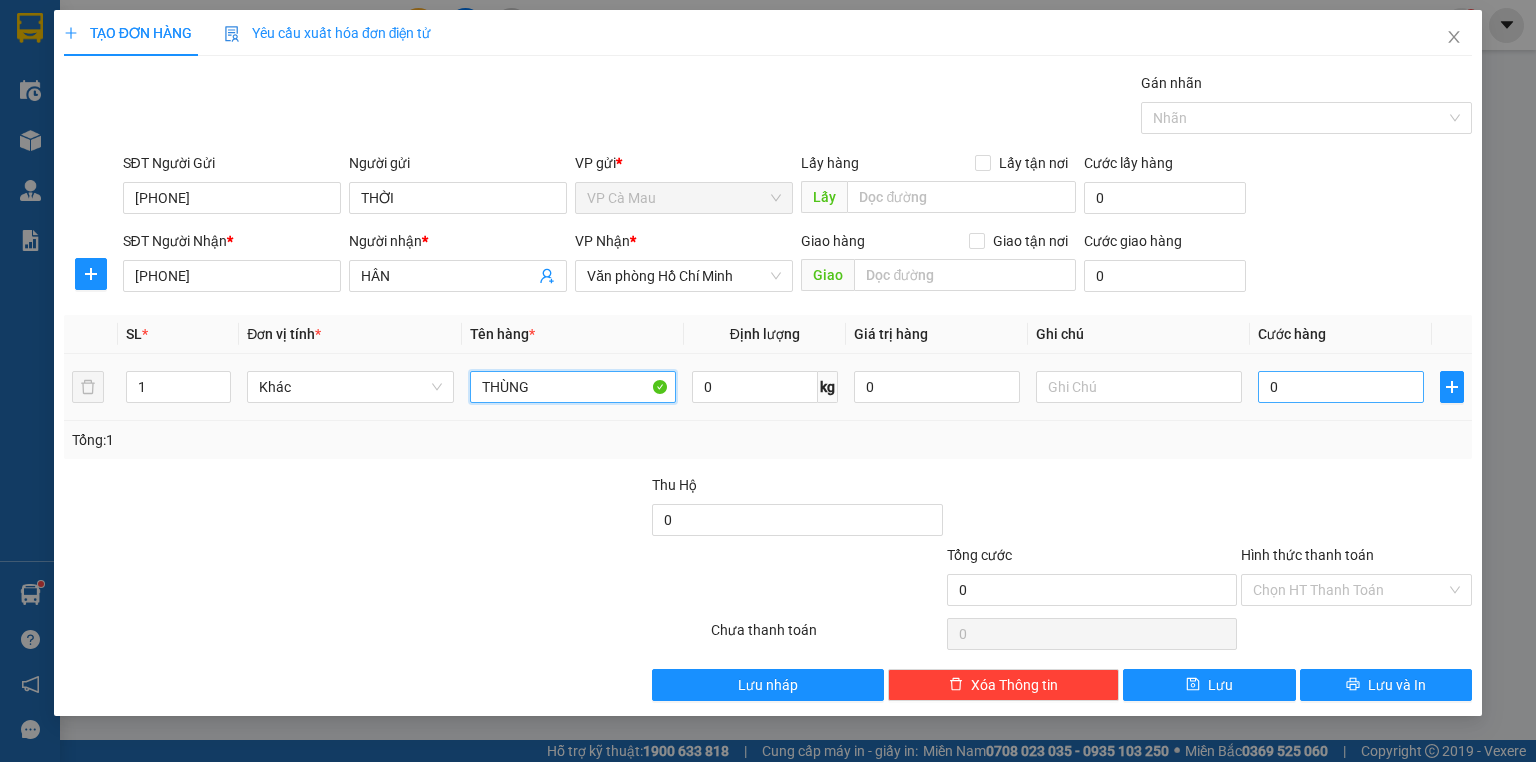 type on "THÙNG" 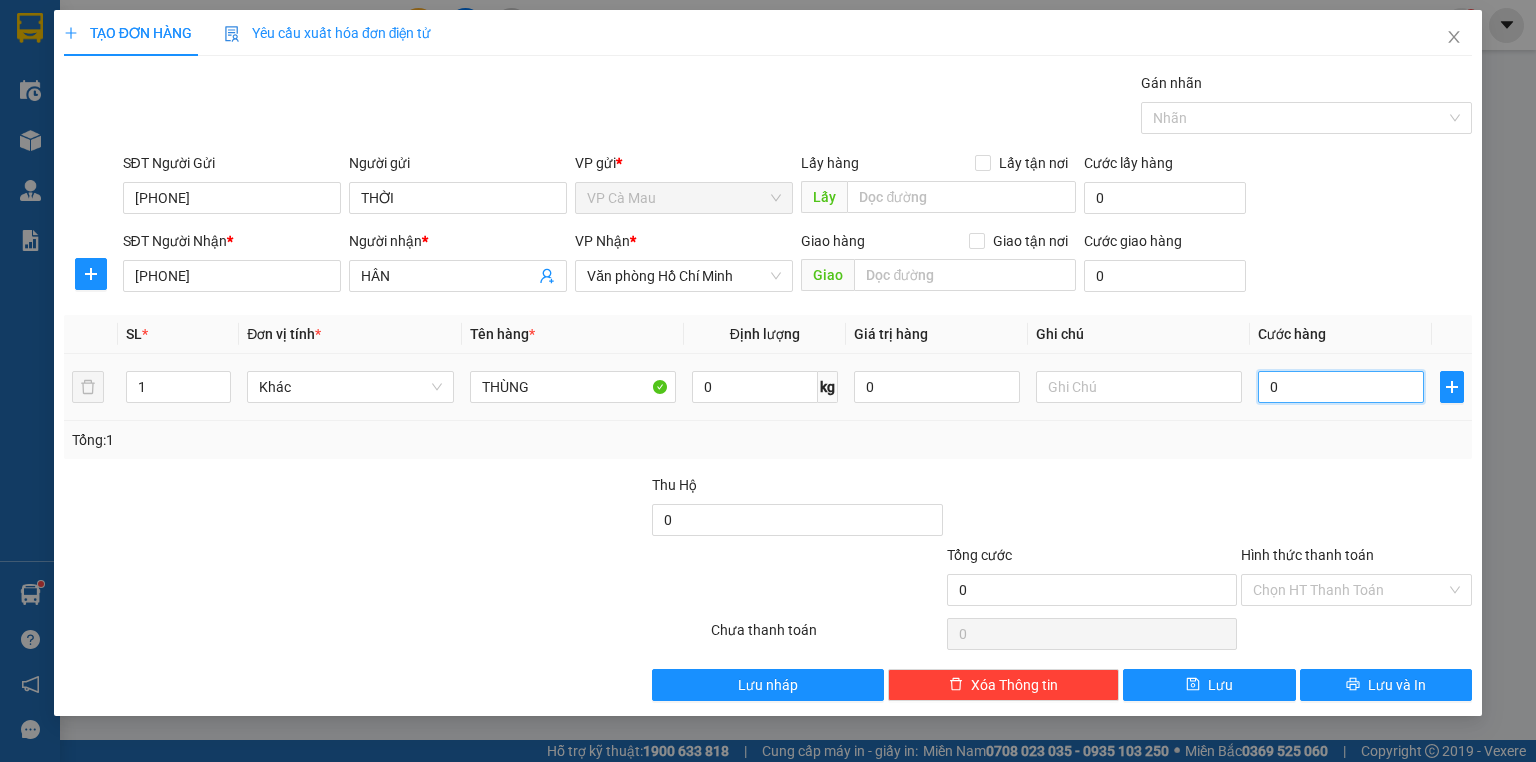 click on "0" at bounding box center (1341, 387) 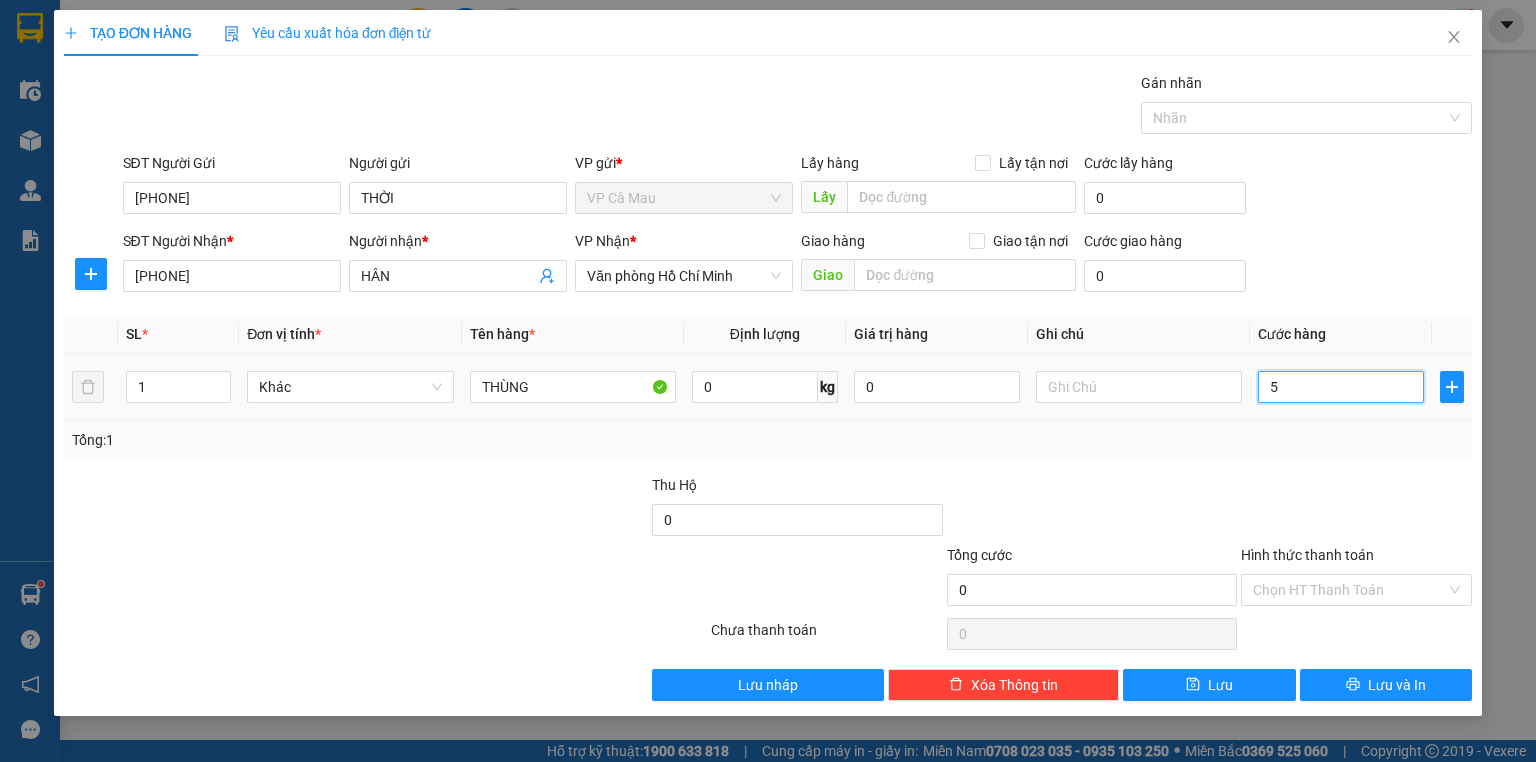 type on "5" 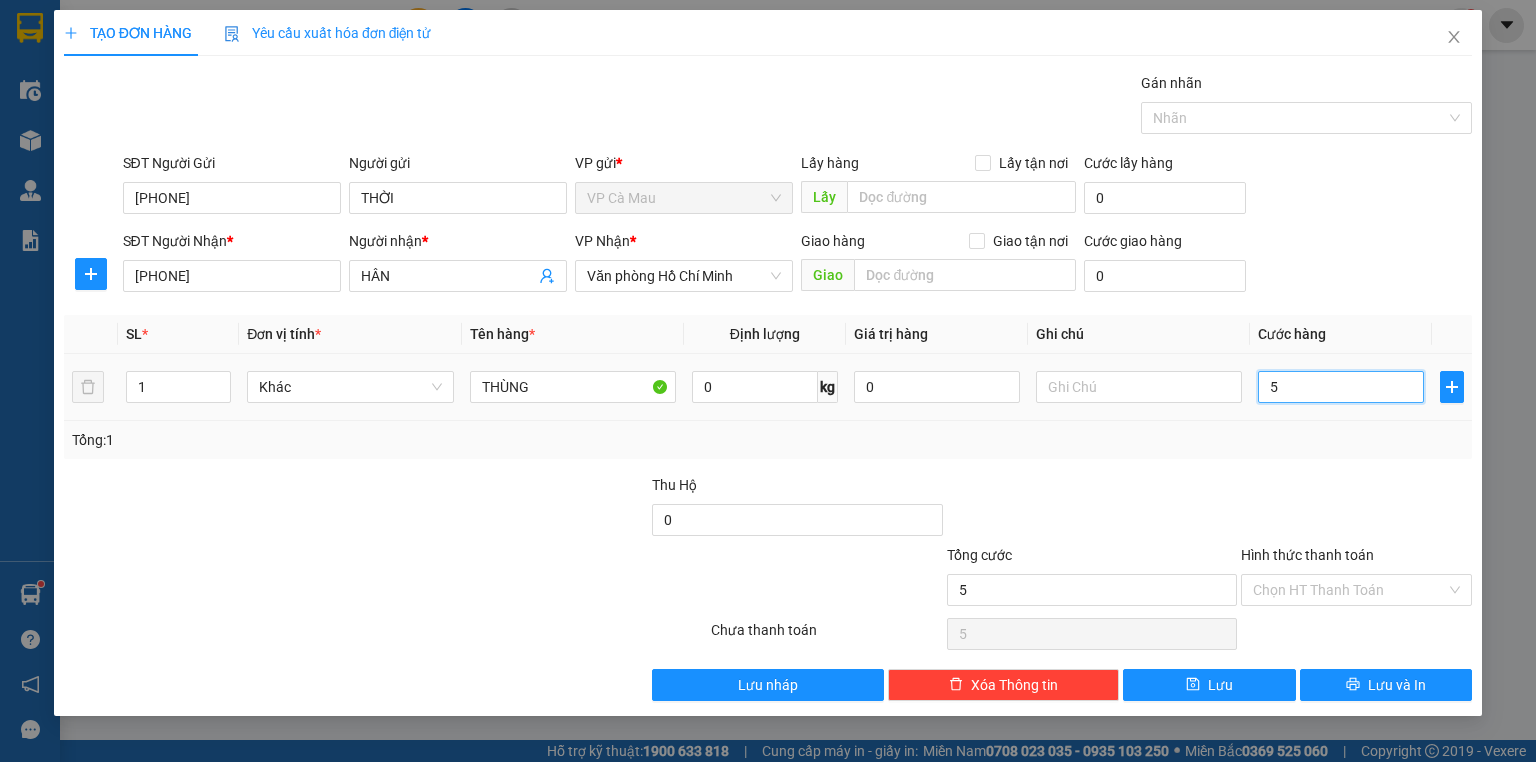 type on "50" 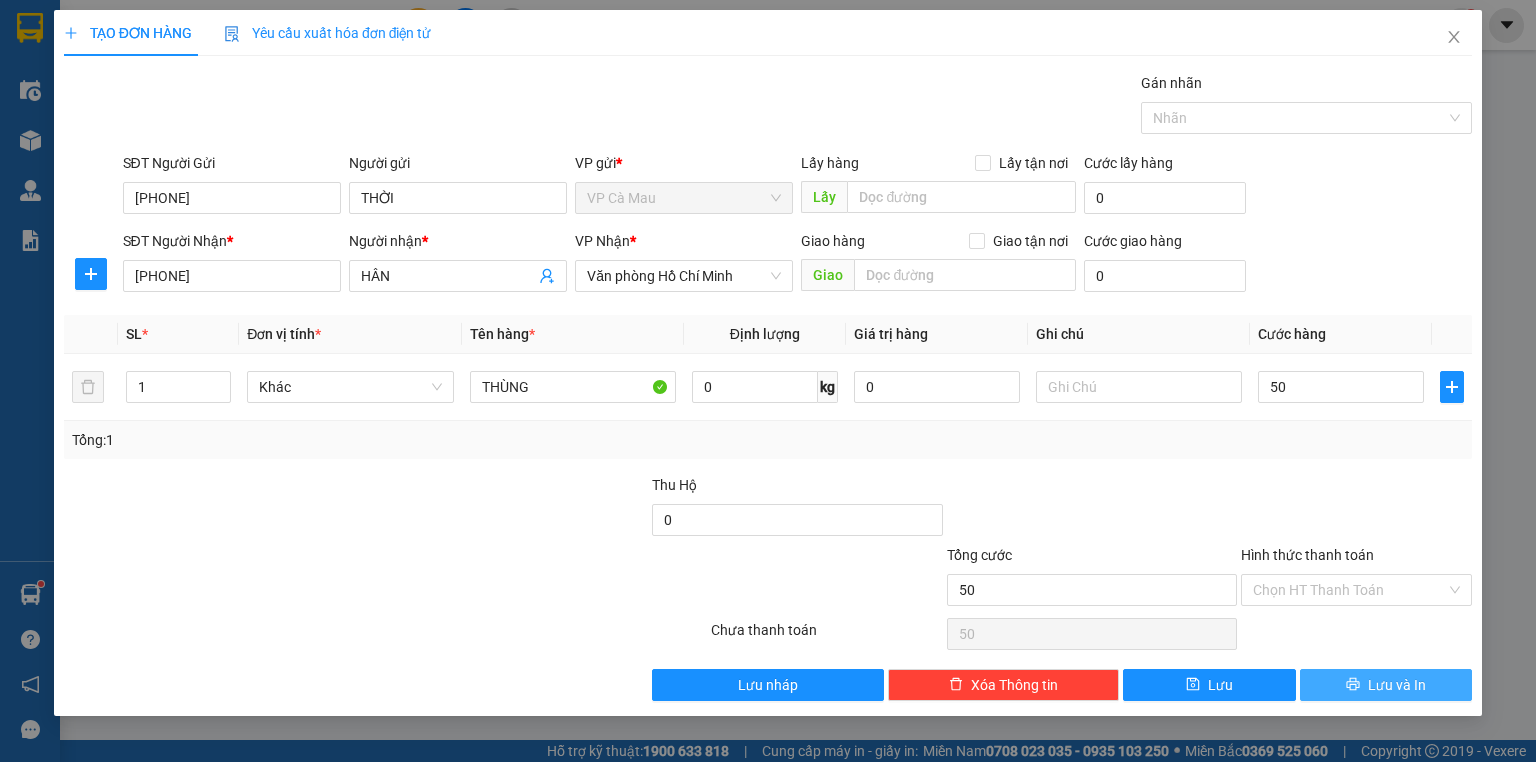 click on "Lưu và In" at bounding box center [1397, 685] 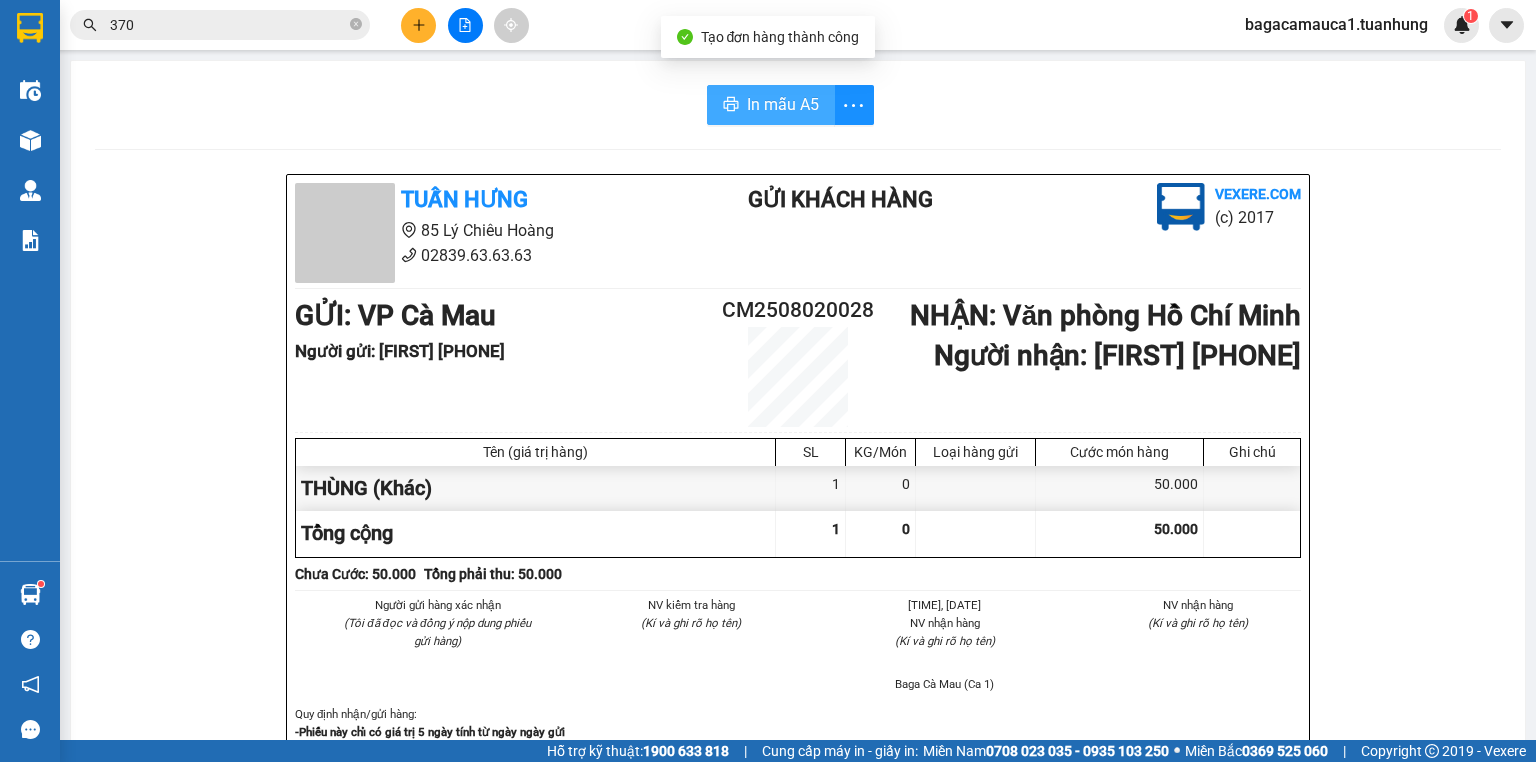 click on "In mẫu A5" at bounding box center (783, 104) 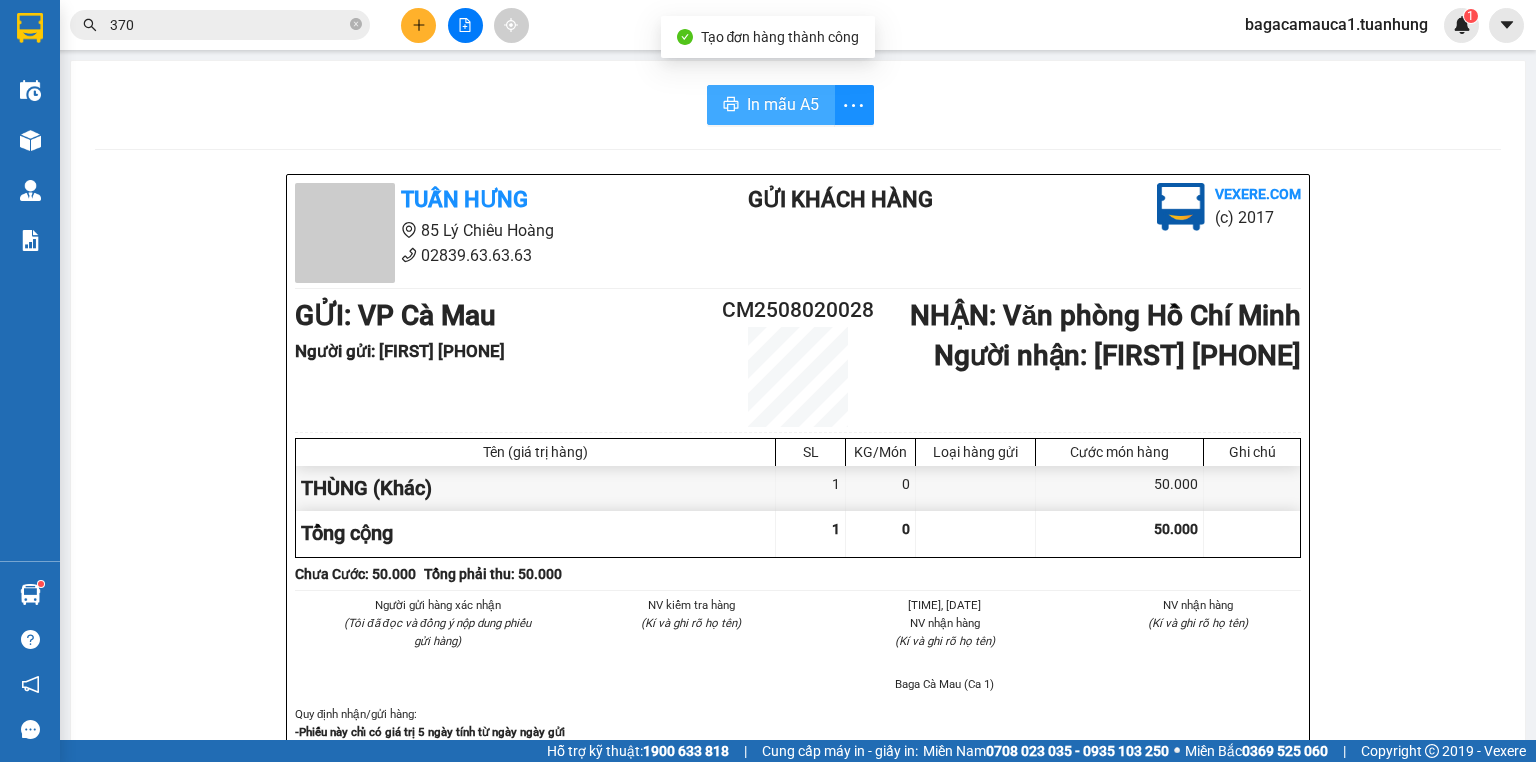 scroll, scrollTop: 0, scrollLeft: 0, axis: both 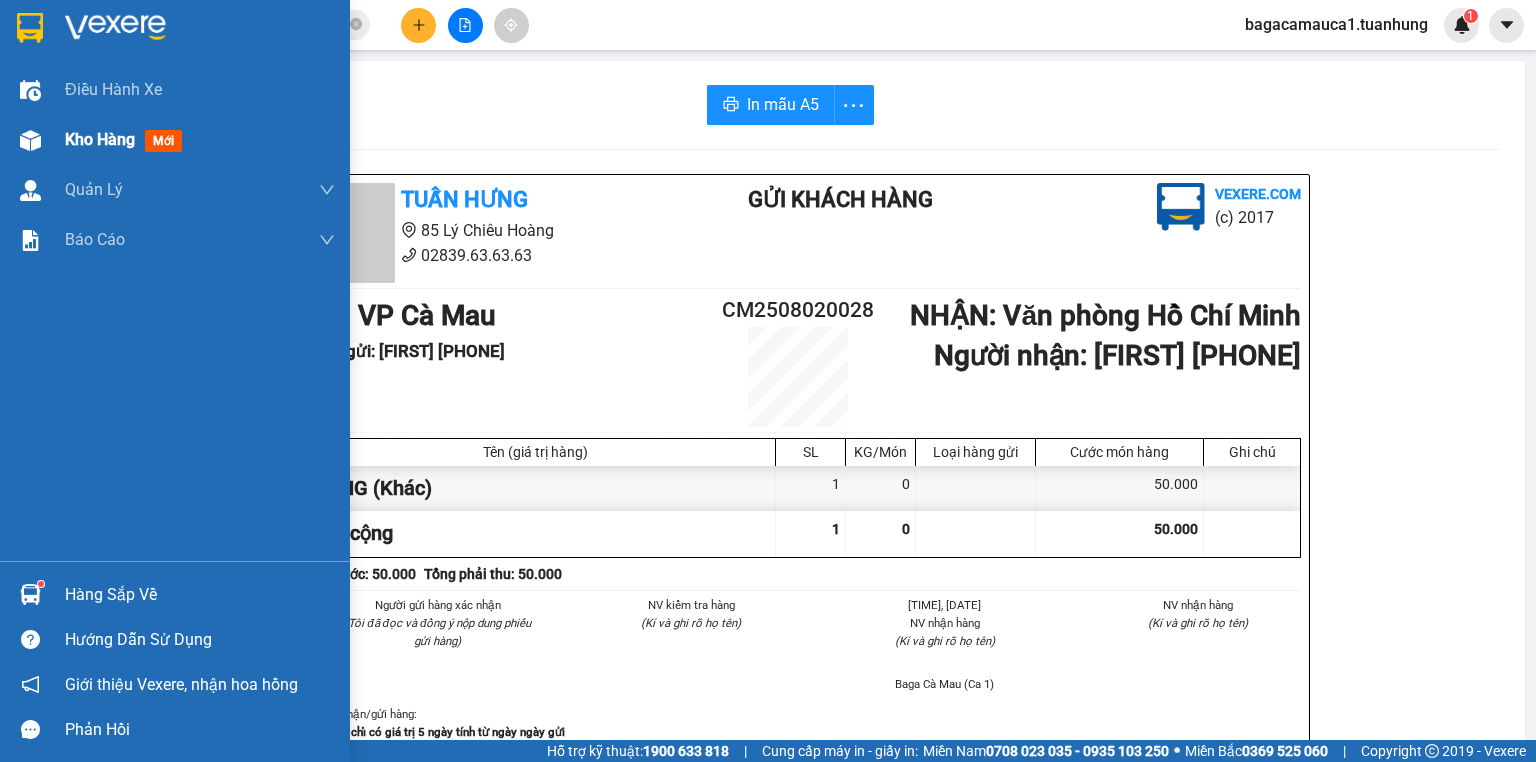 click on "Kho hàng mới" at bounding box center [175, 140] 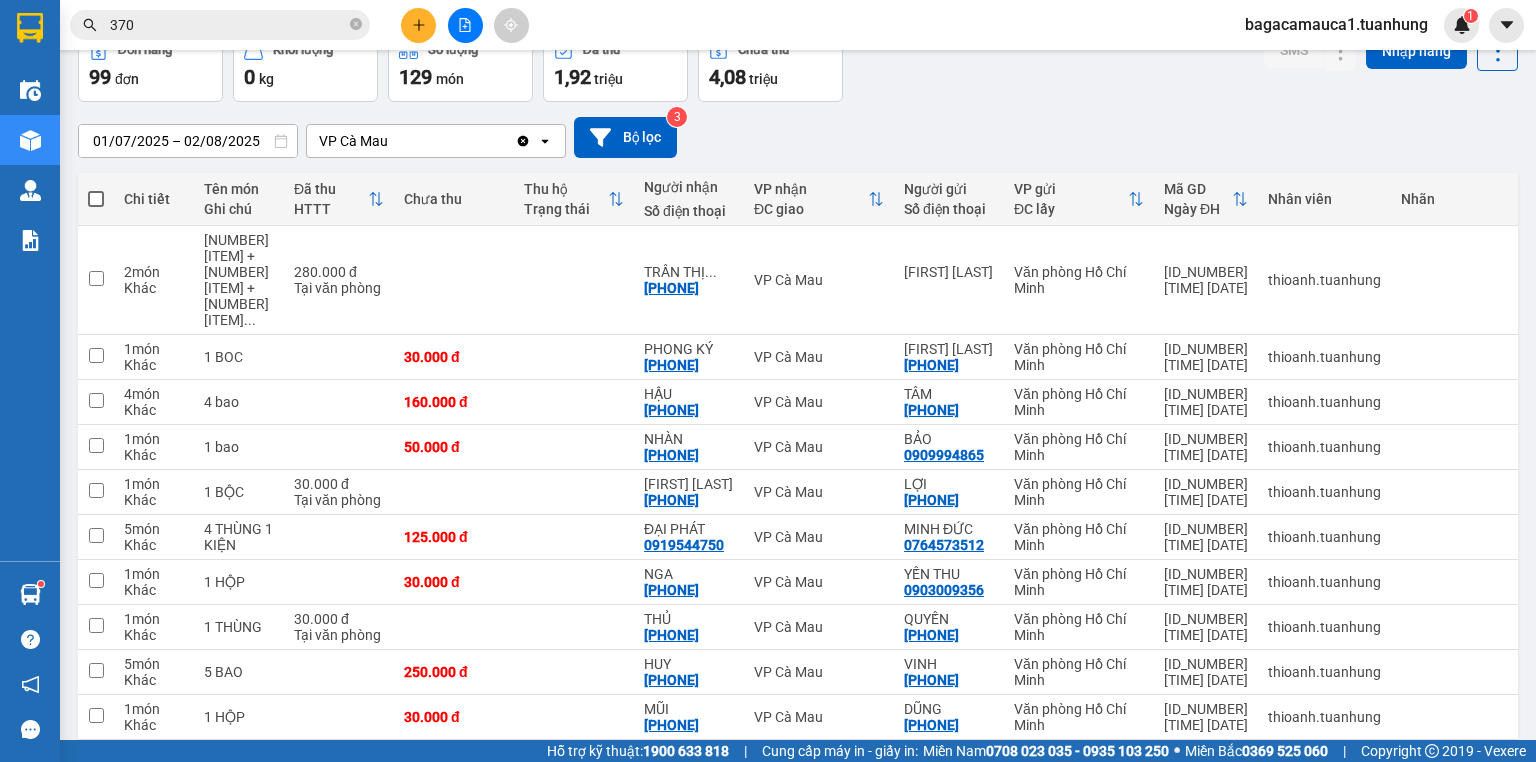 scroll, scrollTop: 147, scrollLeft: 0, axis: vertical 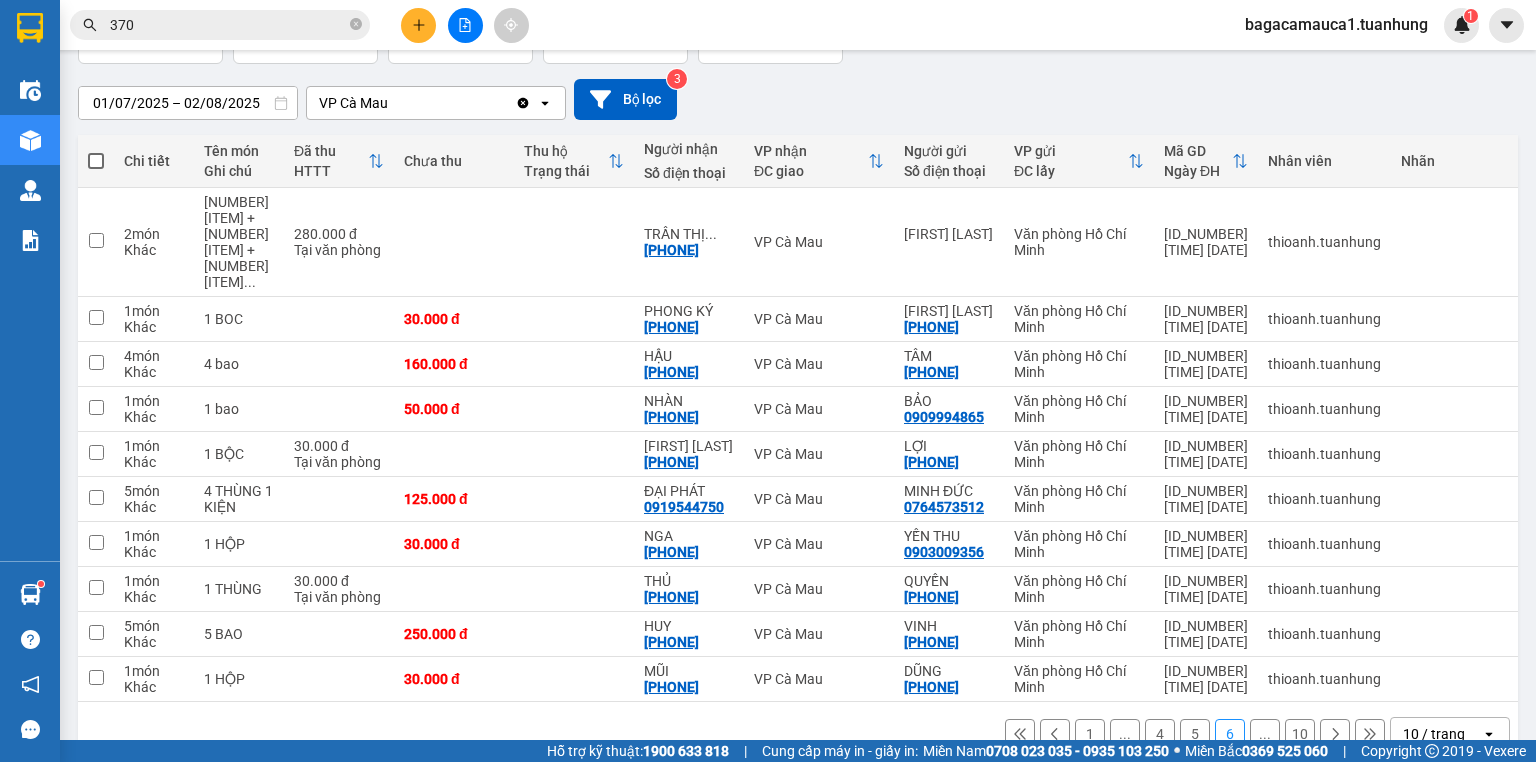 click on "bagacamauca1.tuanhung" at bounding box center (1336, 24) 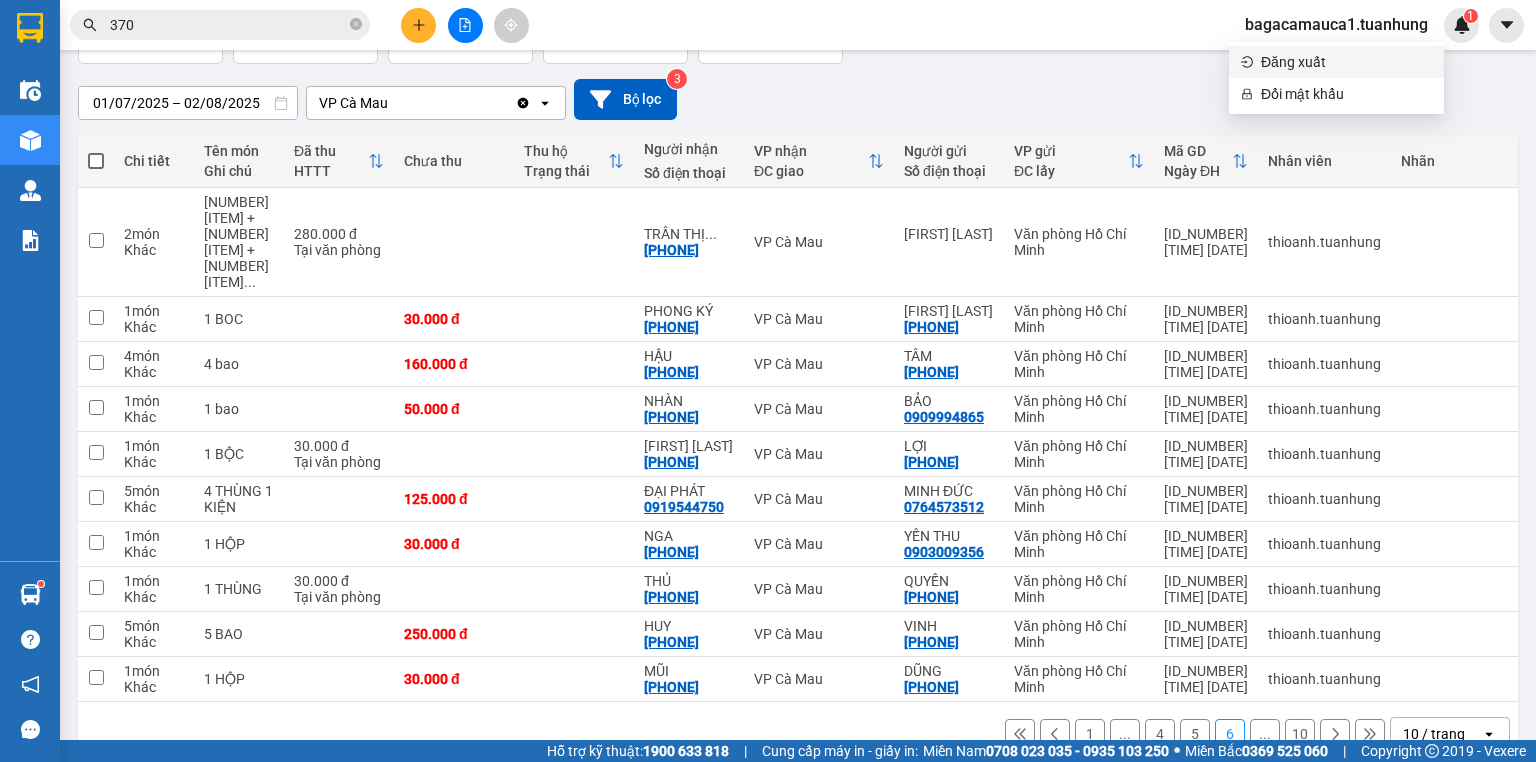 click on "Đăng xuất" at bounding box center (1346, 62) 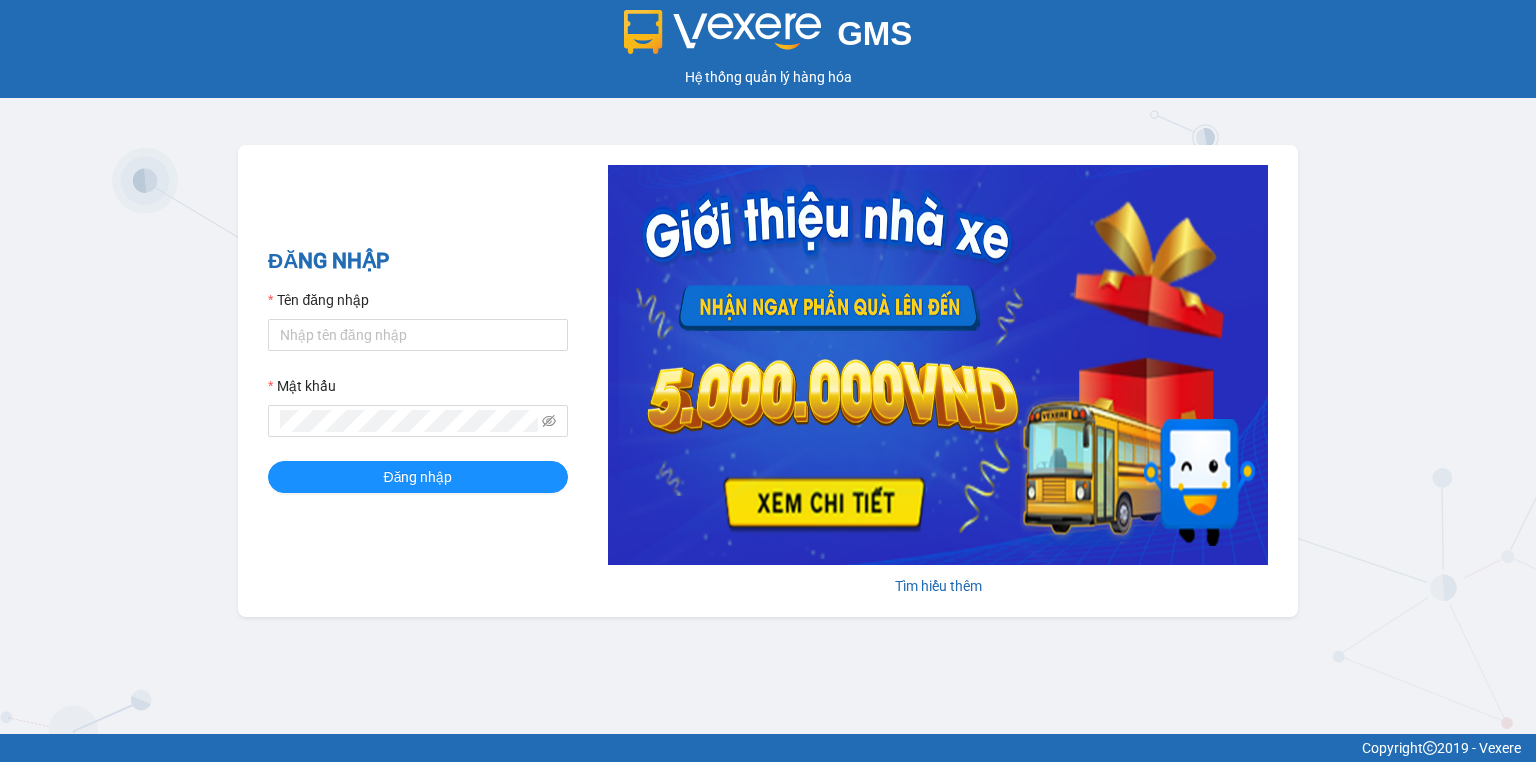 scroll, scrollTop: 0, scrollLeft: 0, axis: both 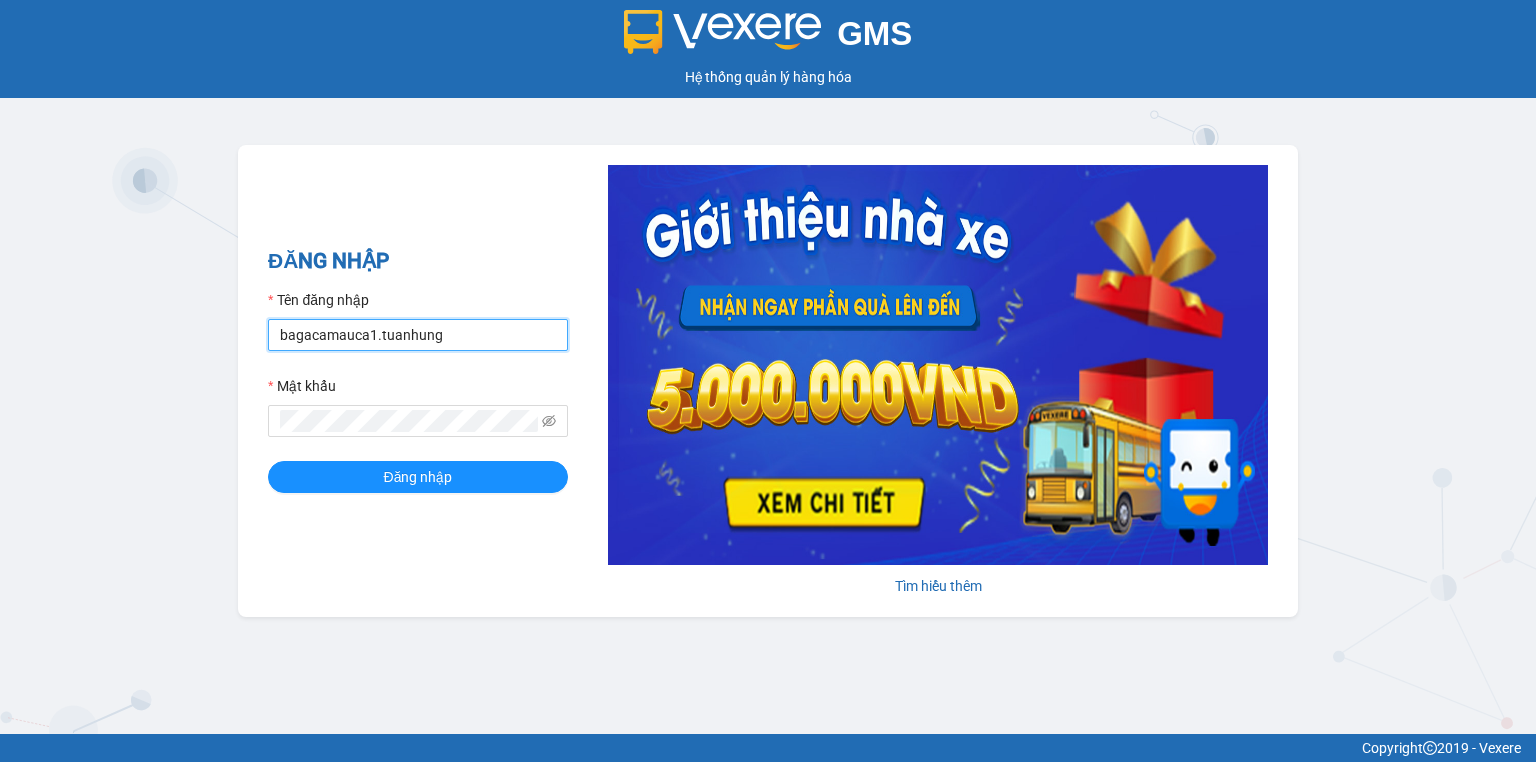 click on "bagacamauca1.tuanhung" at bounding box center (418, 335) 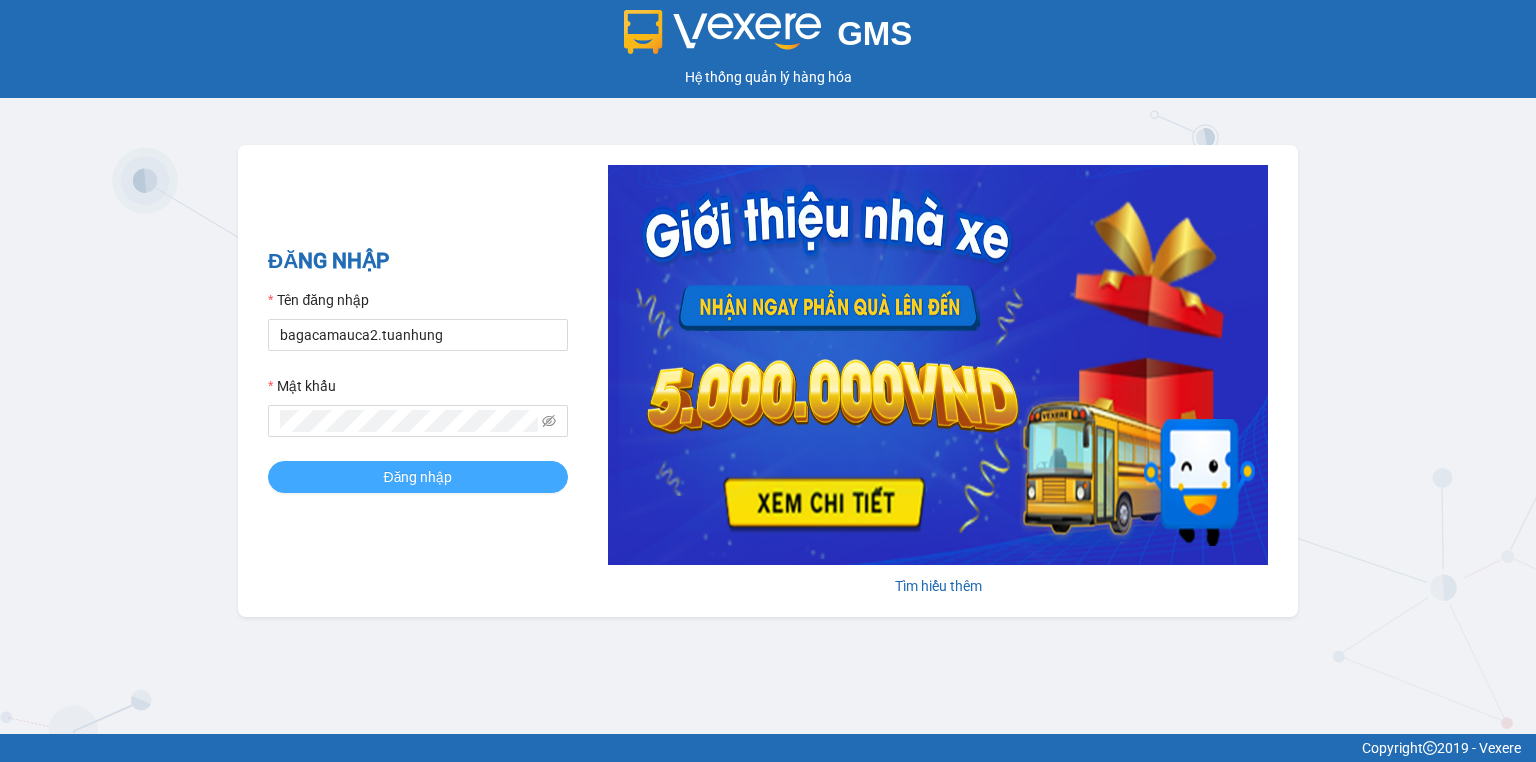 click on "Đăng nhập" at bounding box center [418, 477] 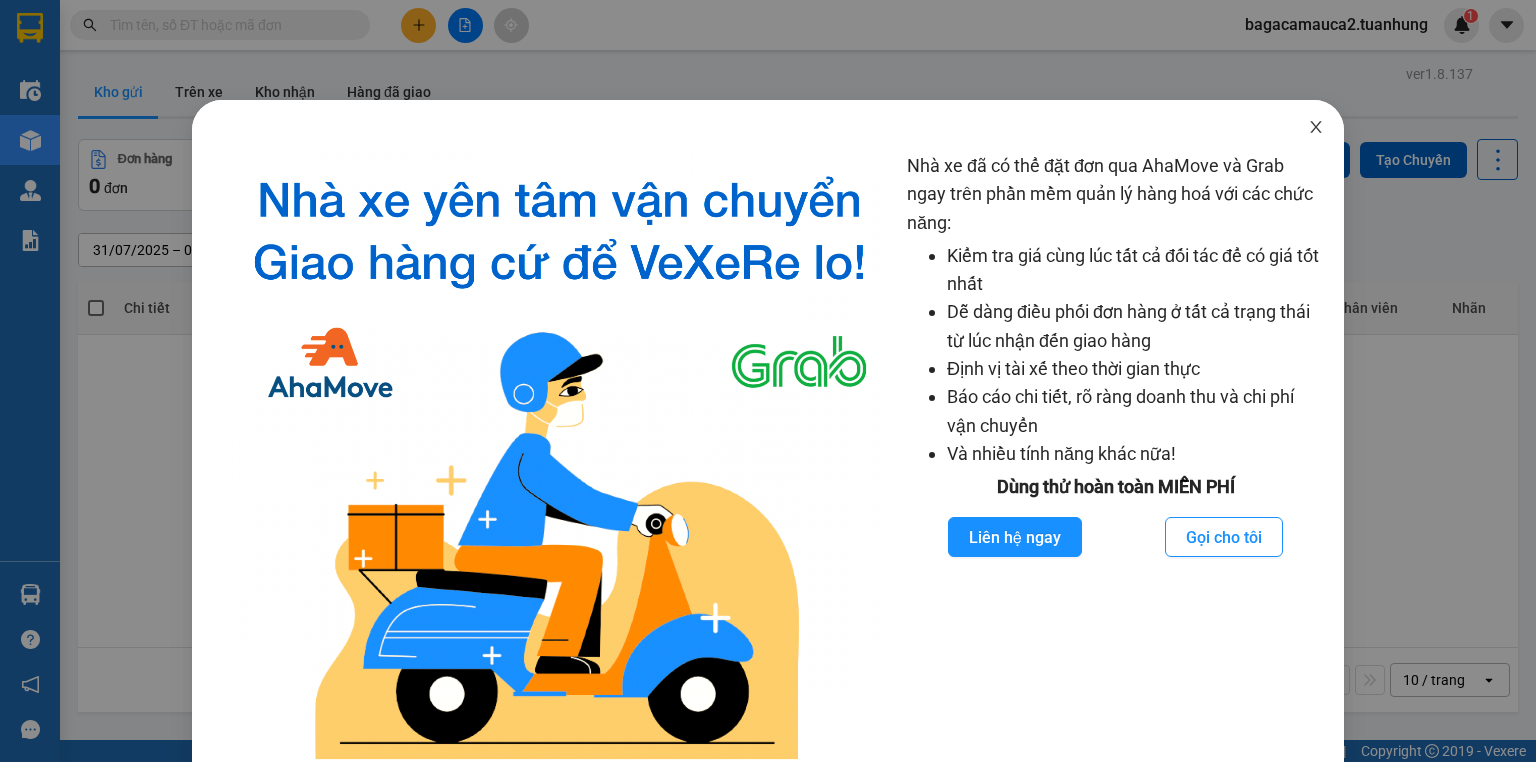 click at bounding box center (1316, 128) 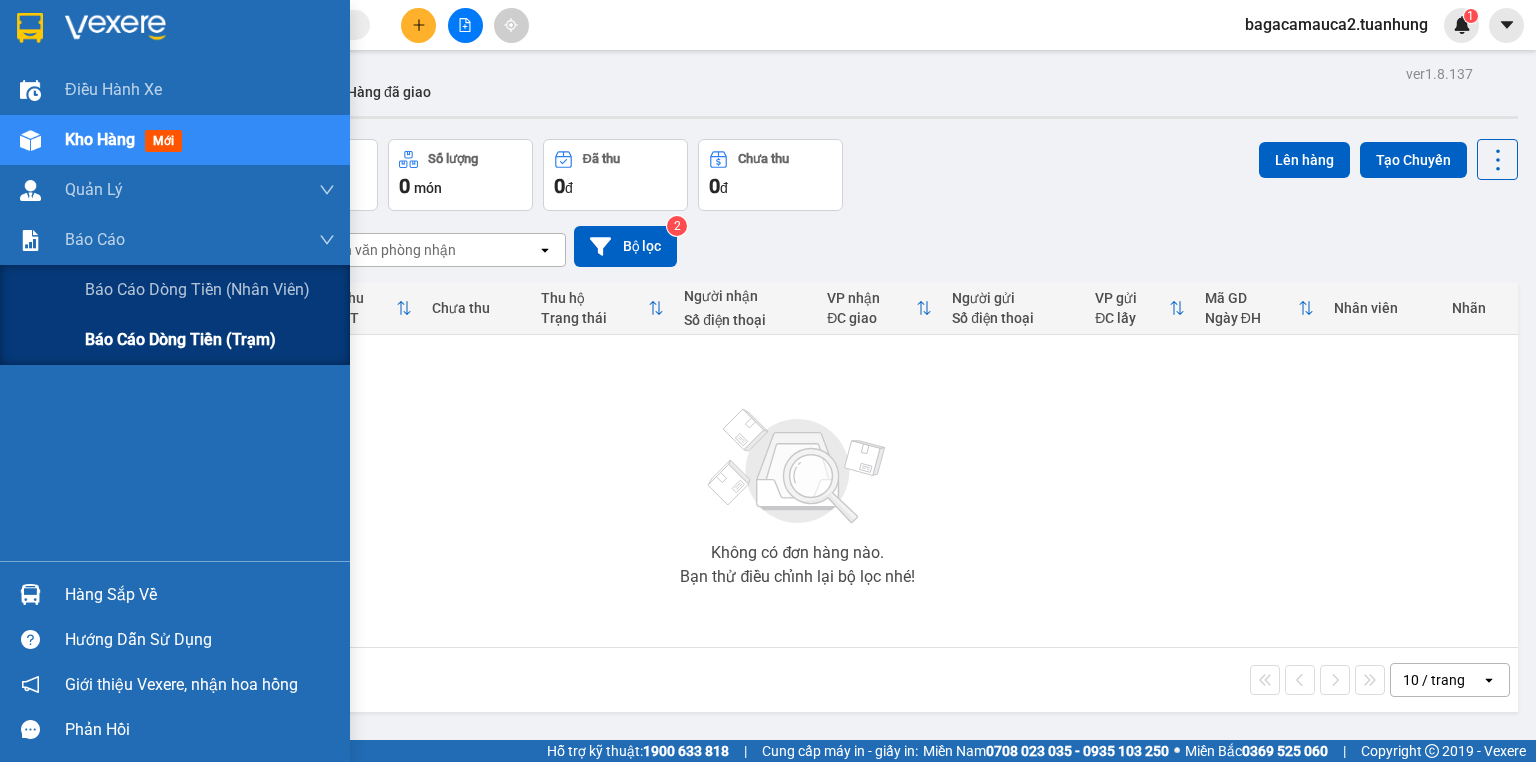 click on "Báo cáo dòng tiền (trạm)" at bounding box center (180, 339) 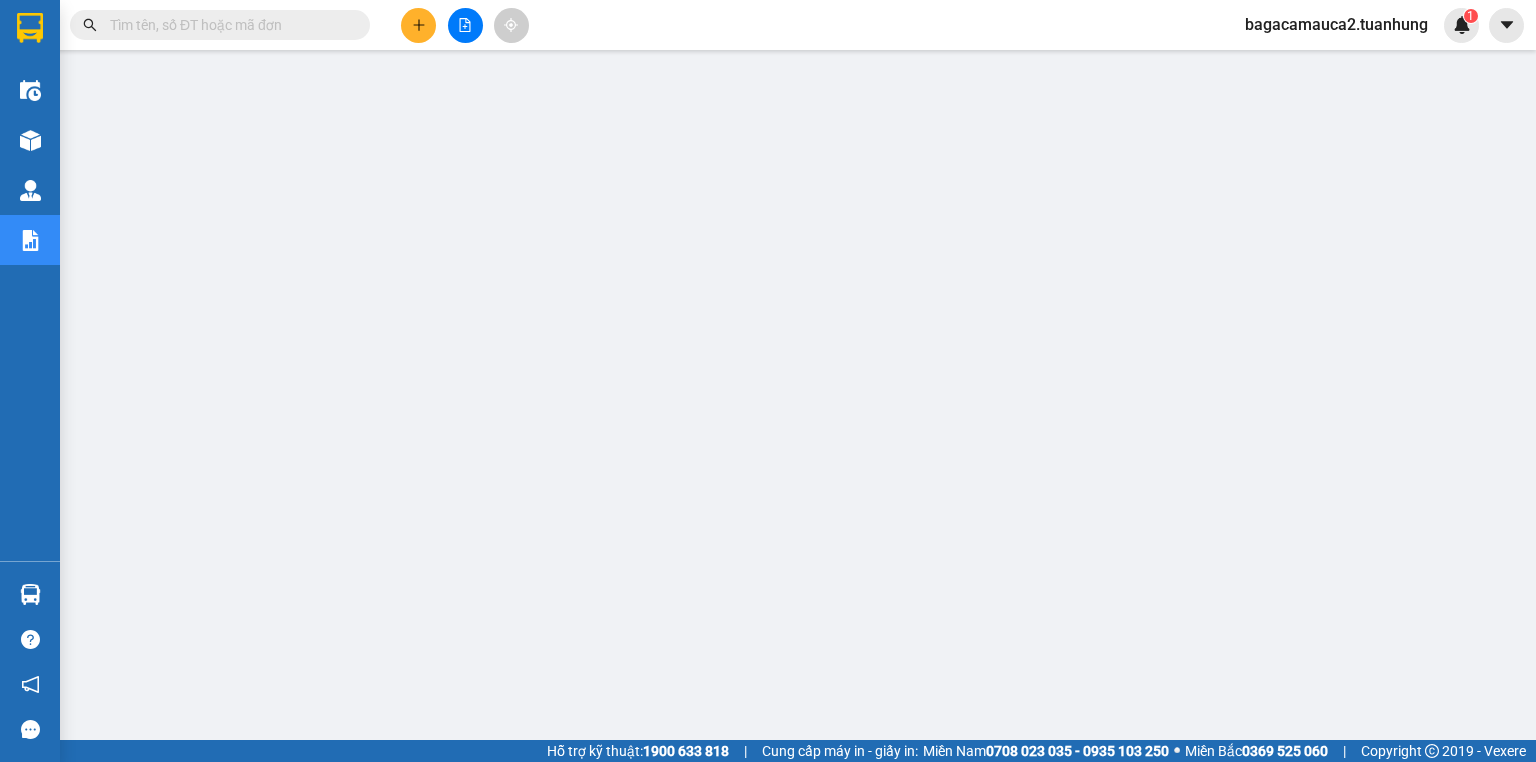 click at bounding box center [228, 25] 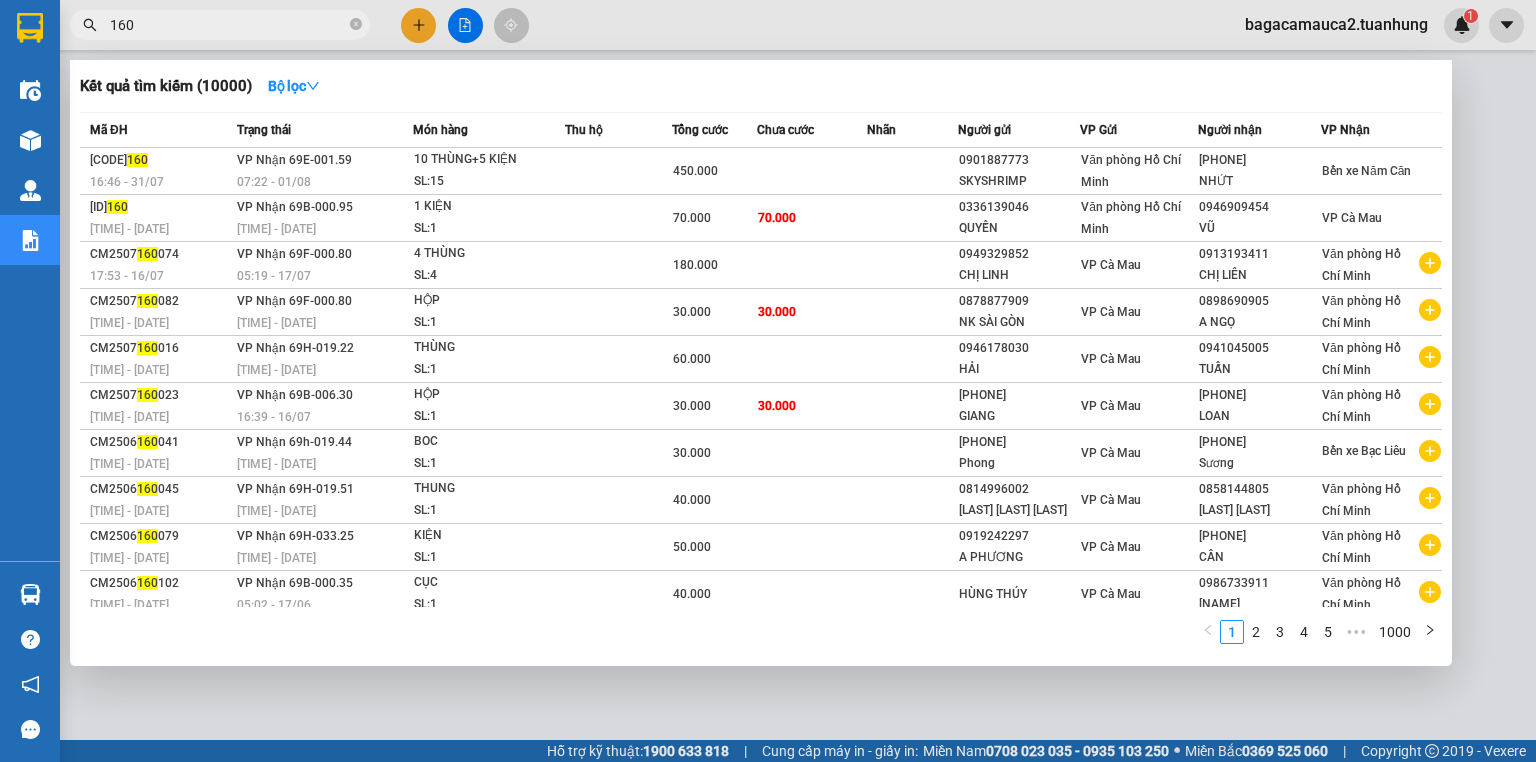 type on "160" 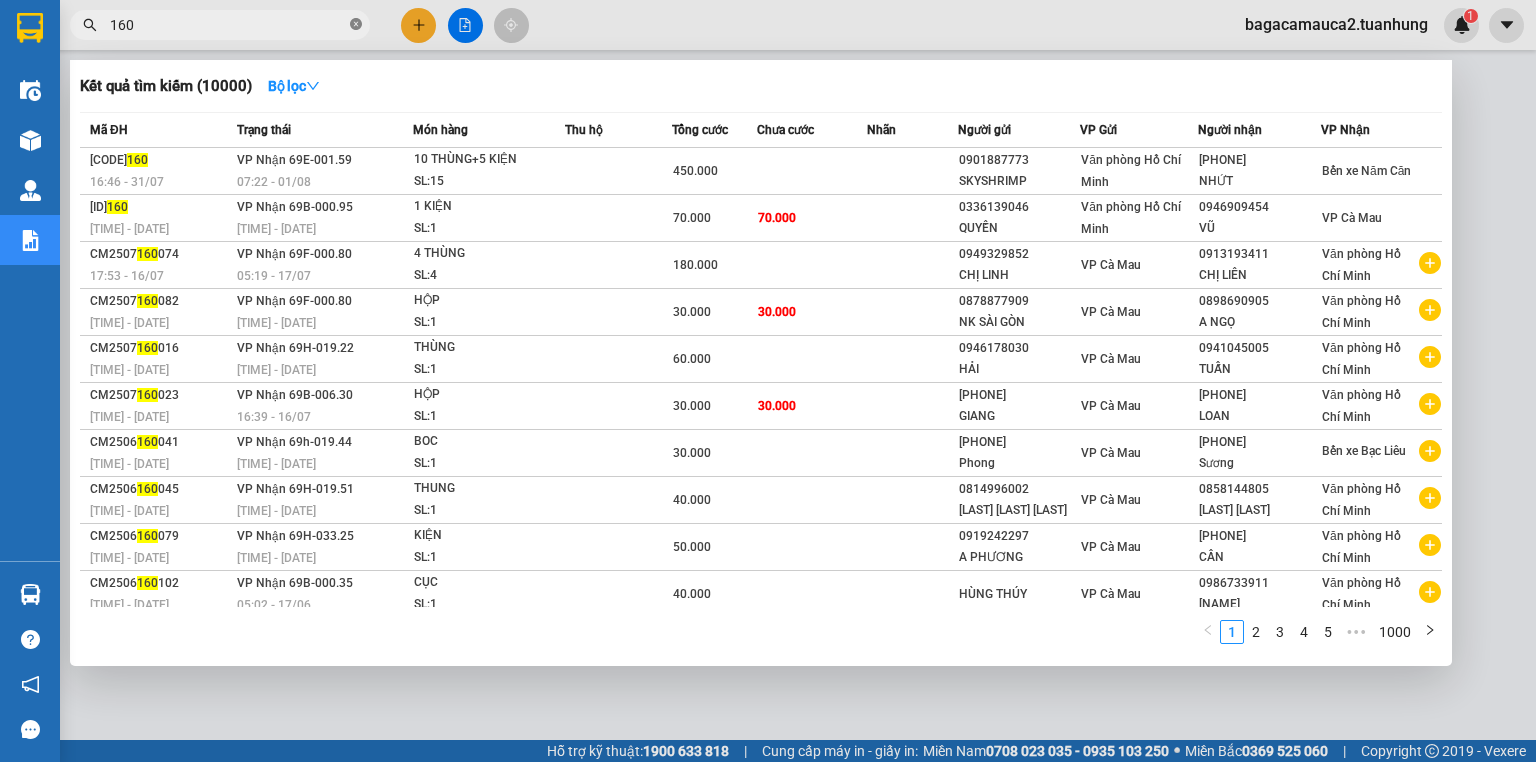 click 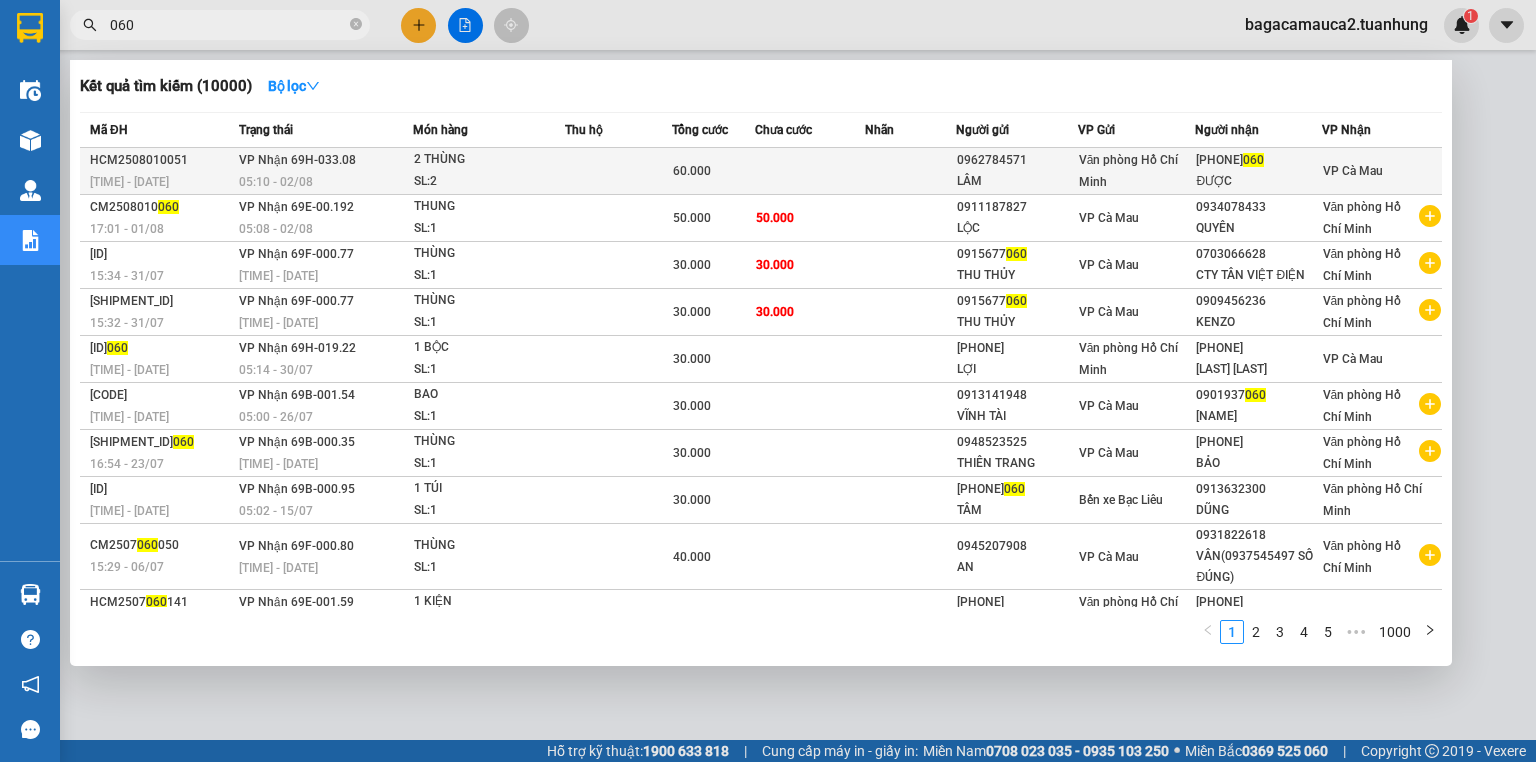 type on "060" 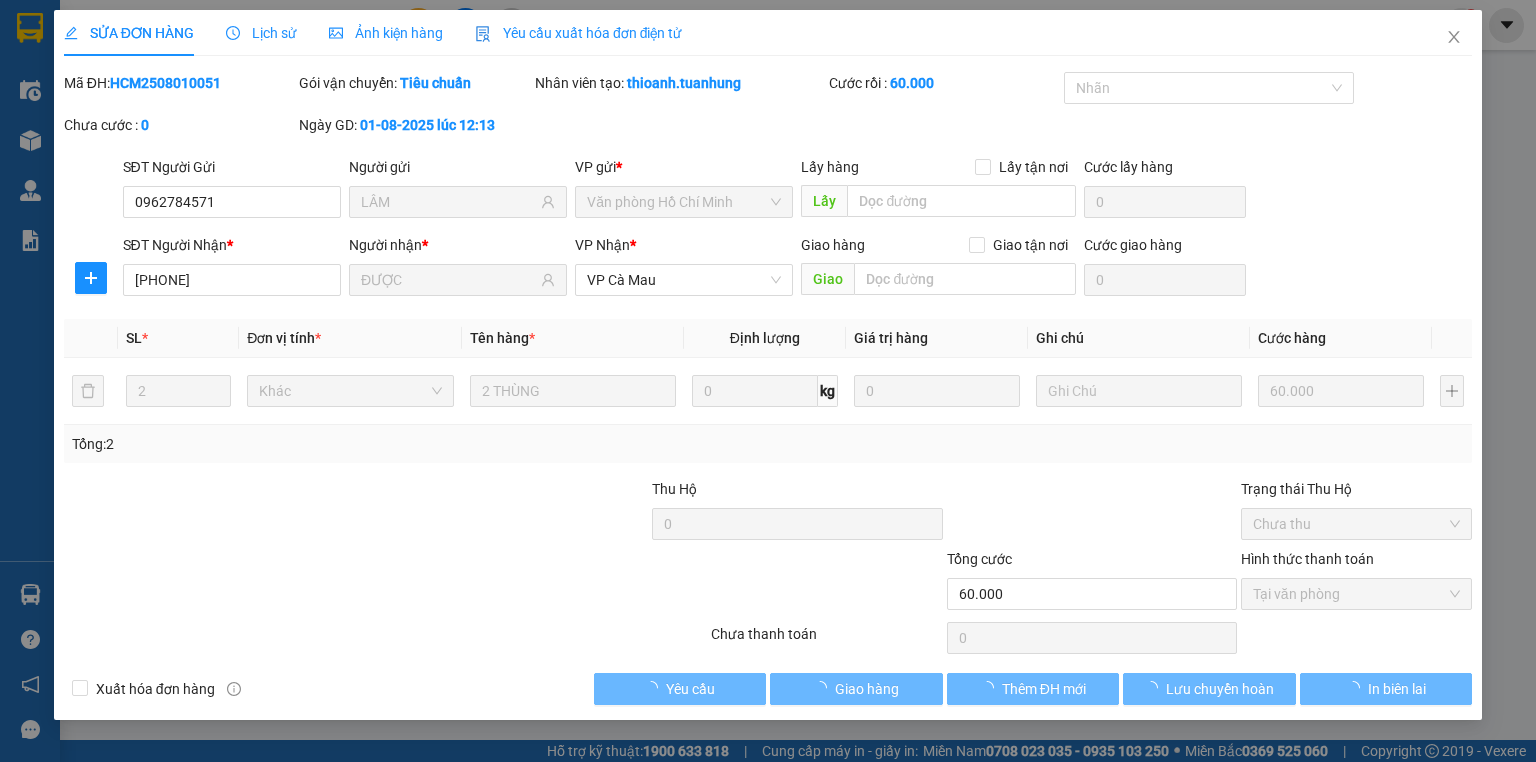 type on "0962784571" 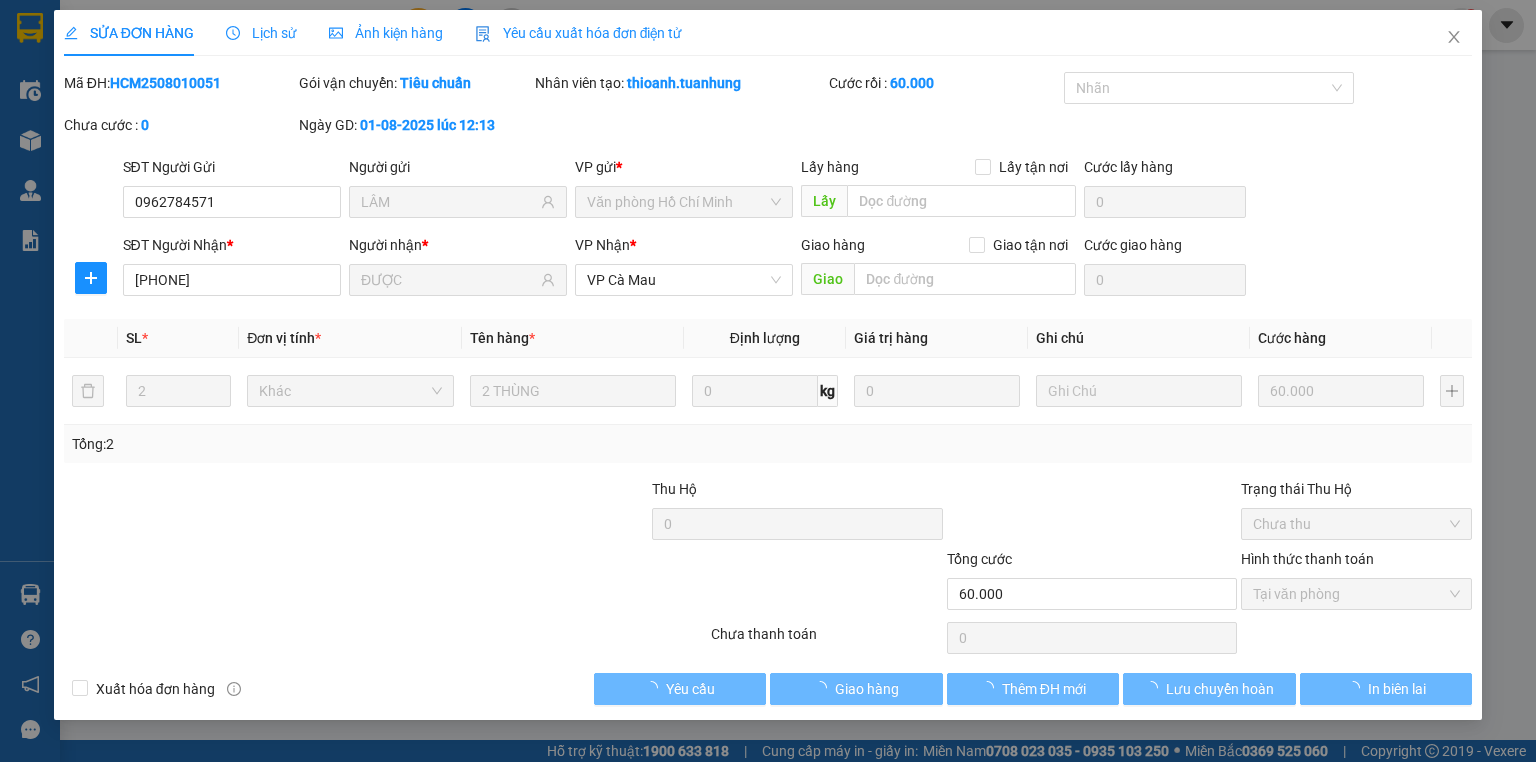 type on "LÂM" 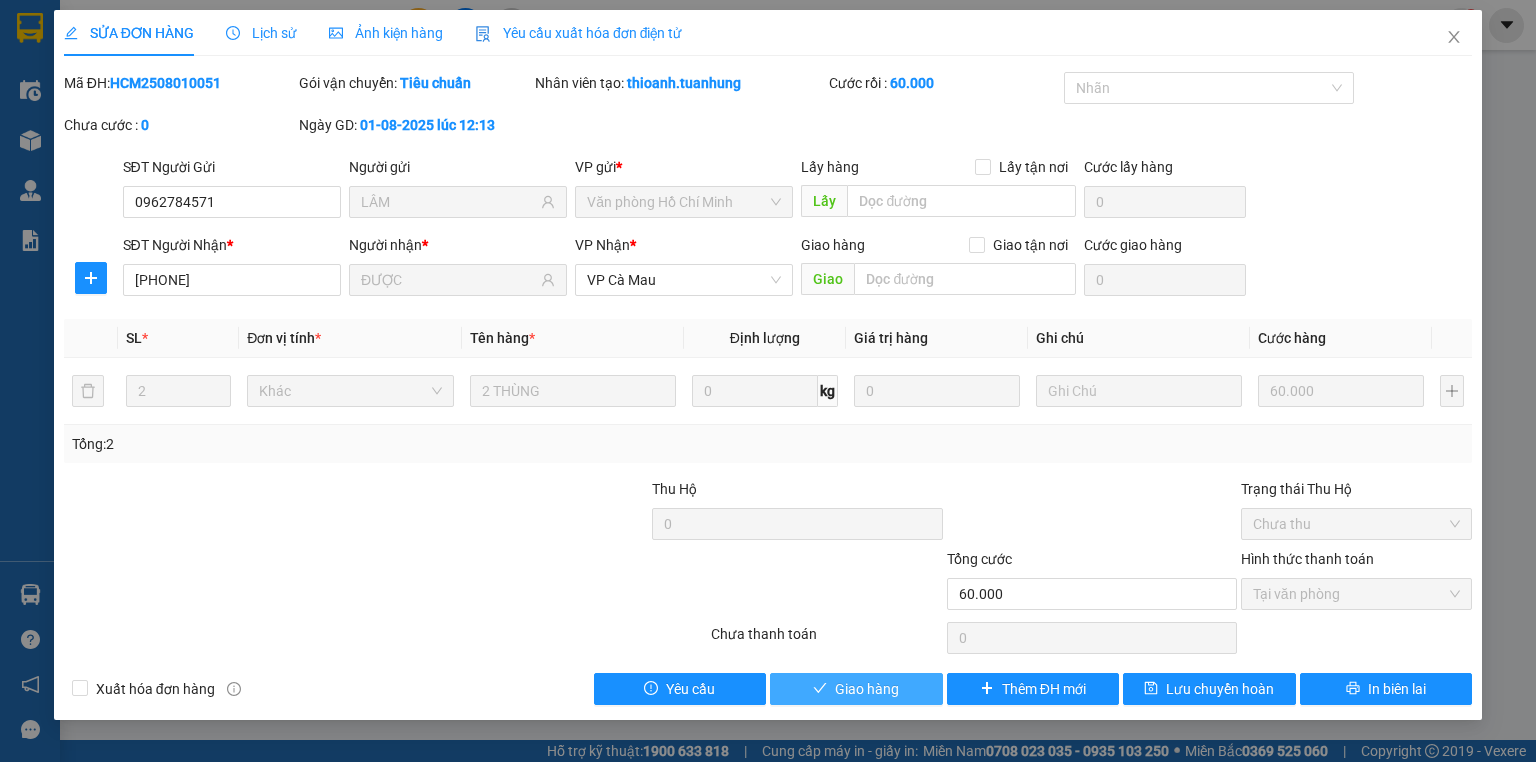 click on "Giao hàng" at bounding box center [867, 689] 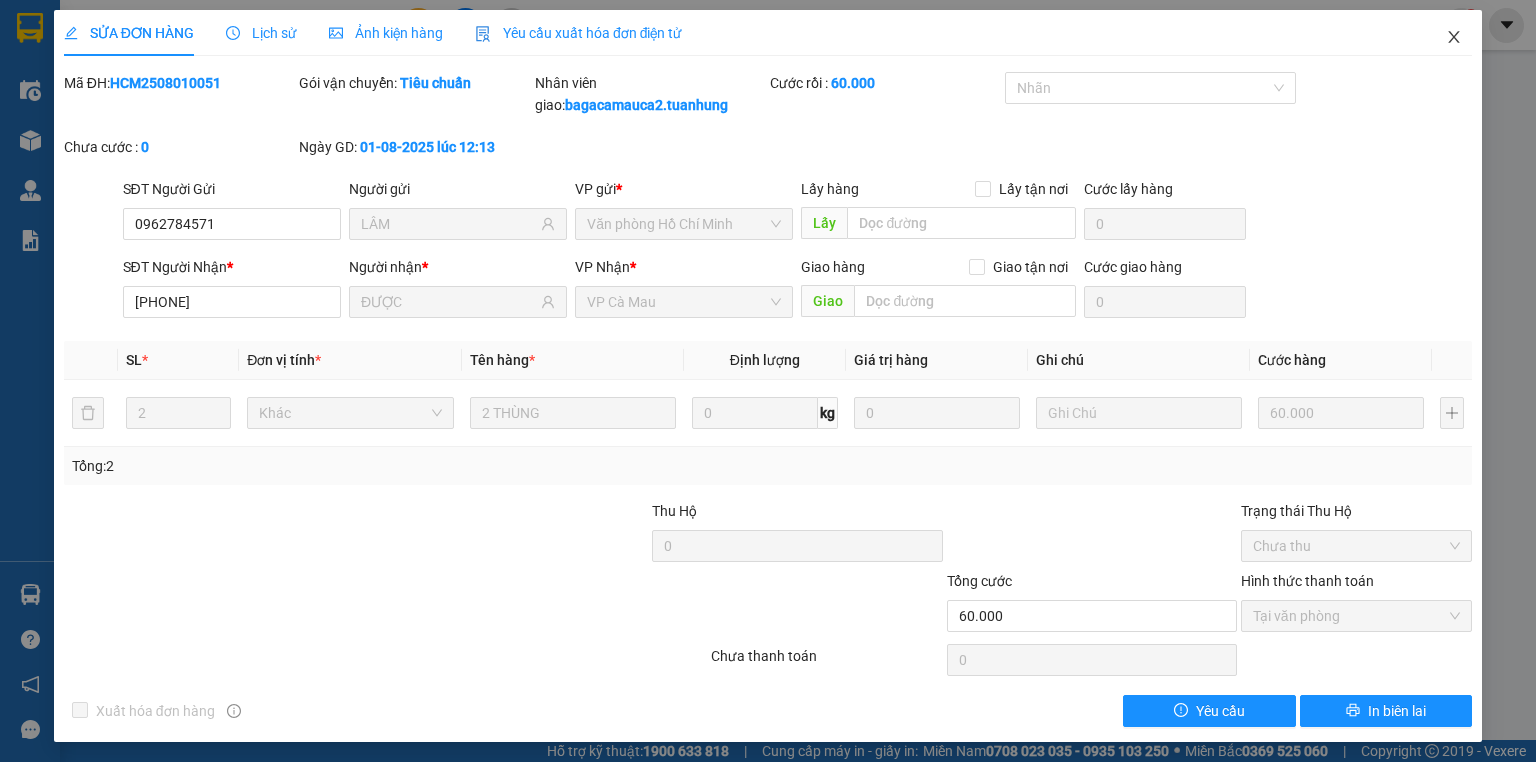 click 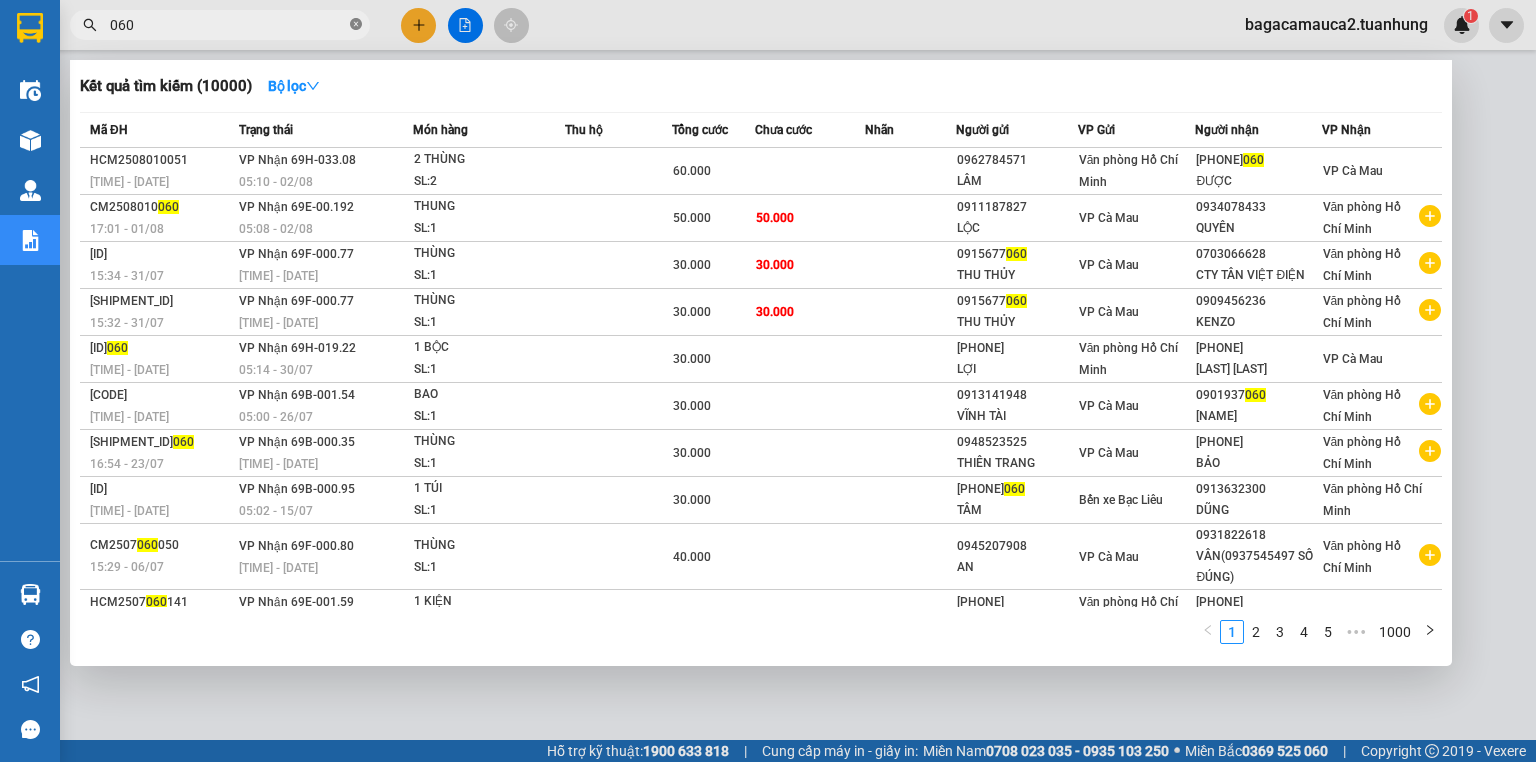 click 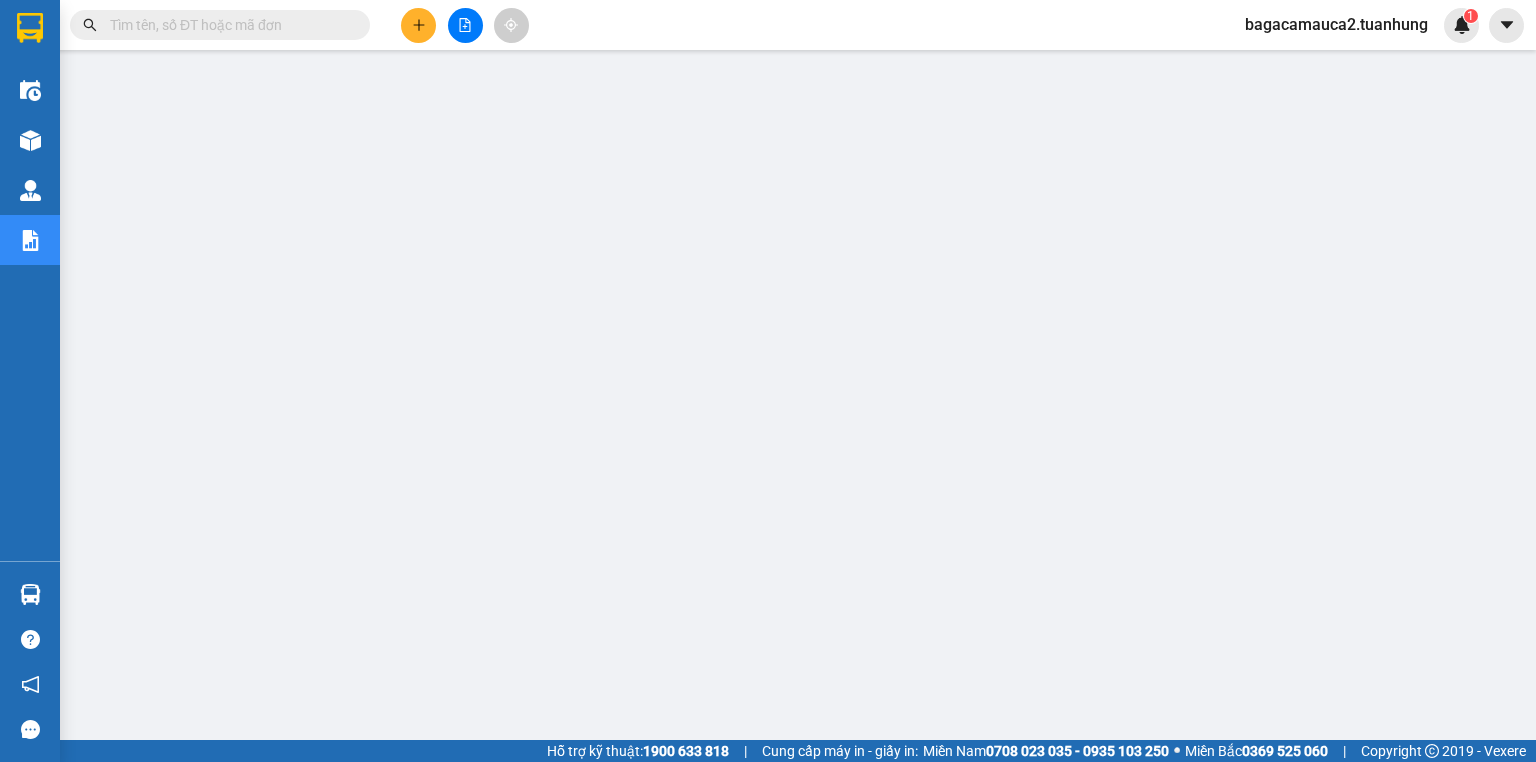 click at bounding box center [228, 25] 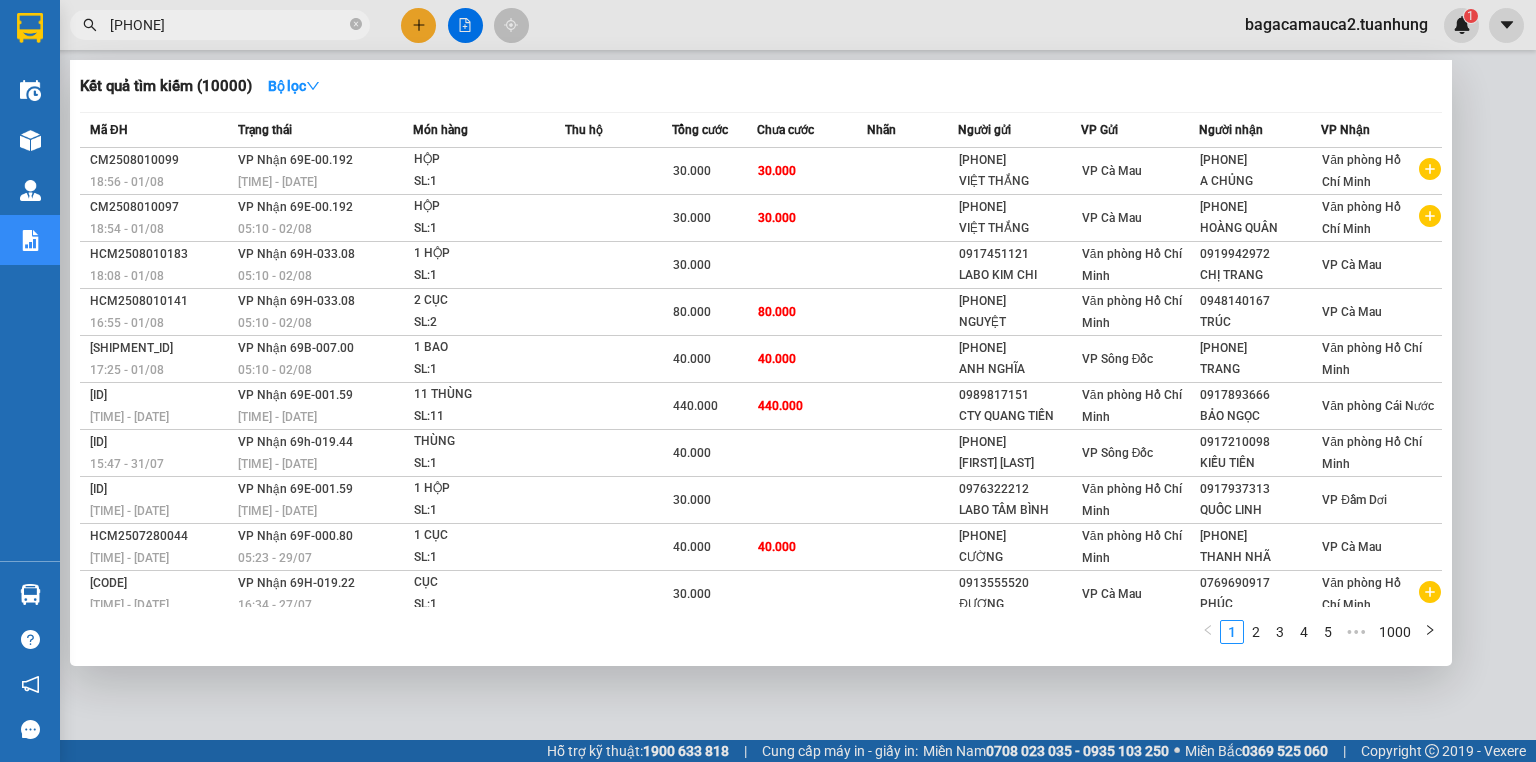 type on "0917376061" 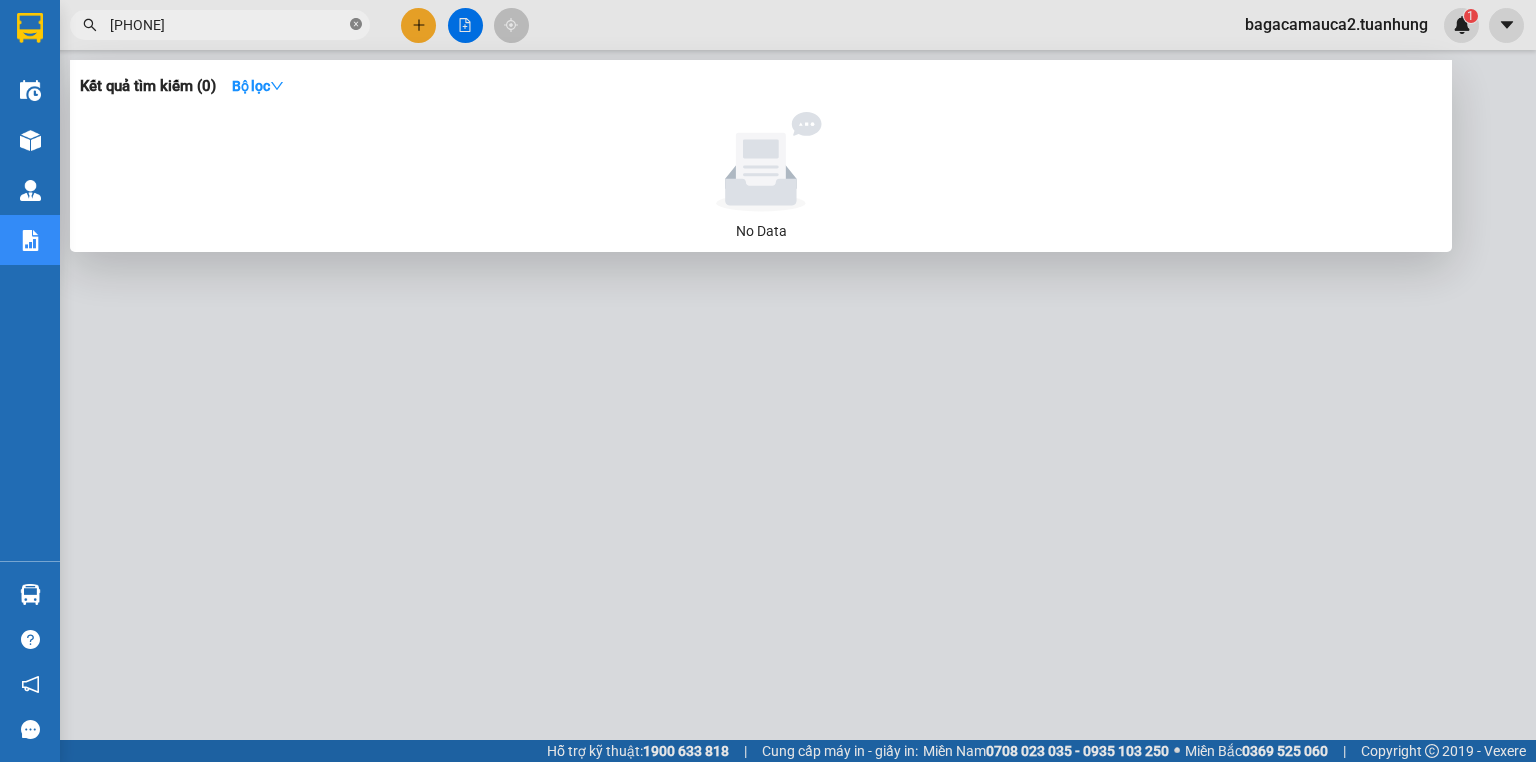 click 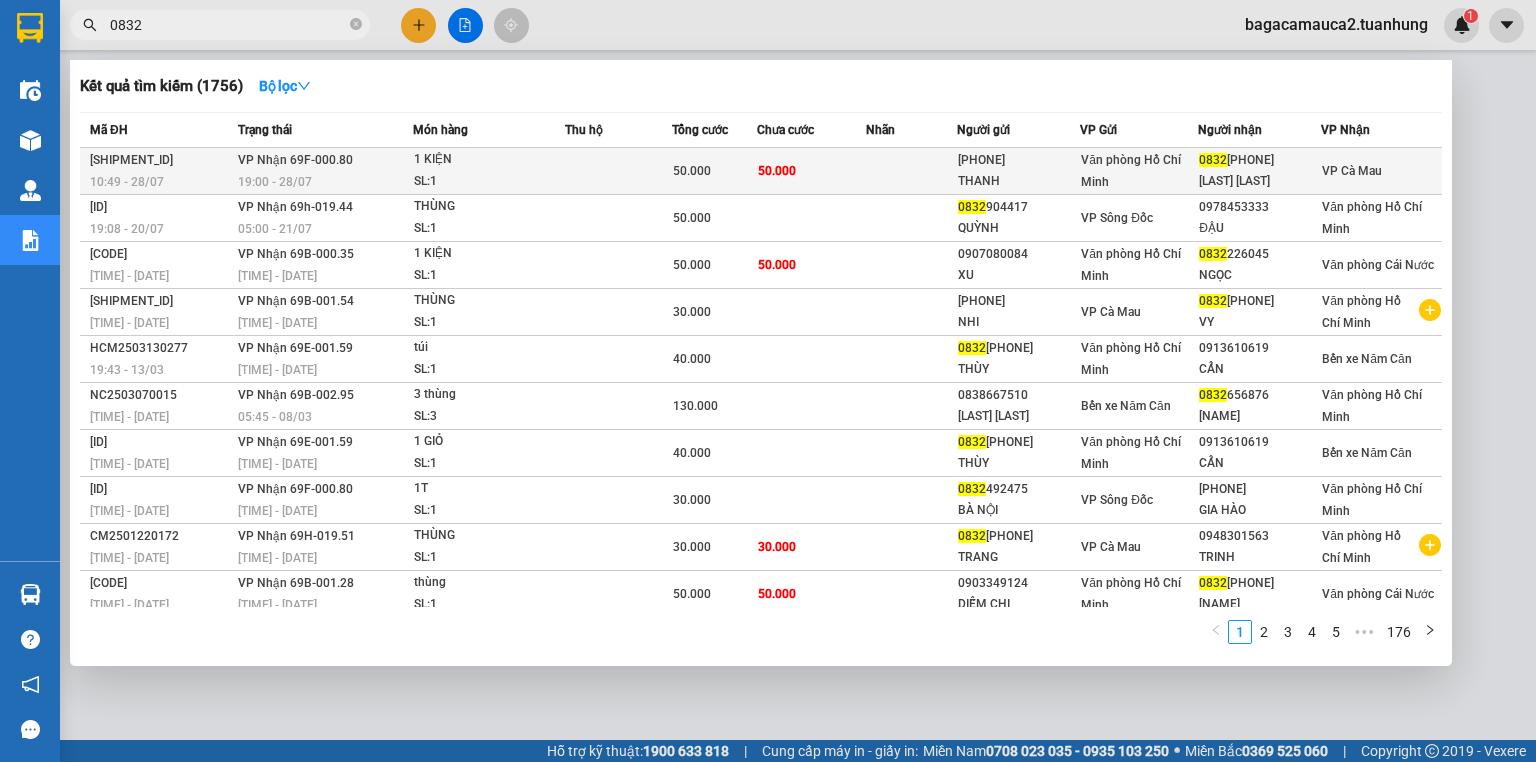 type on "0832" 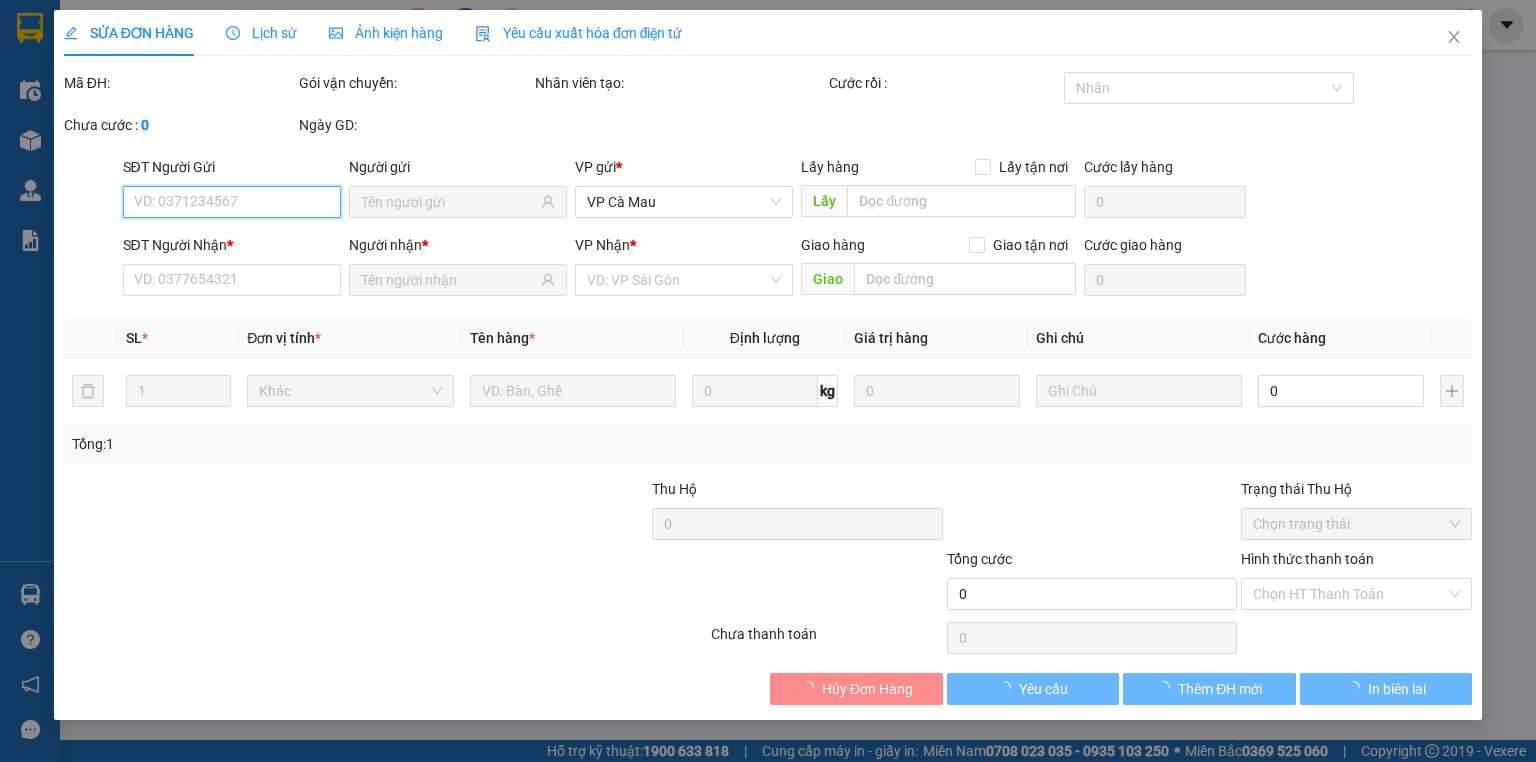type on "0987008412" 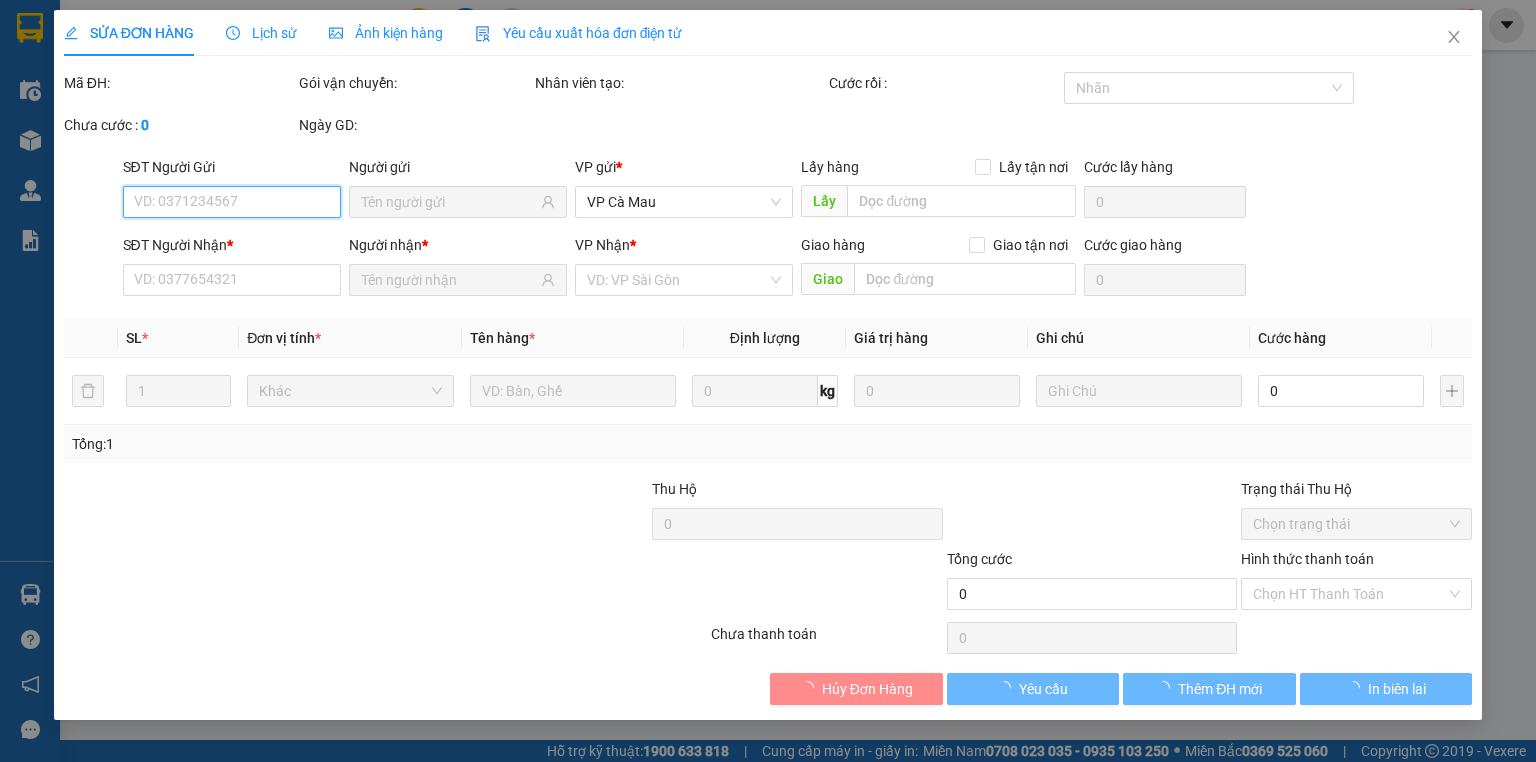 type on "THANH" 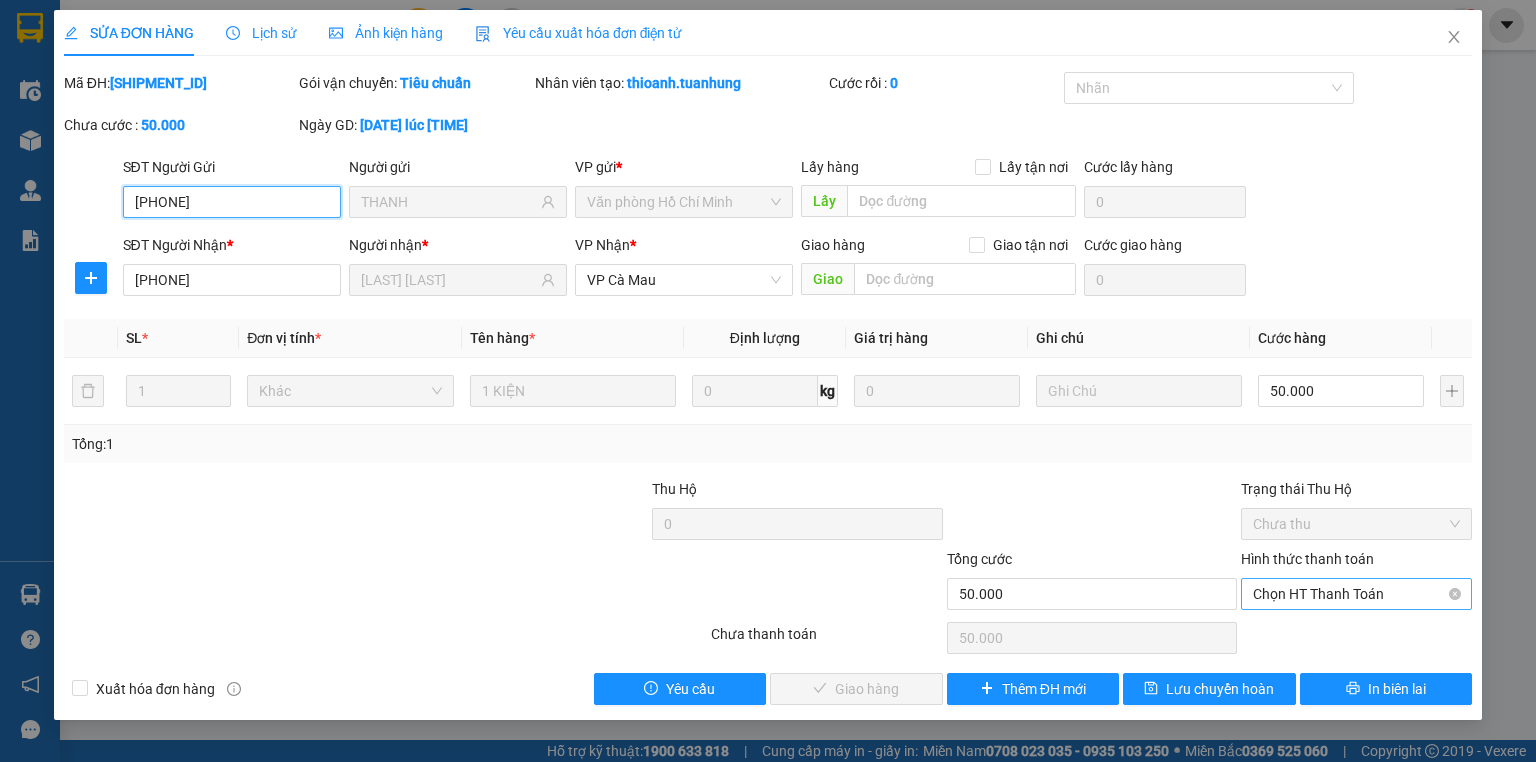 click on "Chọn HT Thanh Toán" at bounding box center (1356, 594) 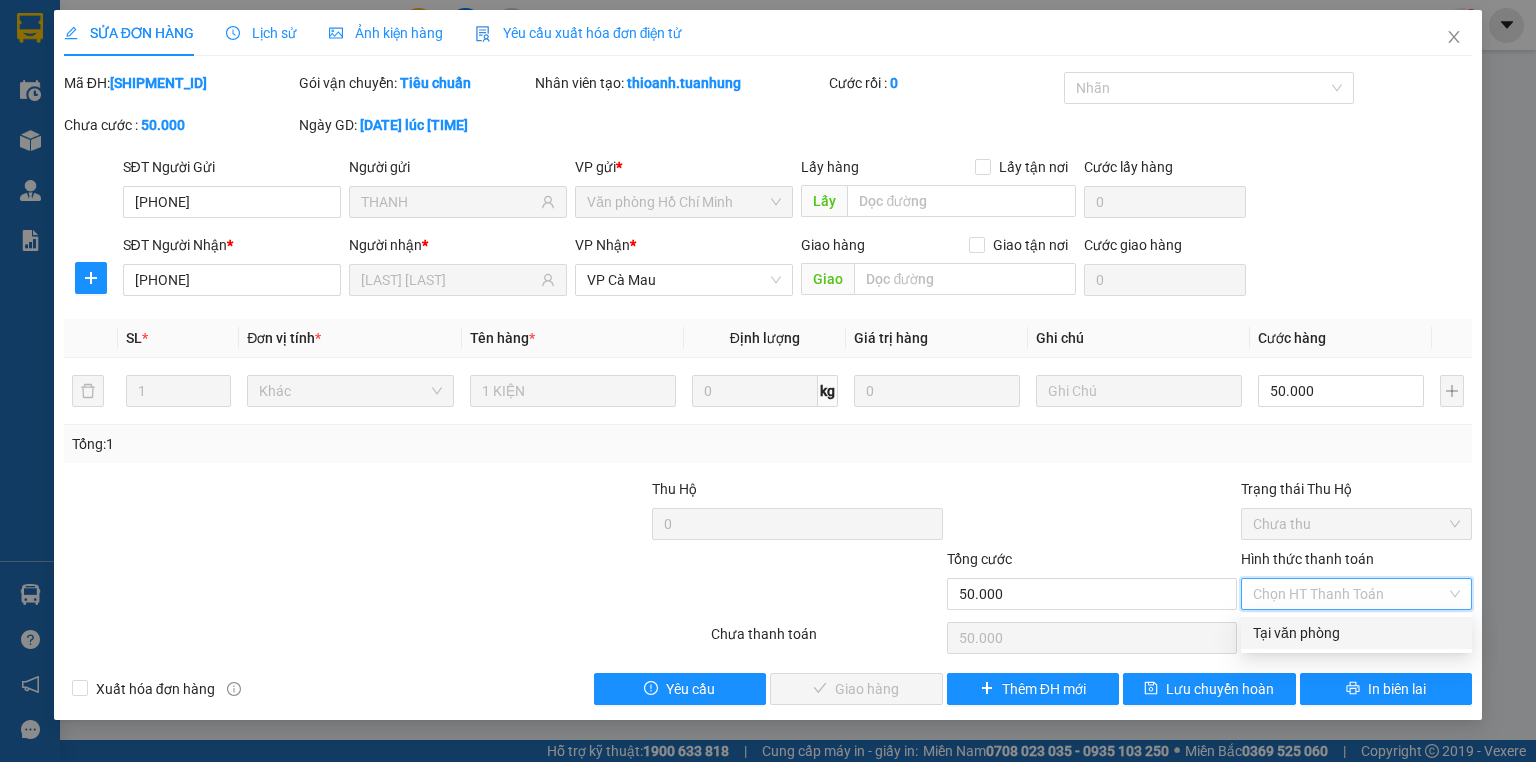 click on "Tại văn phòng" at bounding box center (1356, 633) 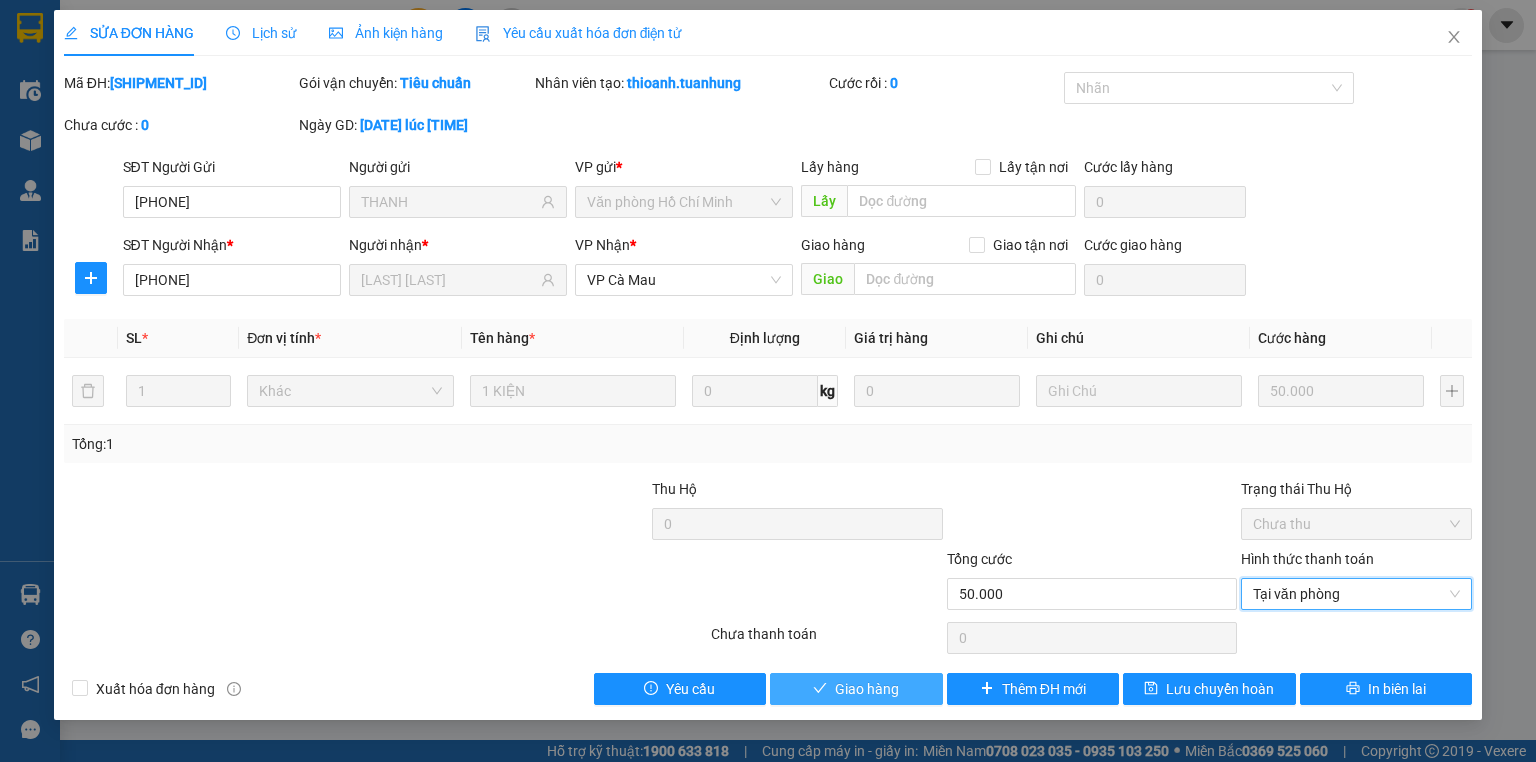 click on "Giao hàng" at bounding box center [867, 689] 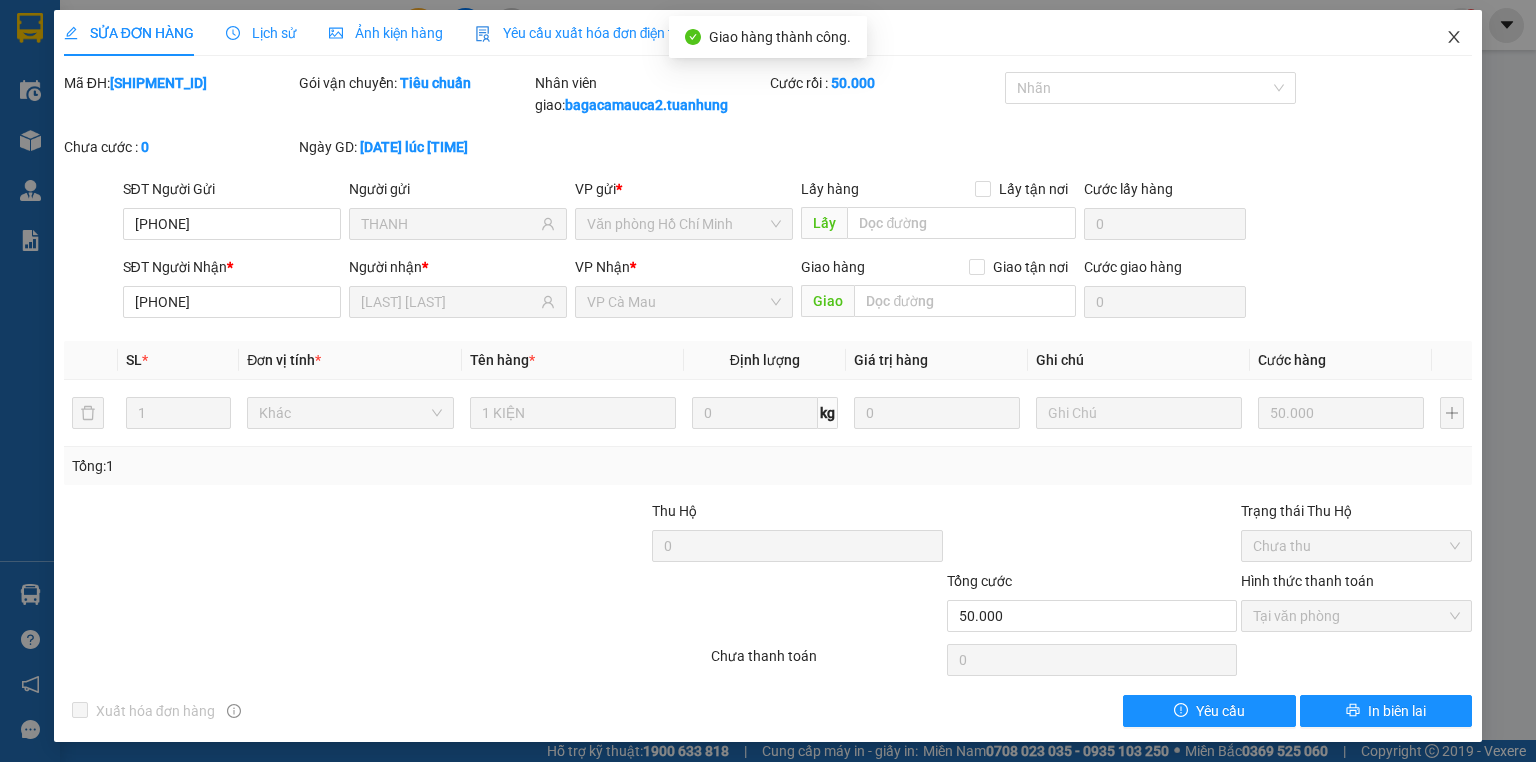 click 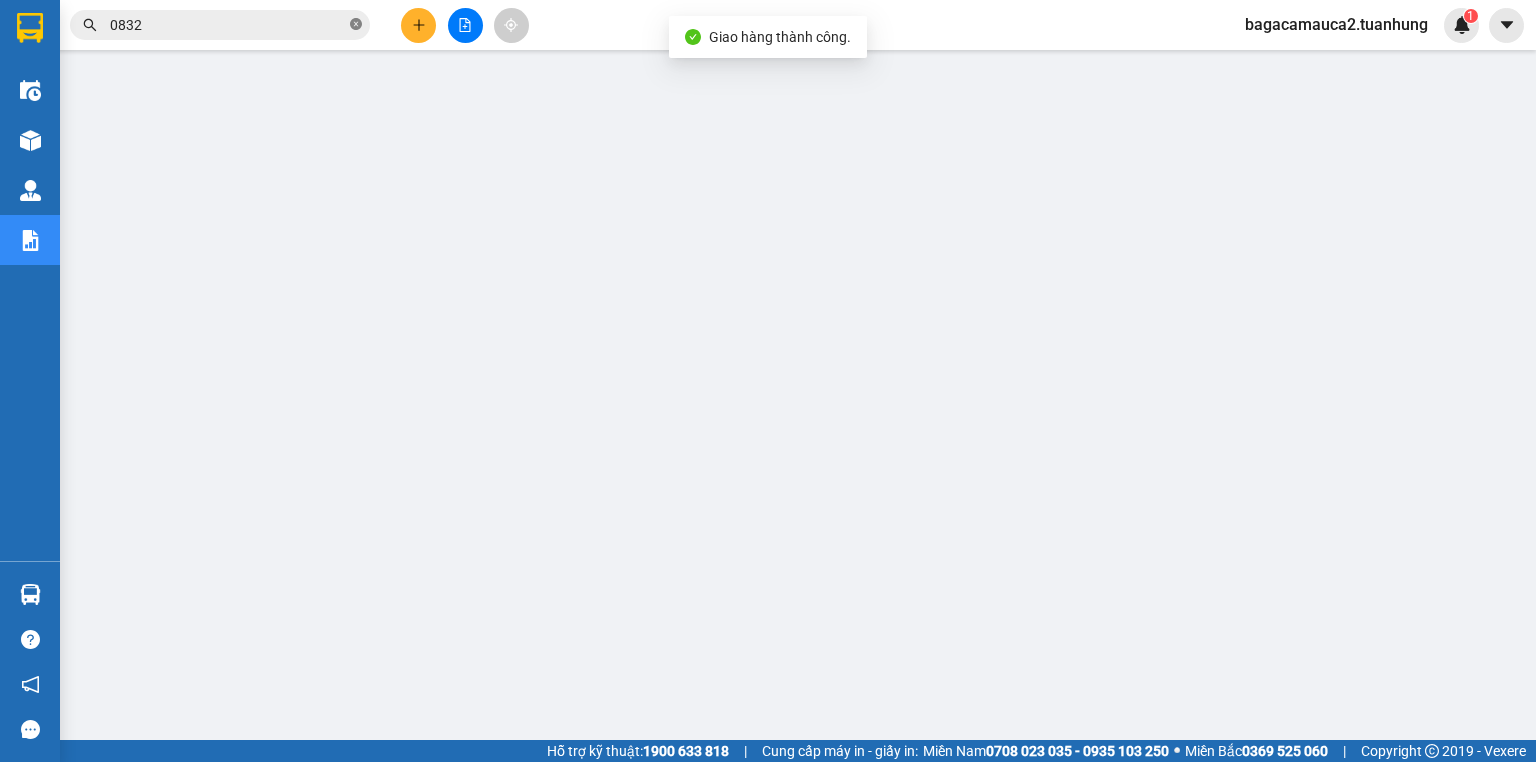 click at bounding box center [356, 25] 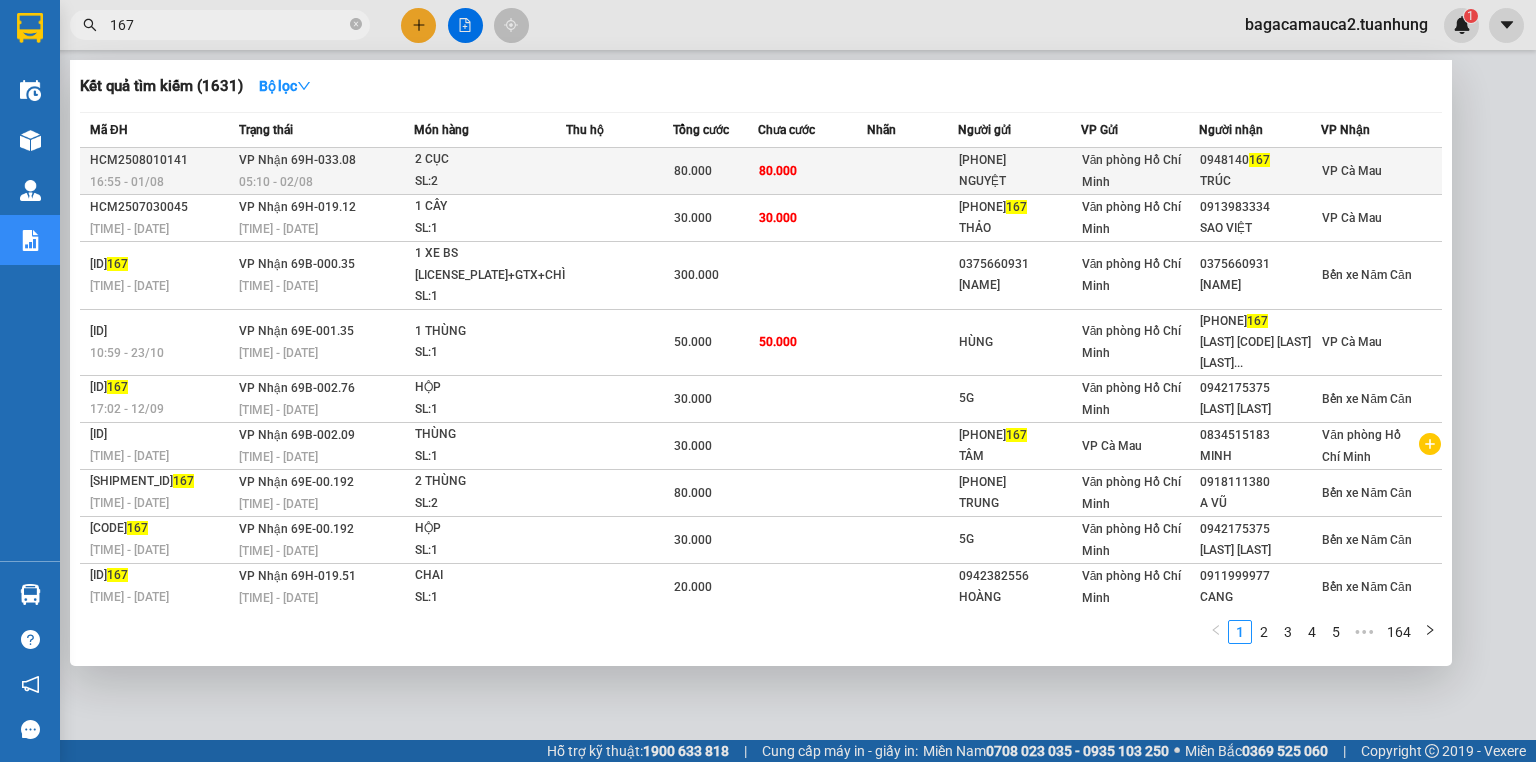 type on "167" 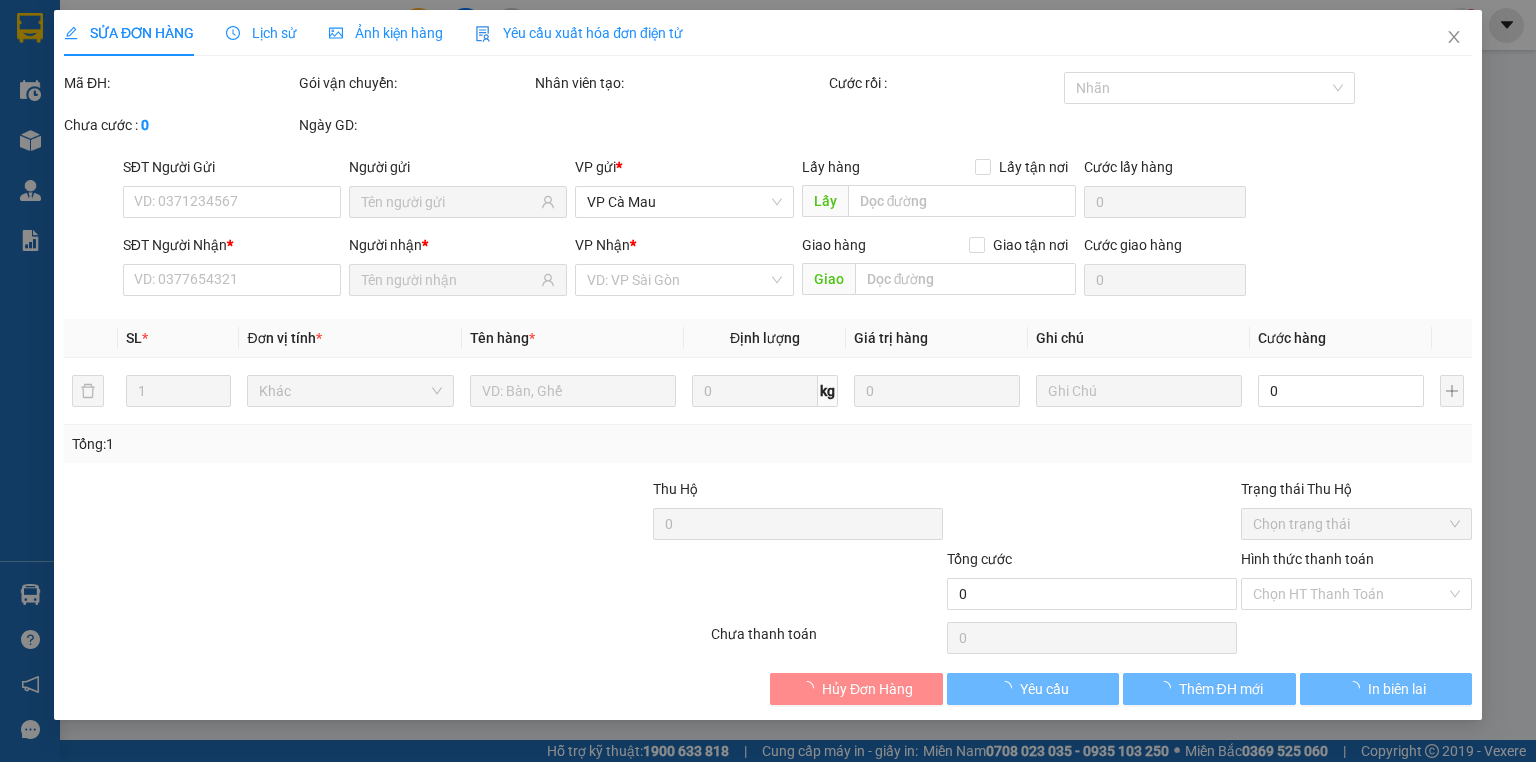 type on "0917163209" 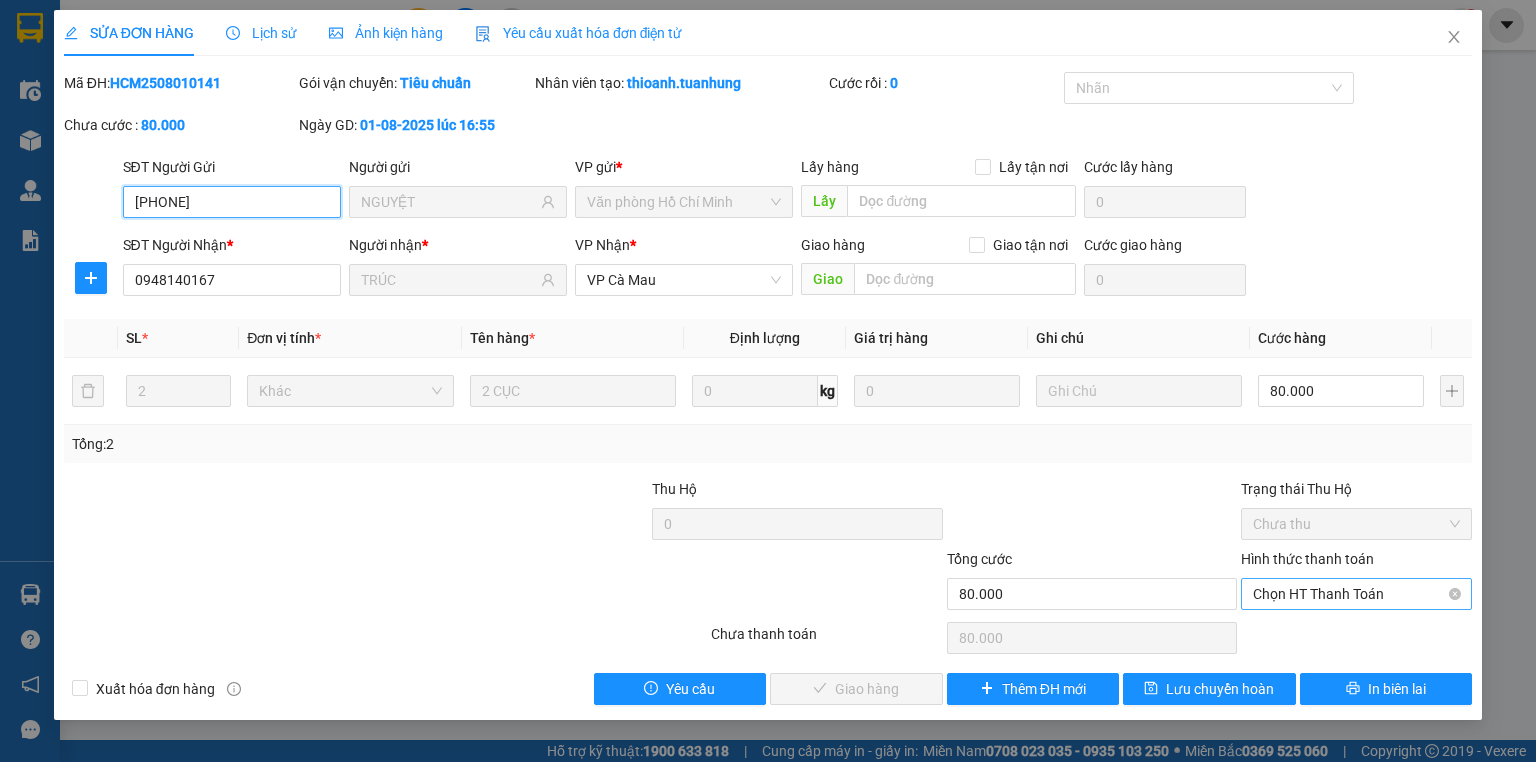 click on "Chọn HT Thanh Toán" at bounding box center [1356, 594] 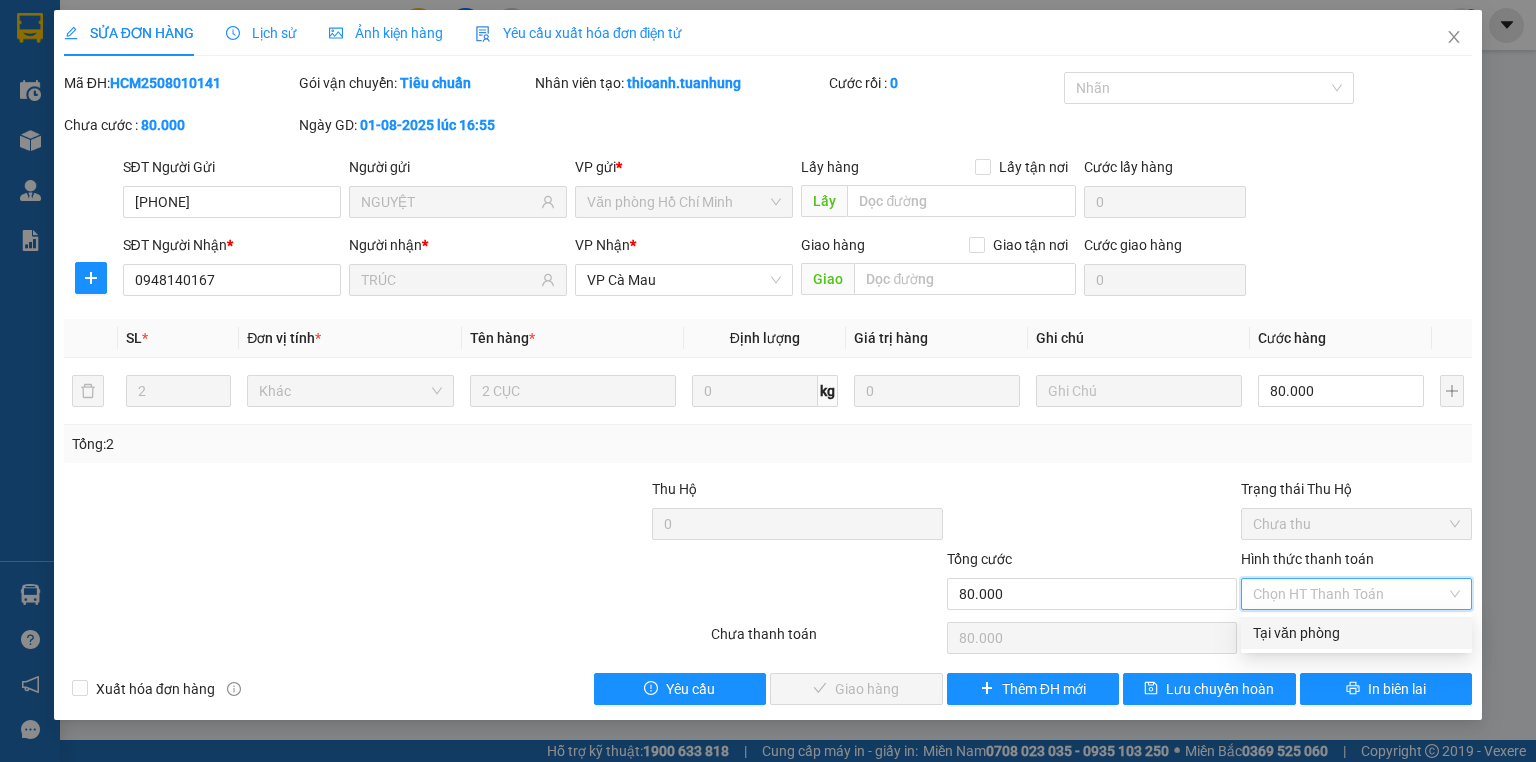 click on "Tại văn phòng" at bounding box center [1356, 633] 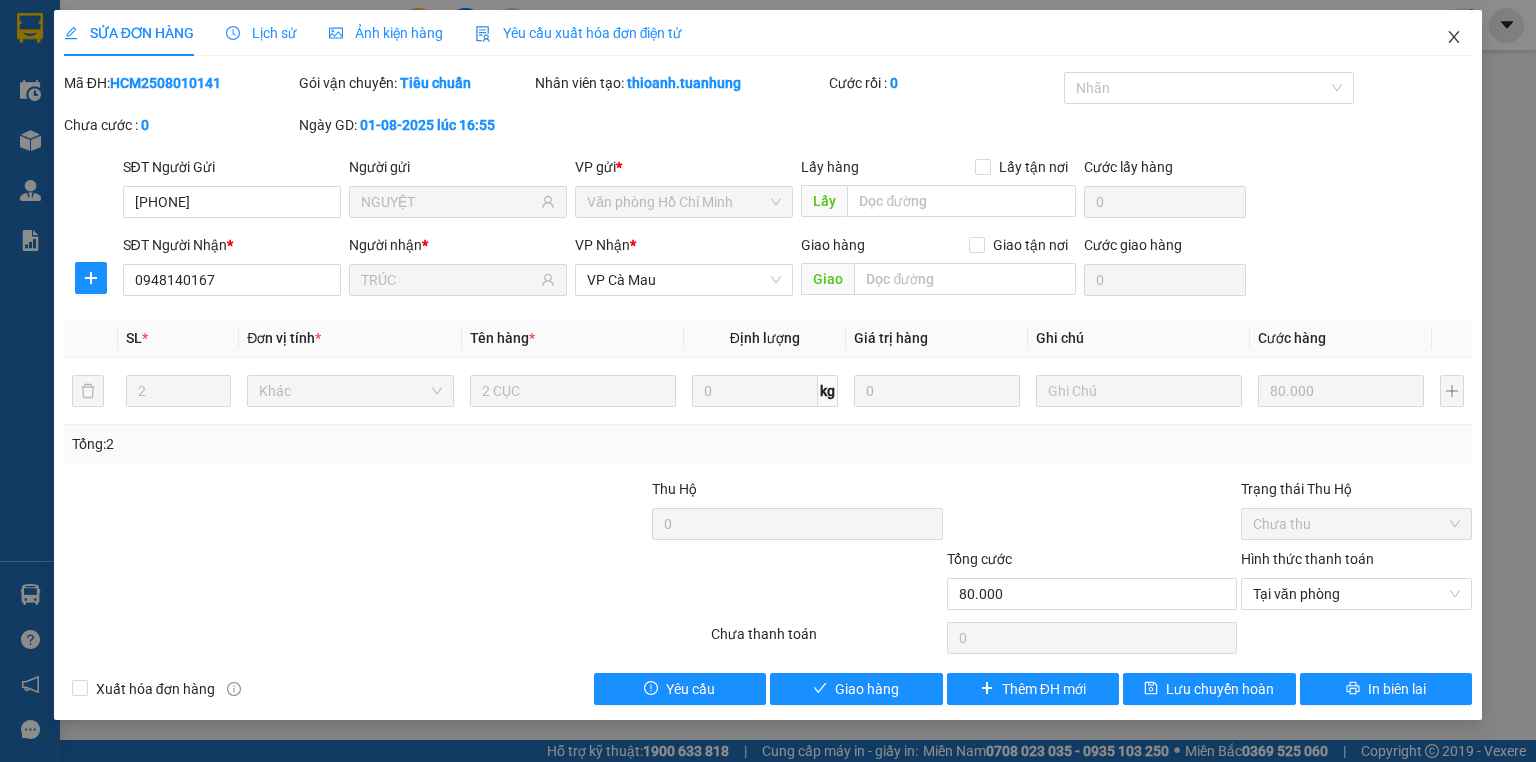 click 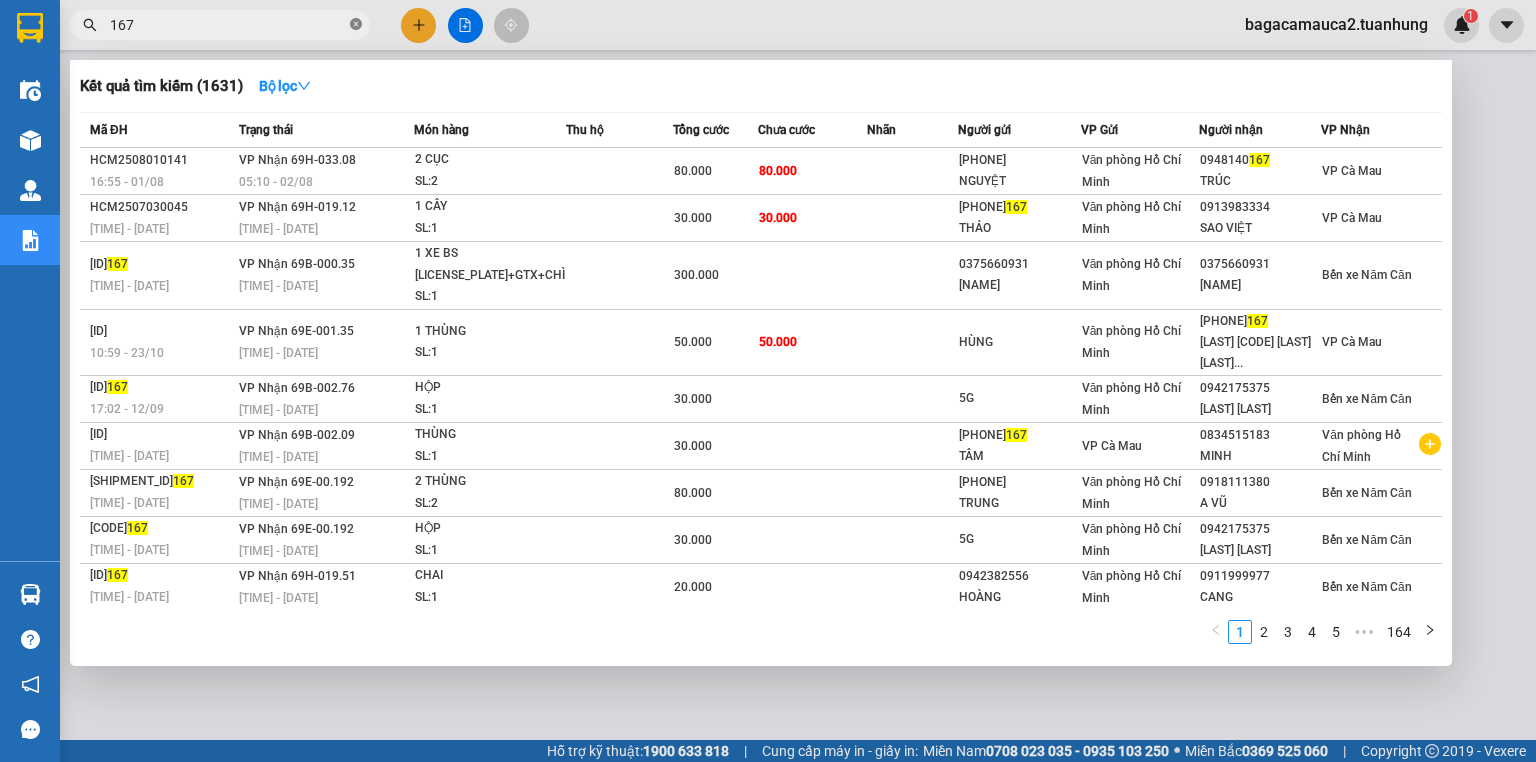 click 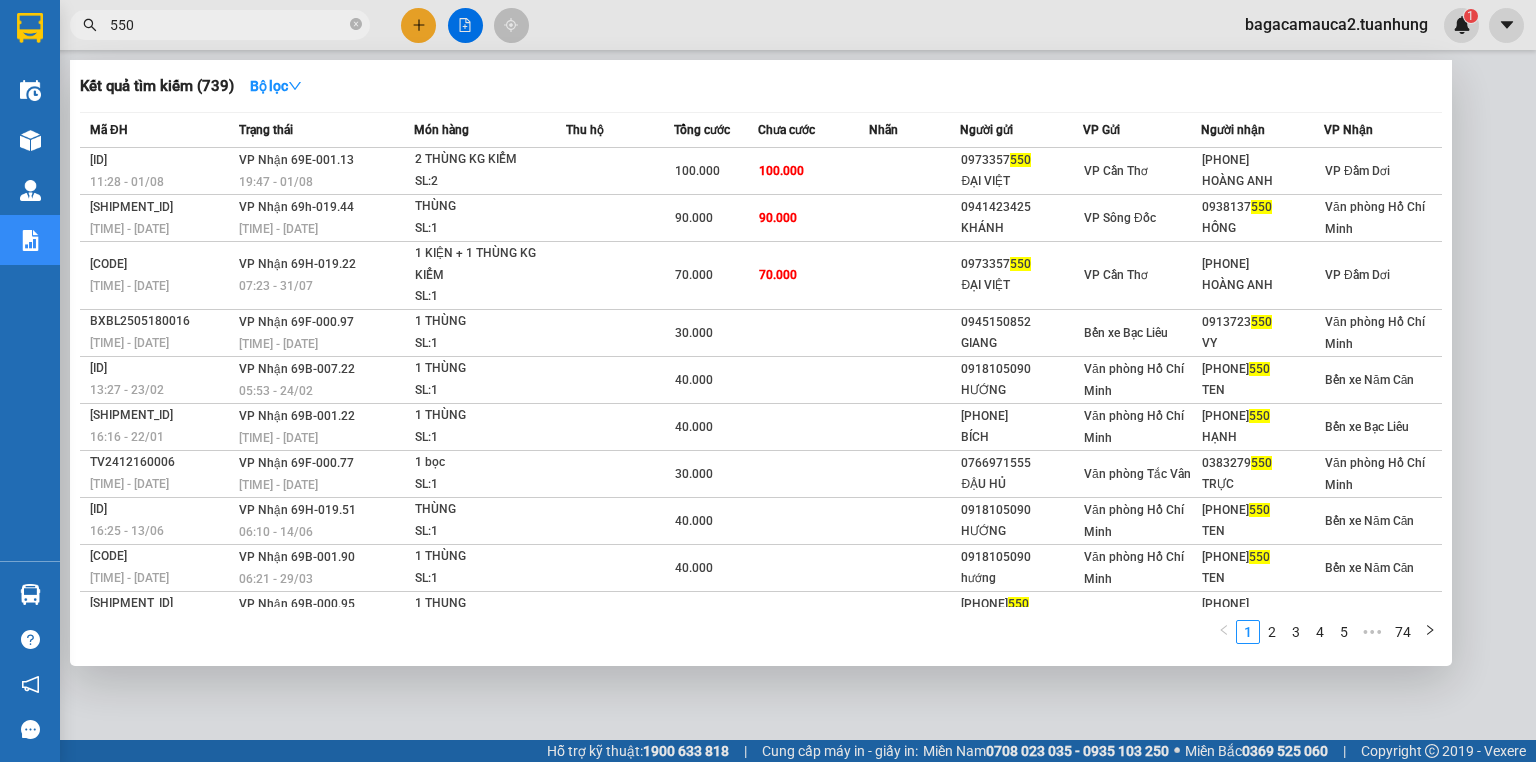 type on "550" 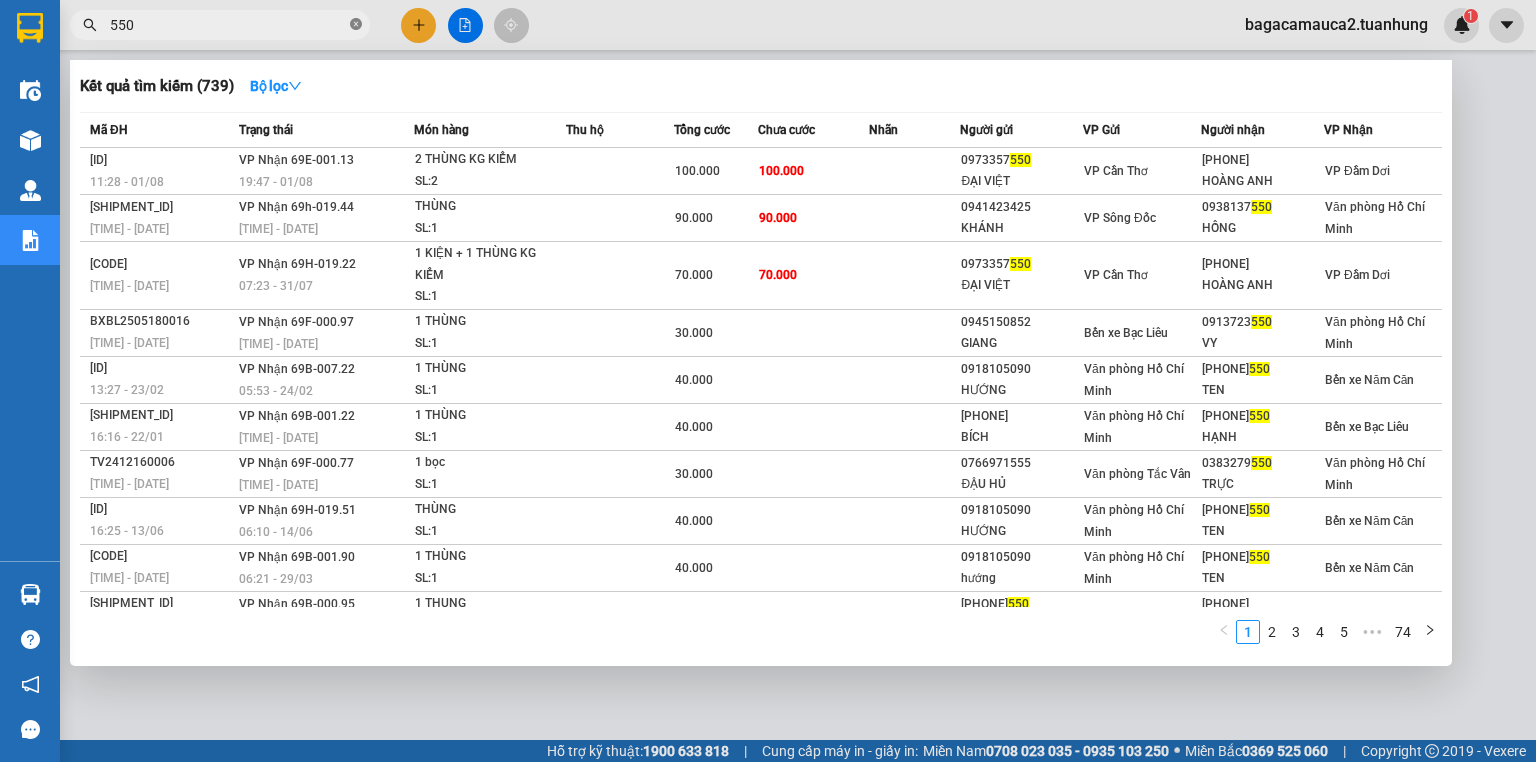 click 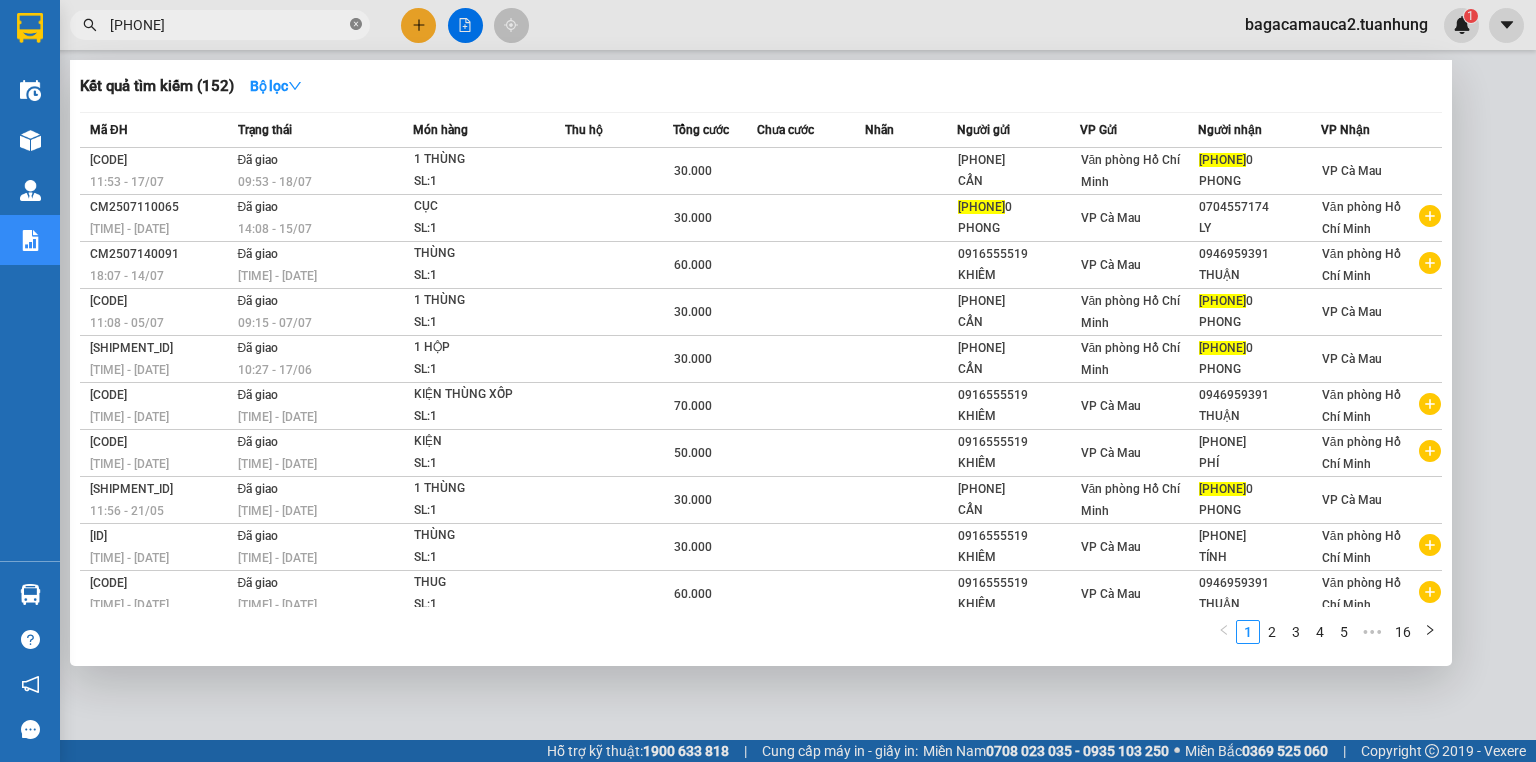 type on "0916555550" 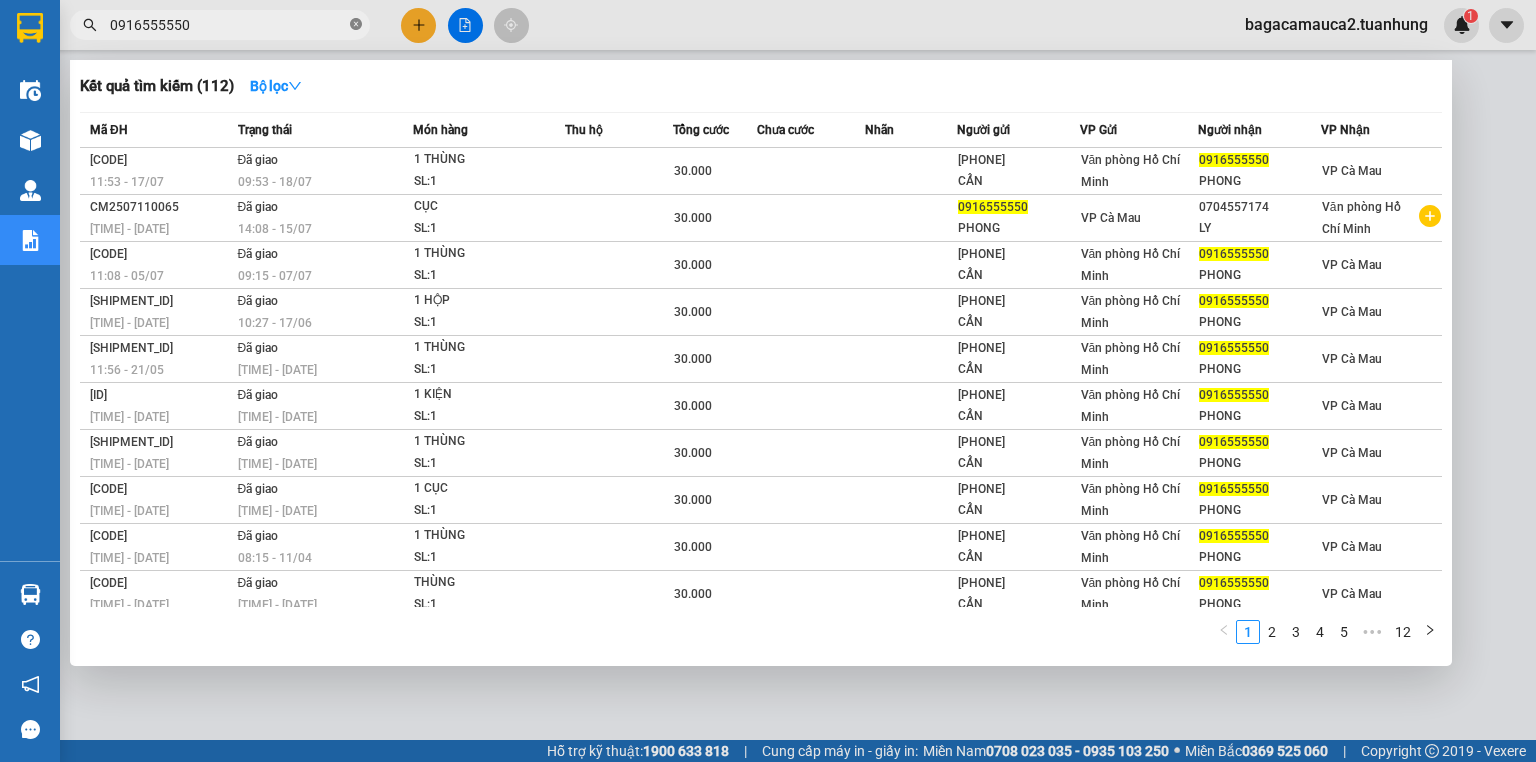 click 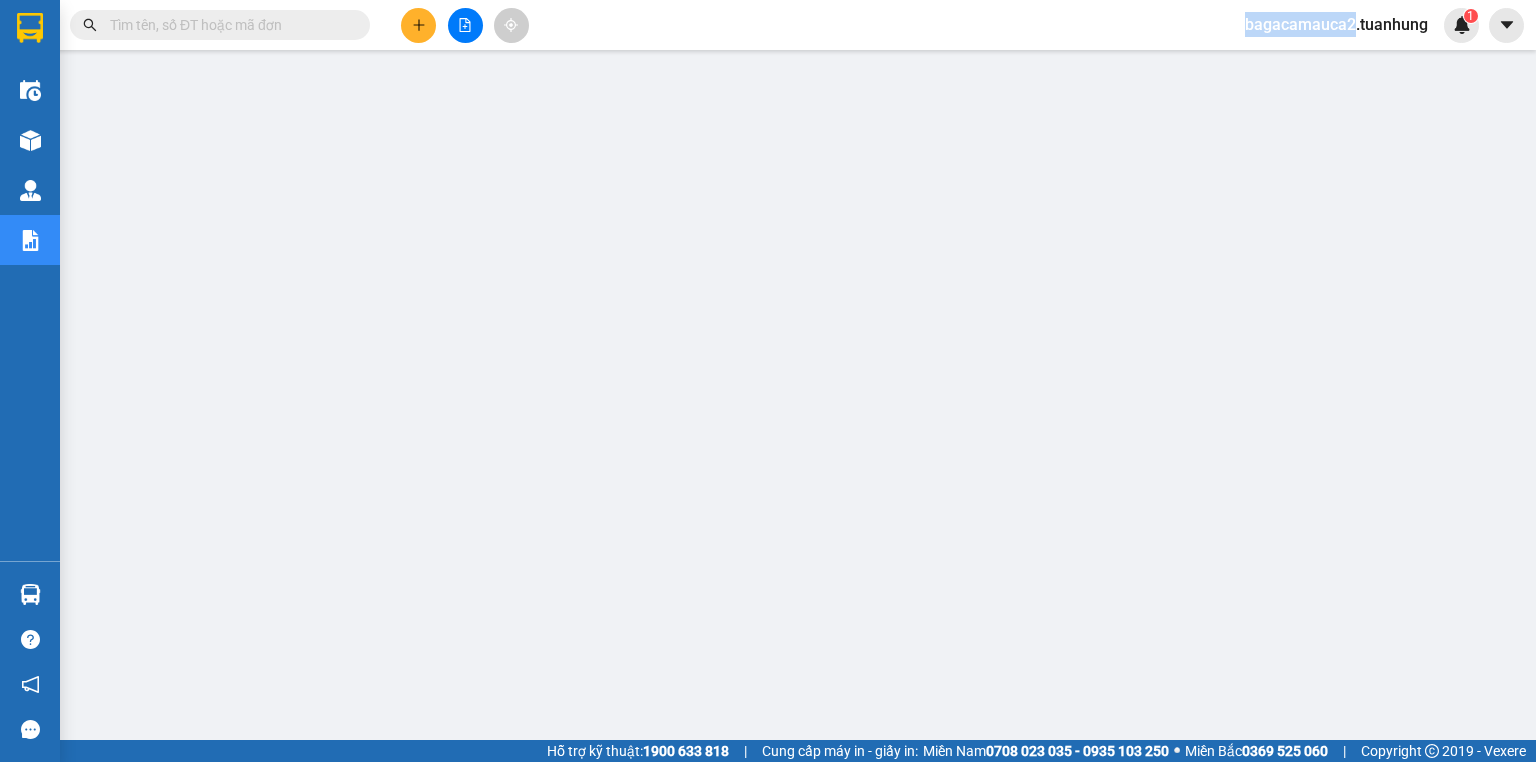 click at bounding box center (356, 25) 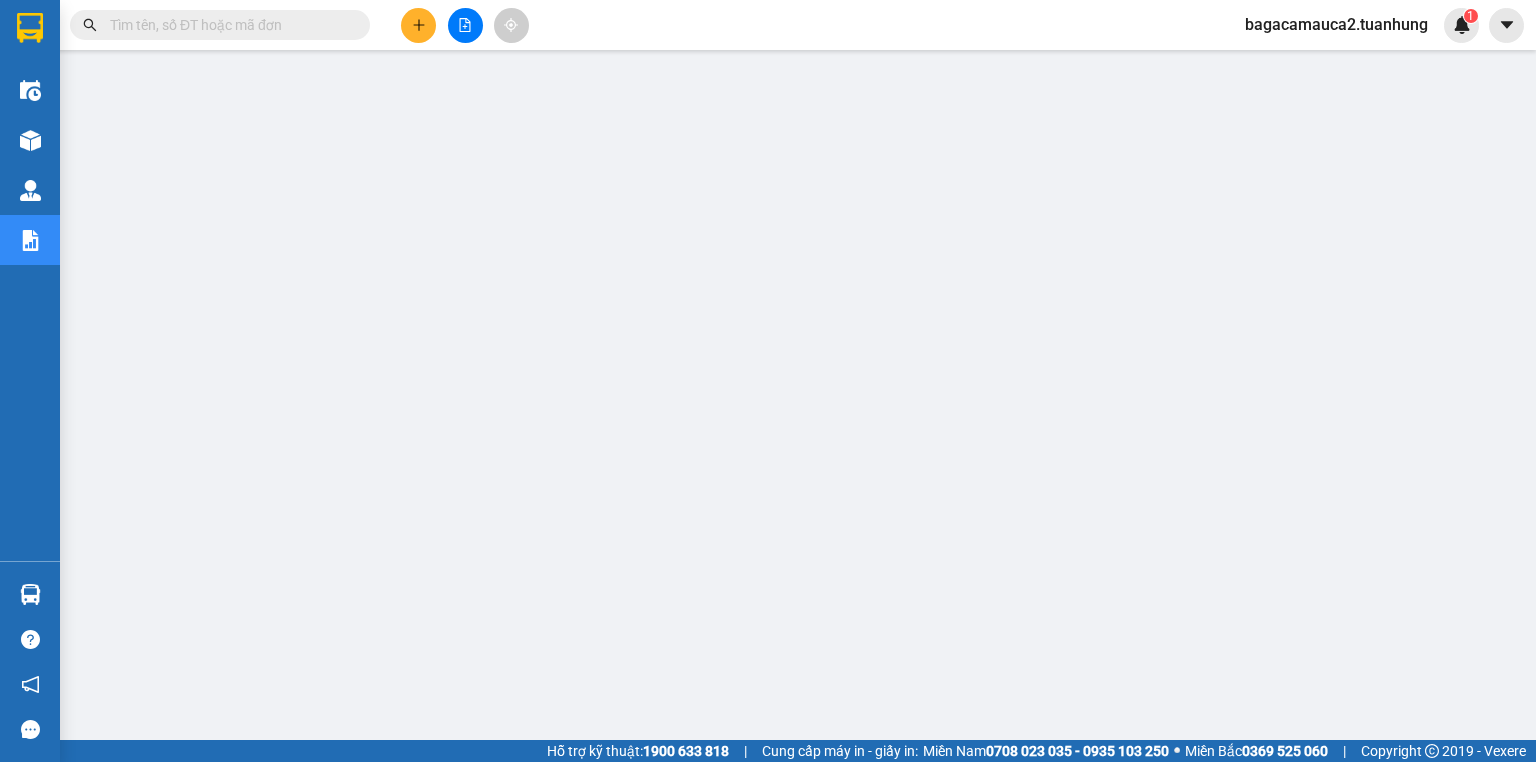 click at bounding box center [228, 25] 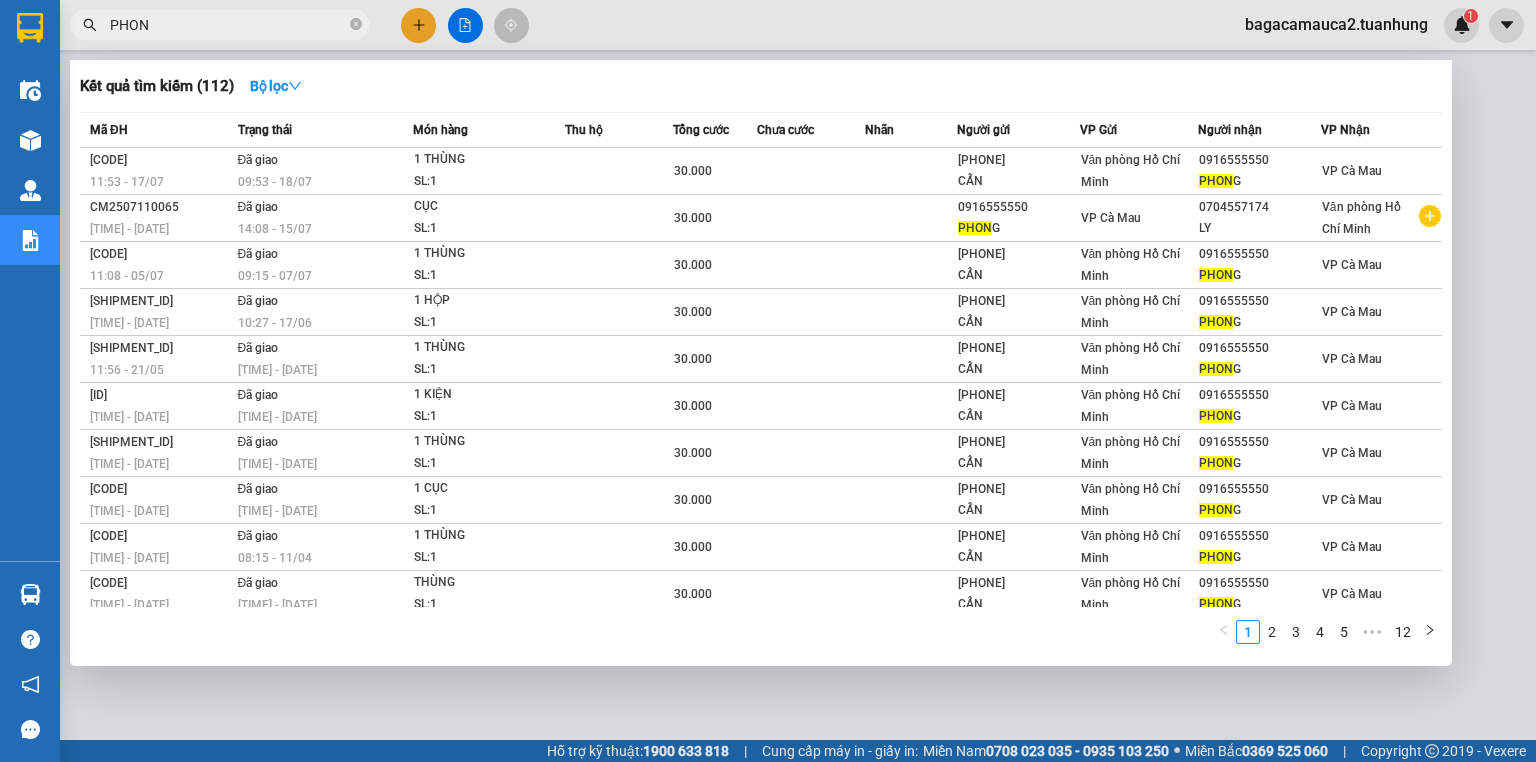 type on "PHONG" 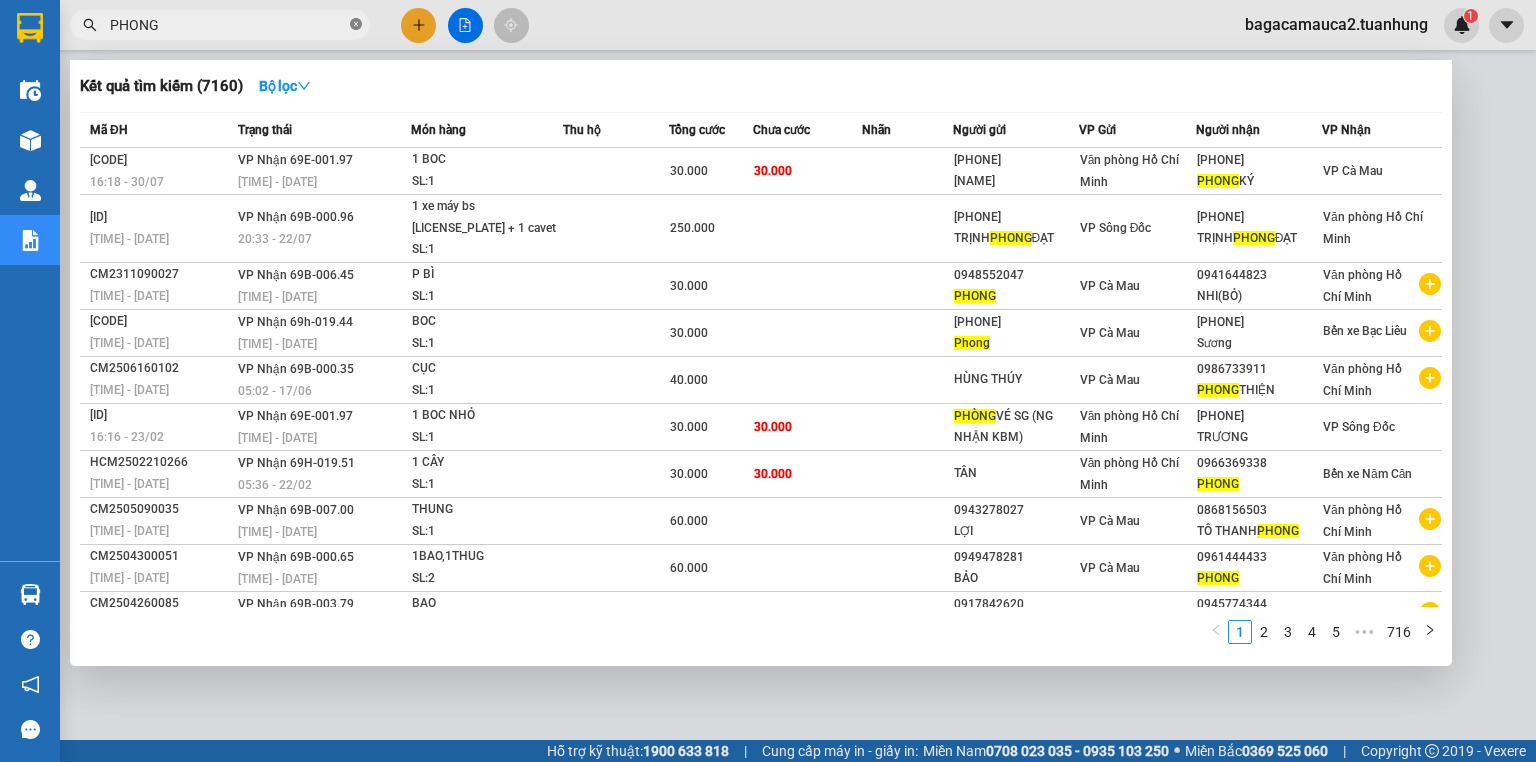 click 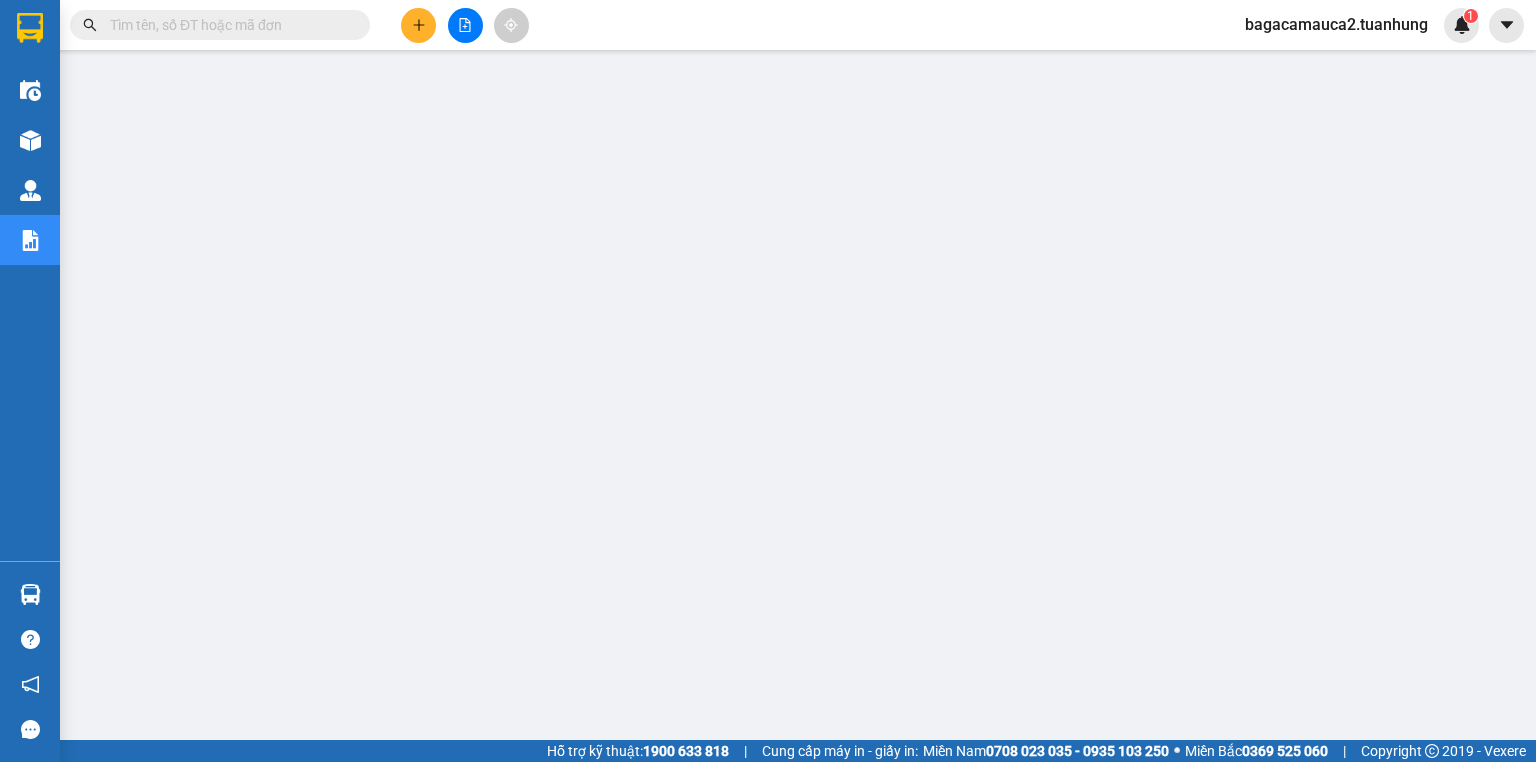 click at bounding box center (228, 25) 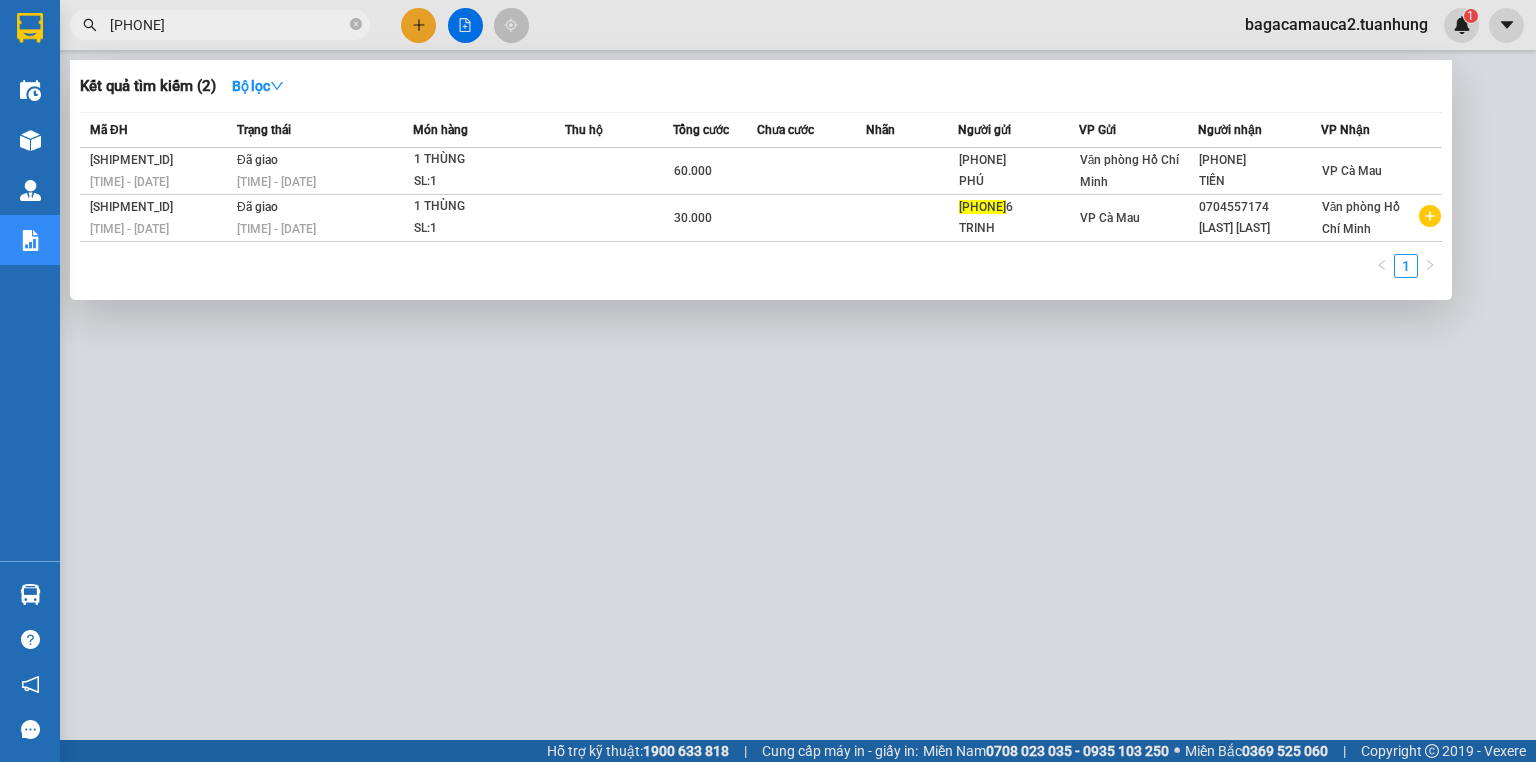 type on "0916253456" 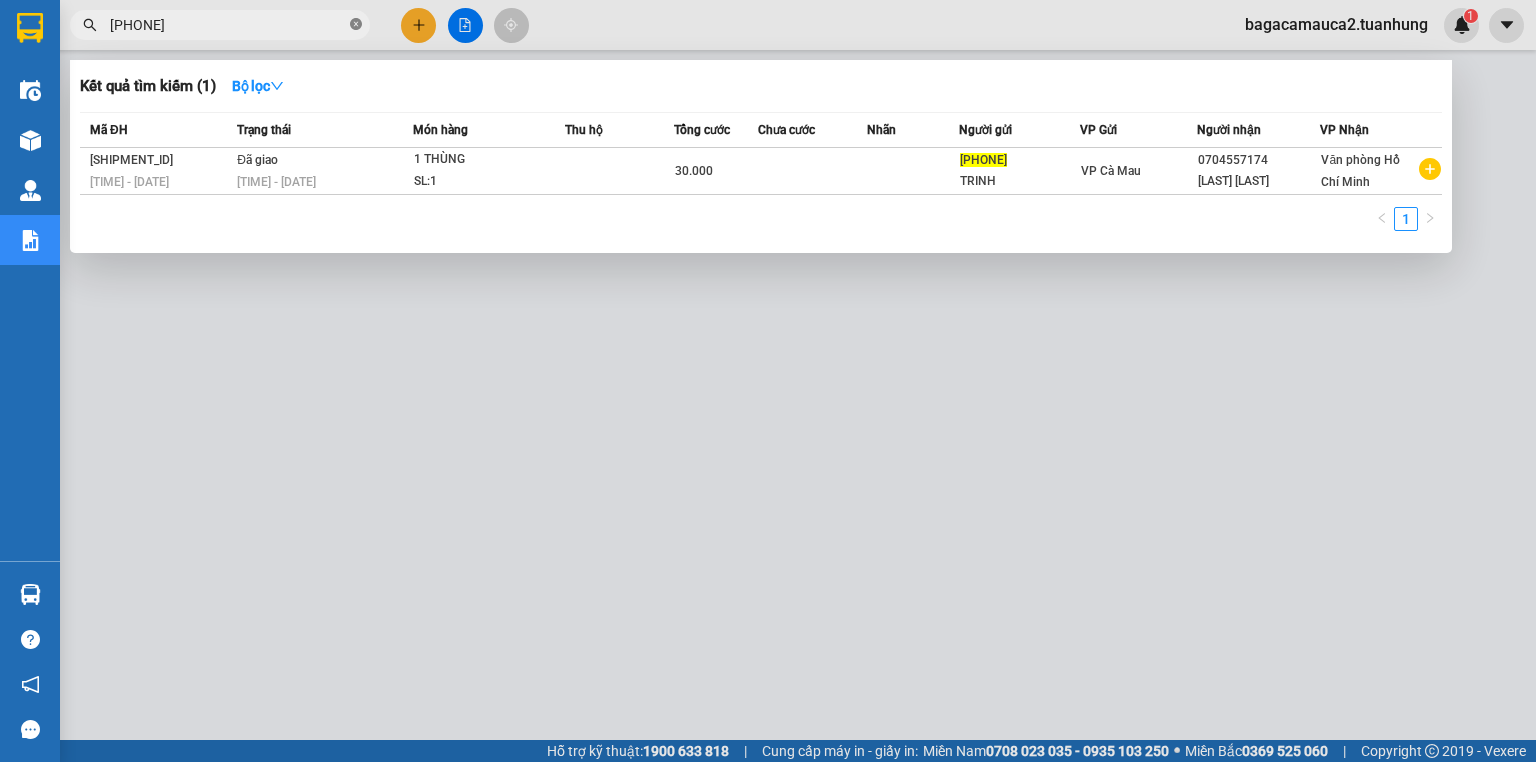 click 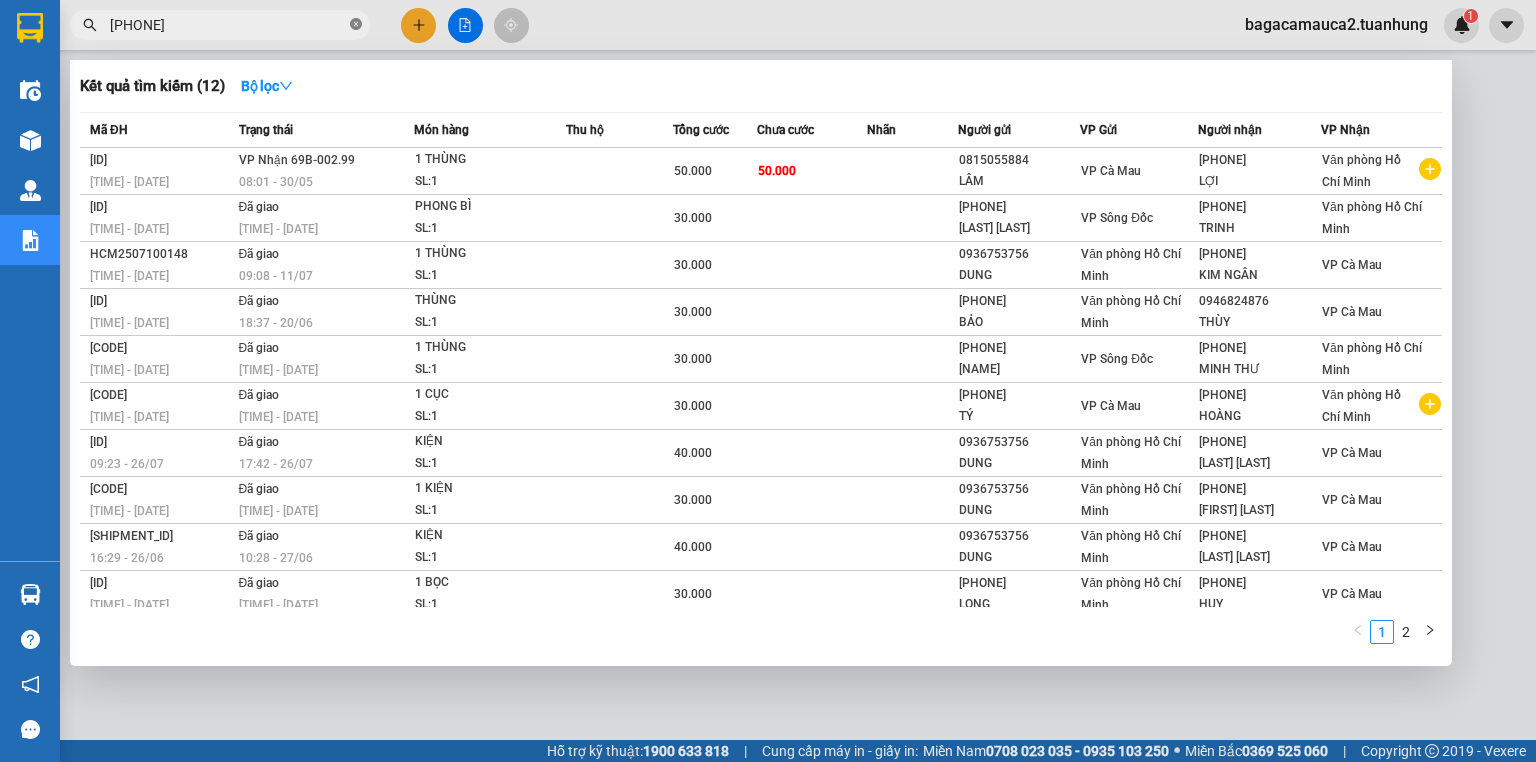 type on "0936752345" 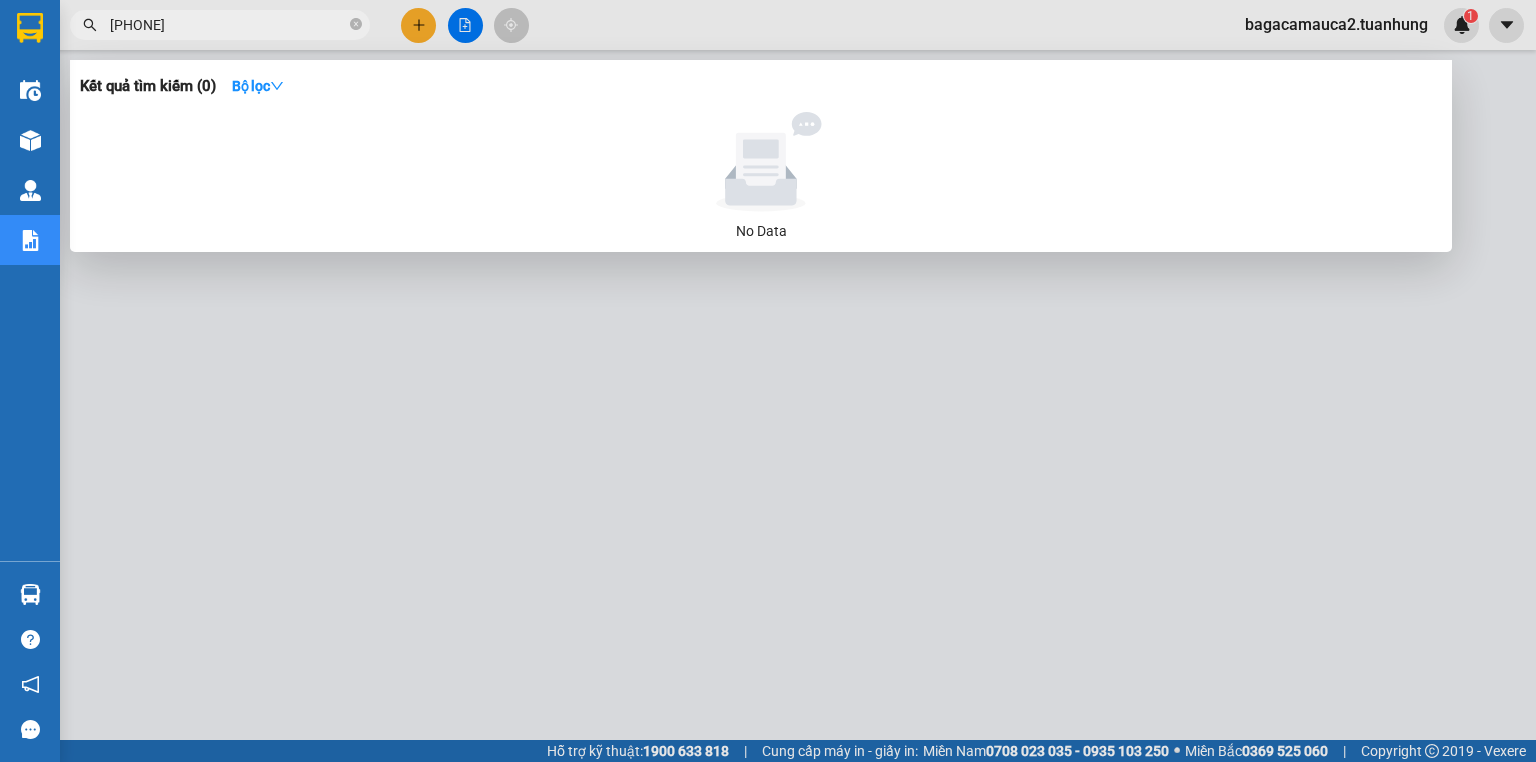 click on "0936752345" at bounding box center [228, 25] 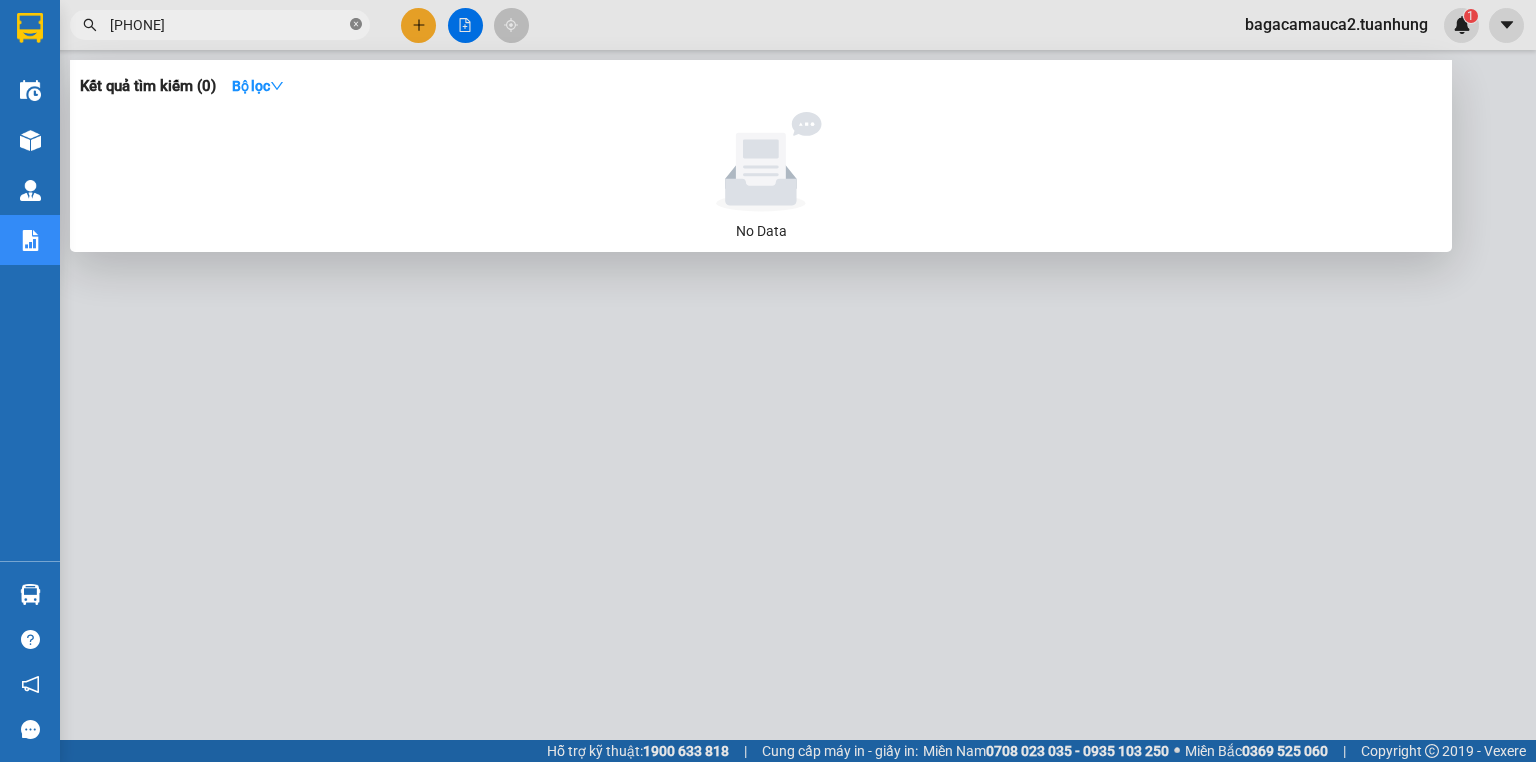 click 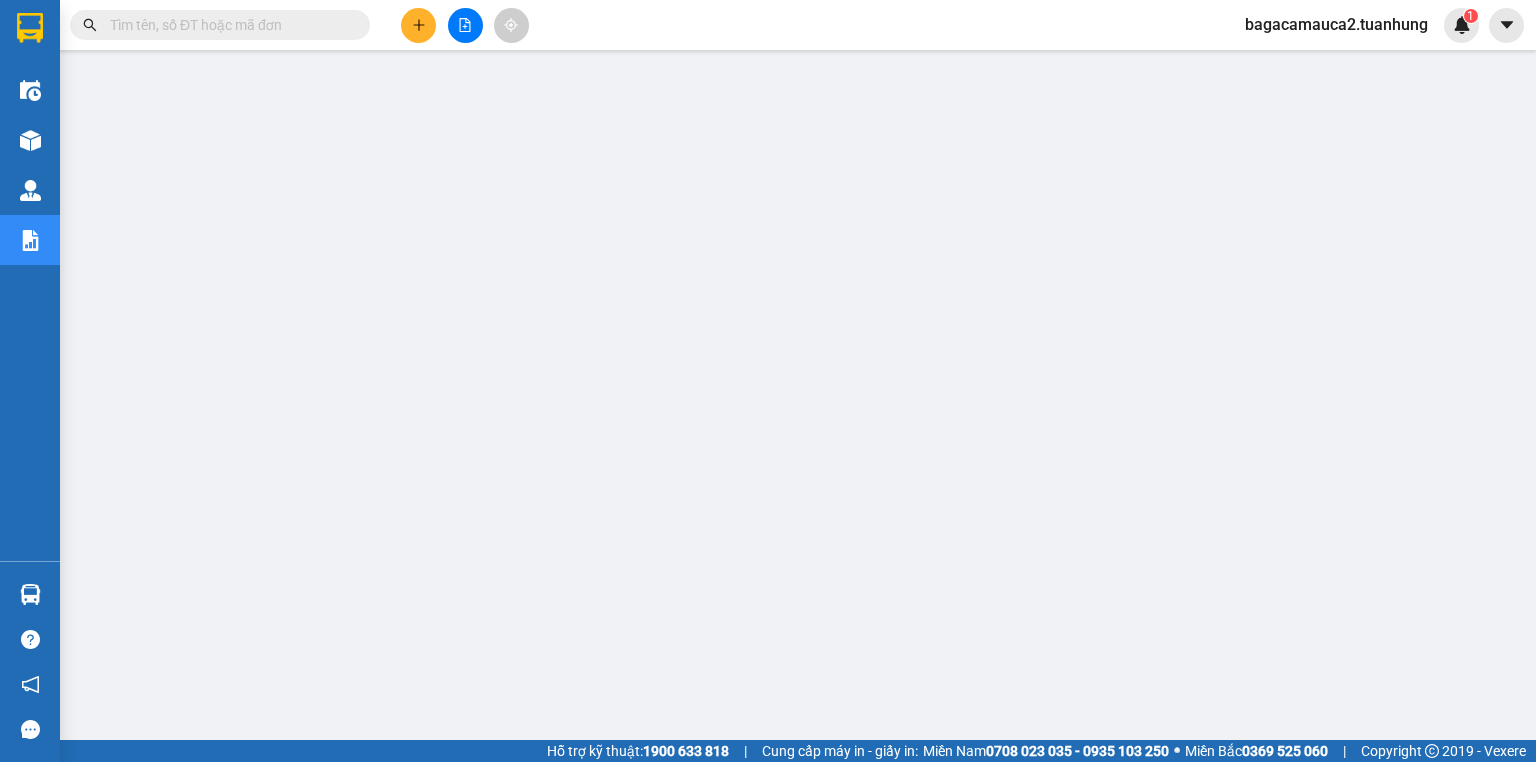 click 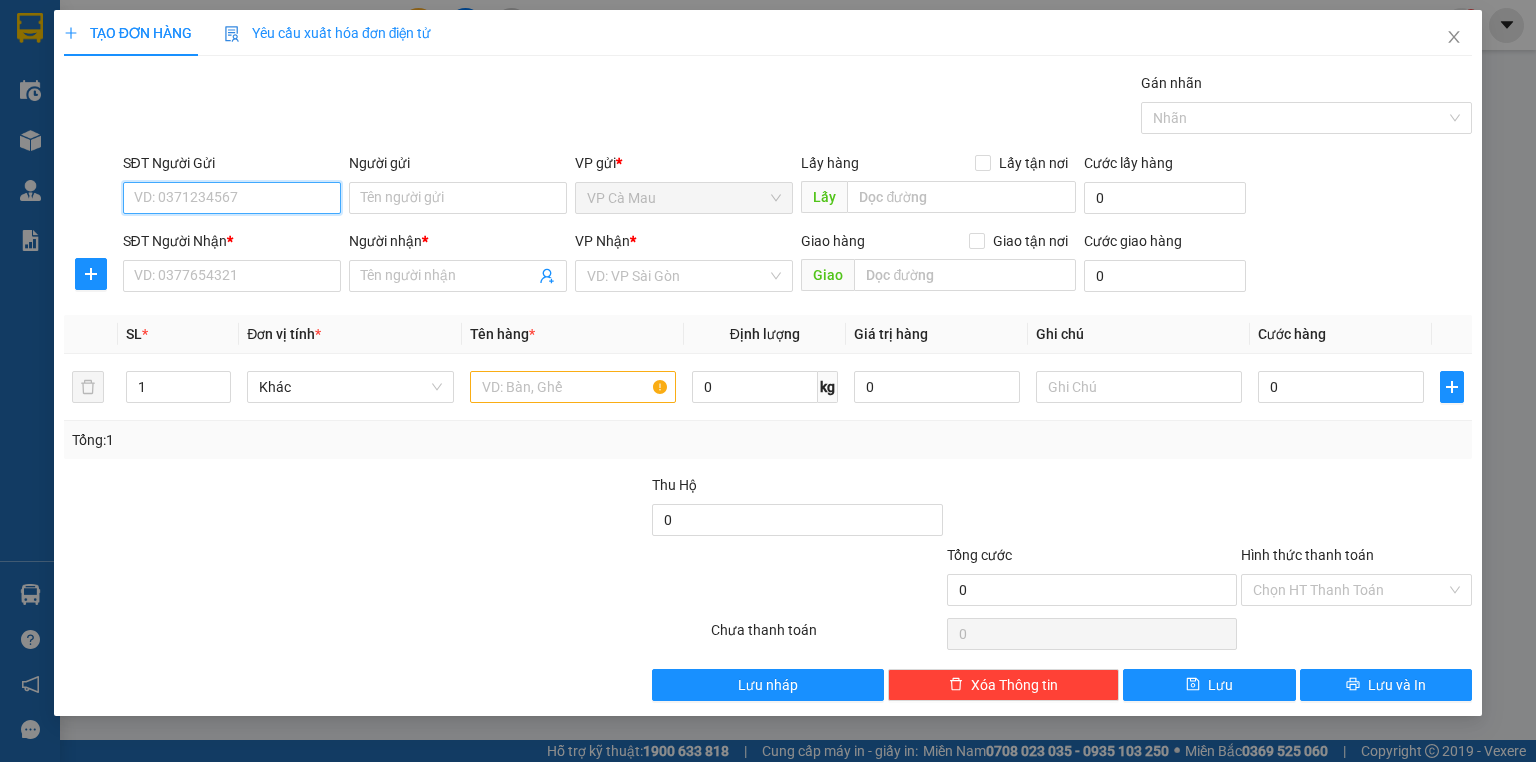 drag, startPoint x: 232, startPoint y: 200, endPoint x: 1446, endPoint y: 164, distance: 1214.5337 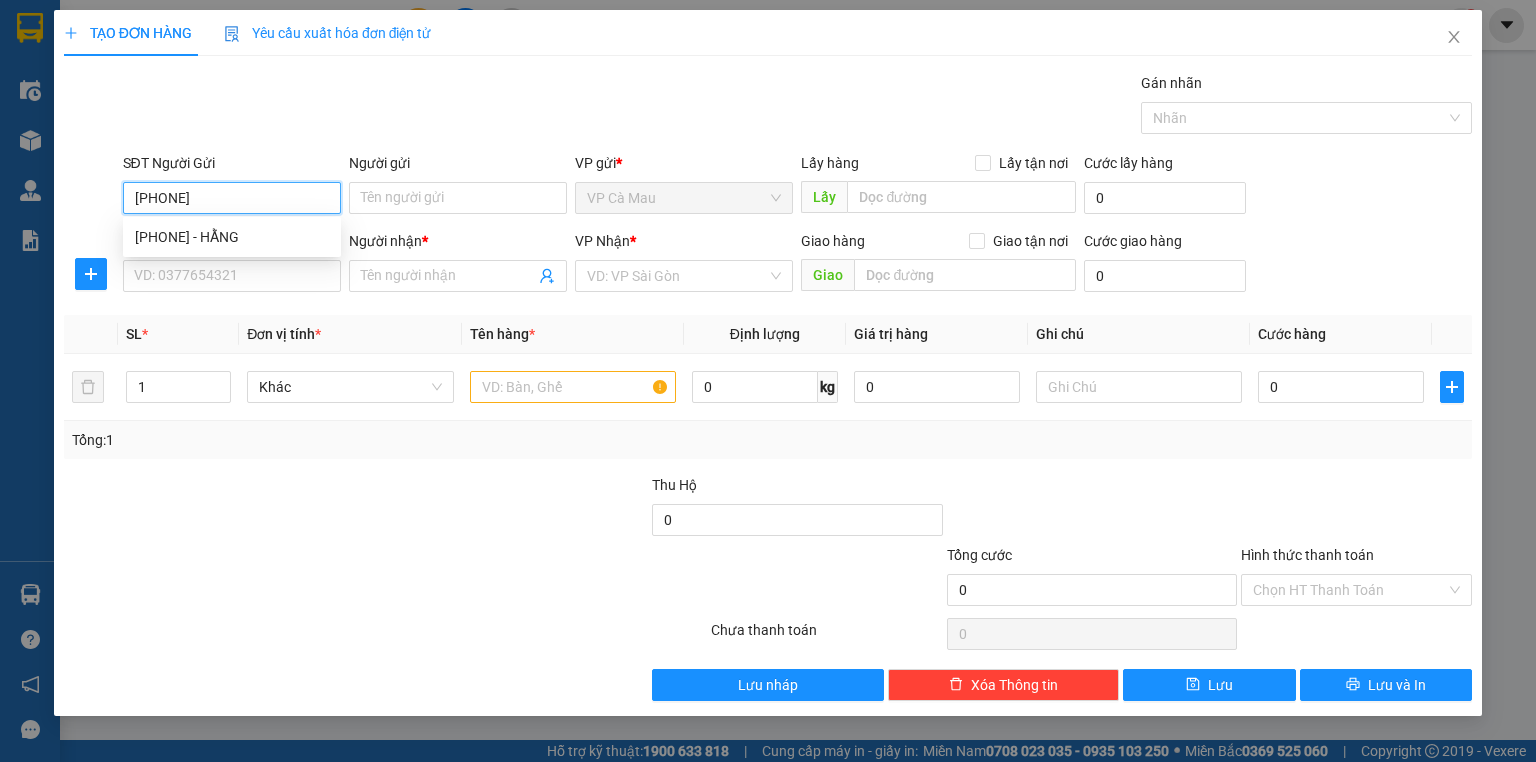 type on "0919920021" 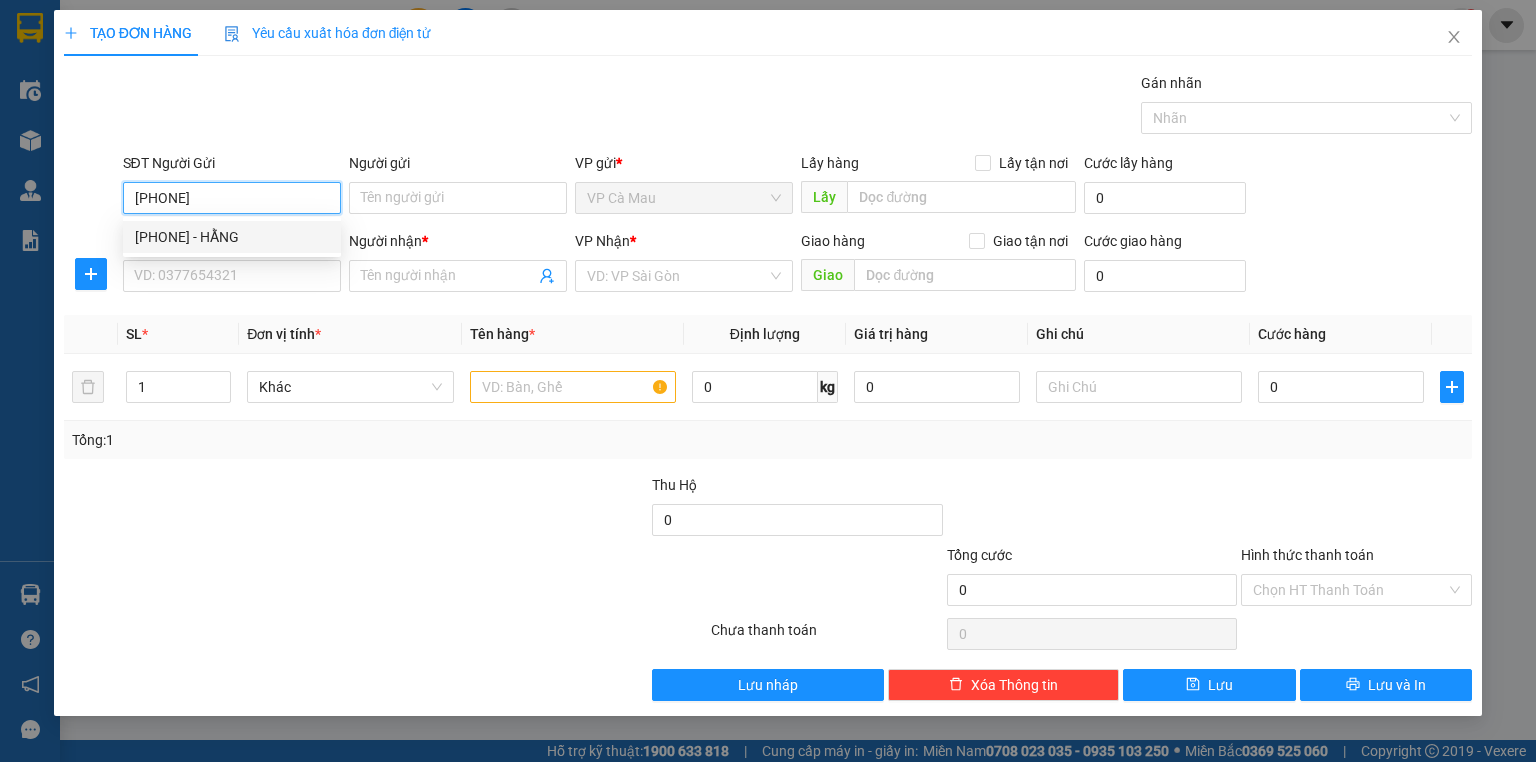 click on "0919920021 - HẰNG" at bounding box center (232, 237) 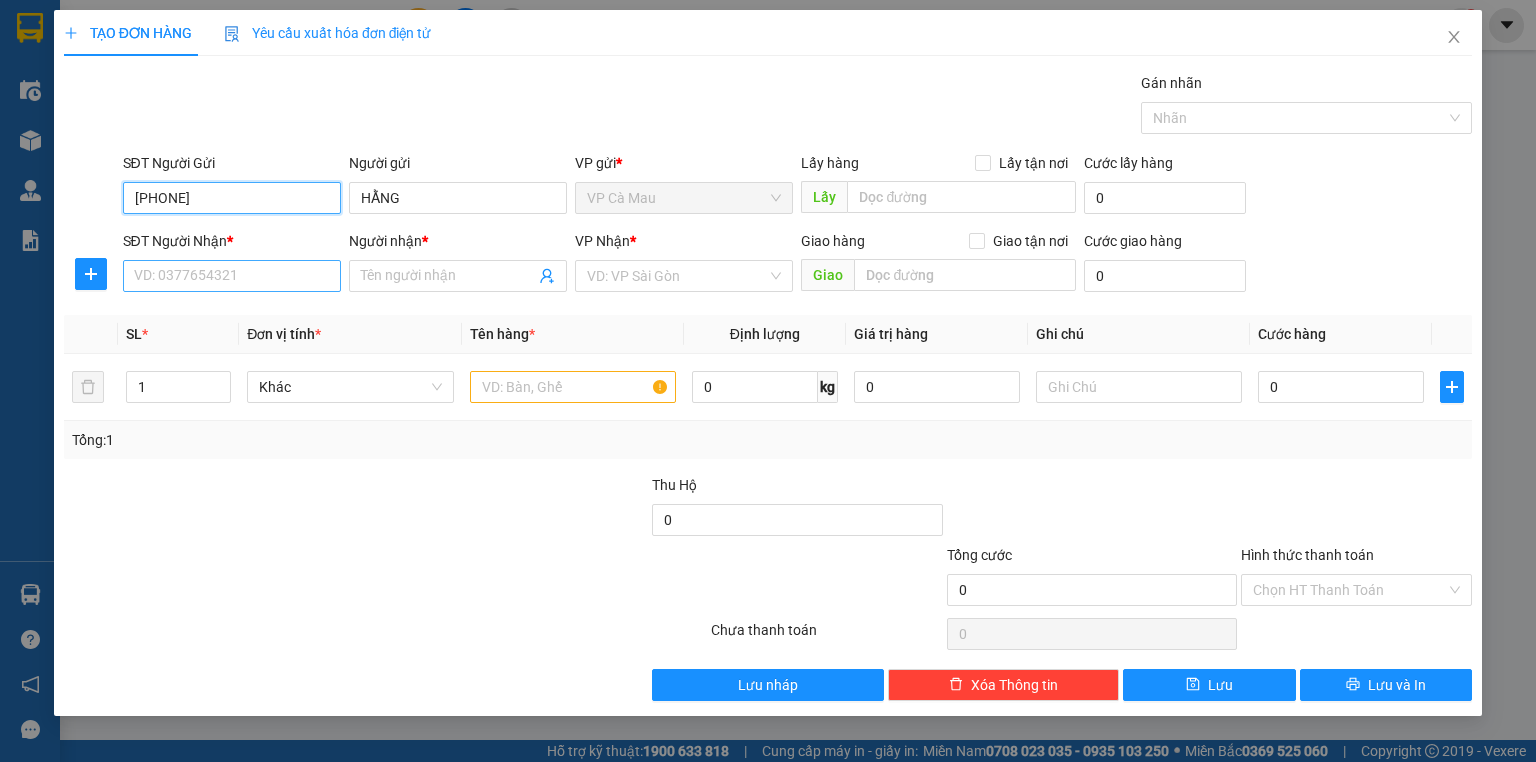 type on "0919920021" 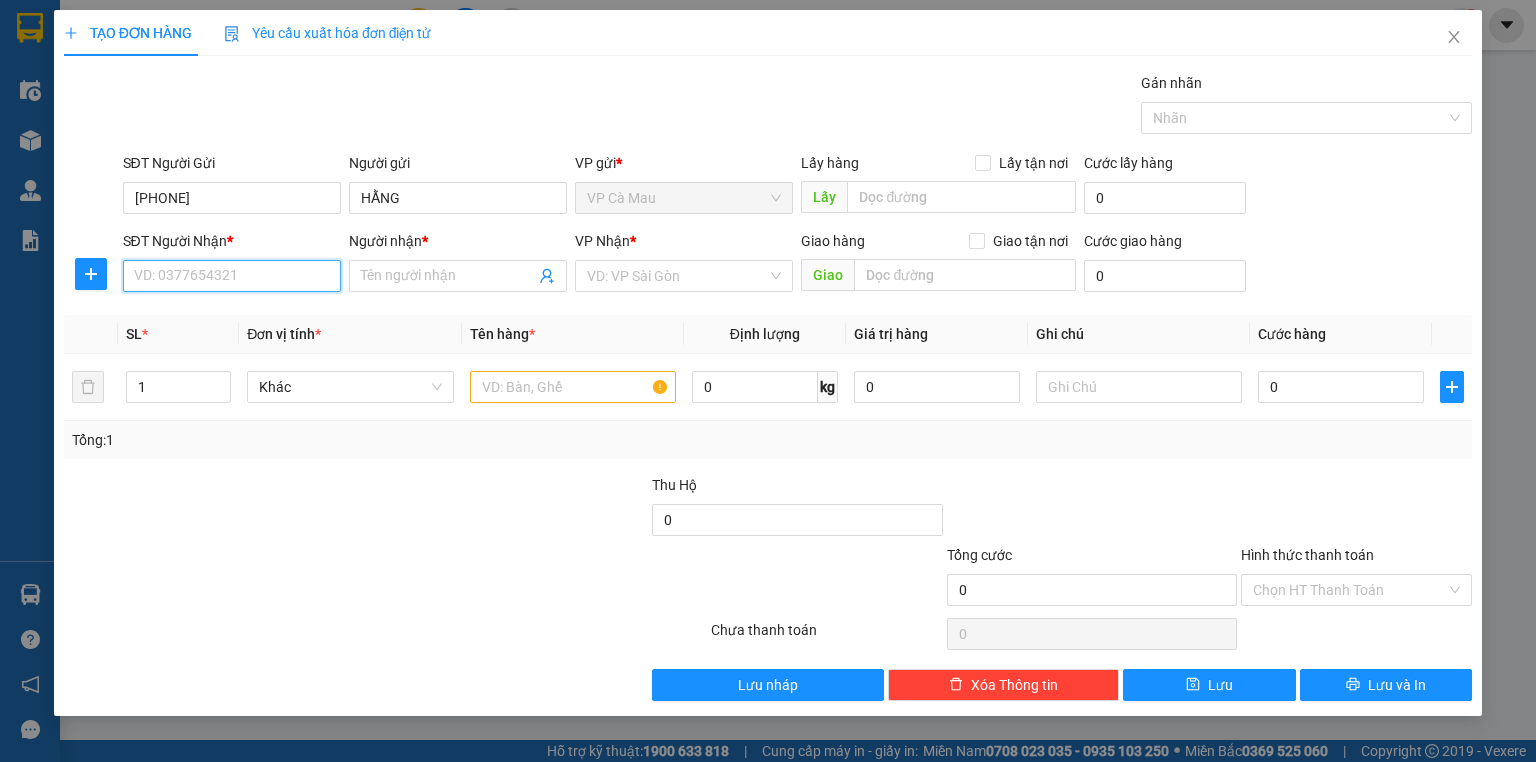 click on "SĐT Người Nhận  *" at bounding box center (232, 276) 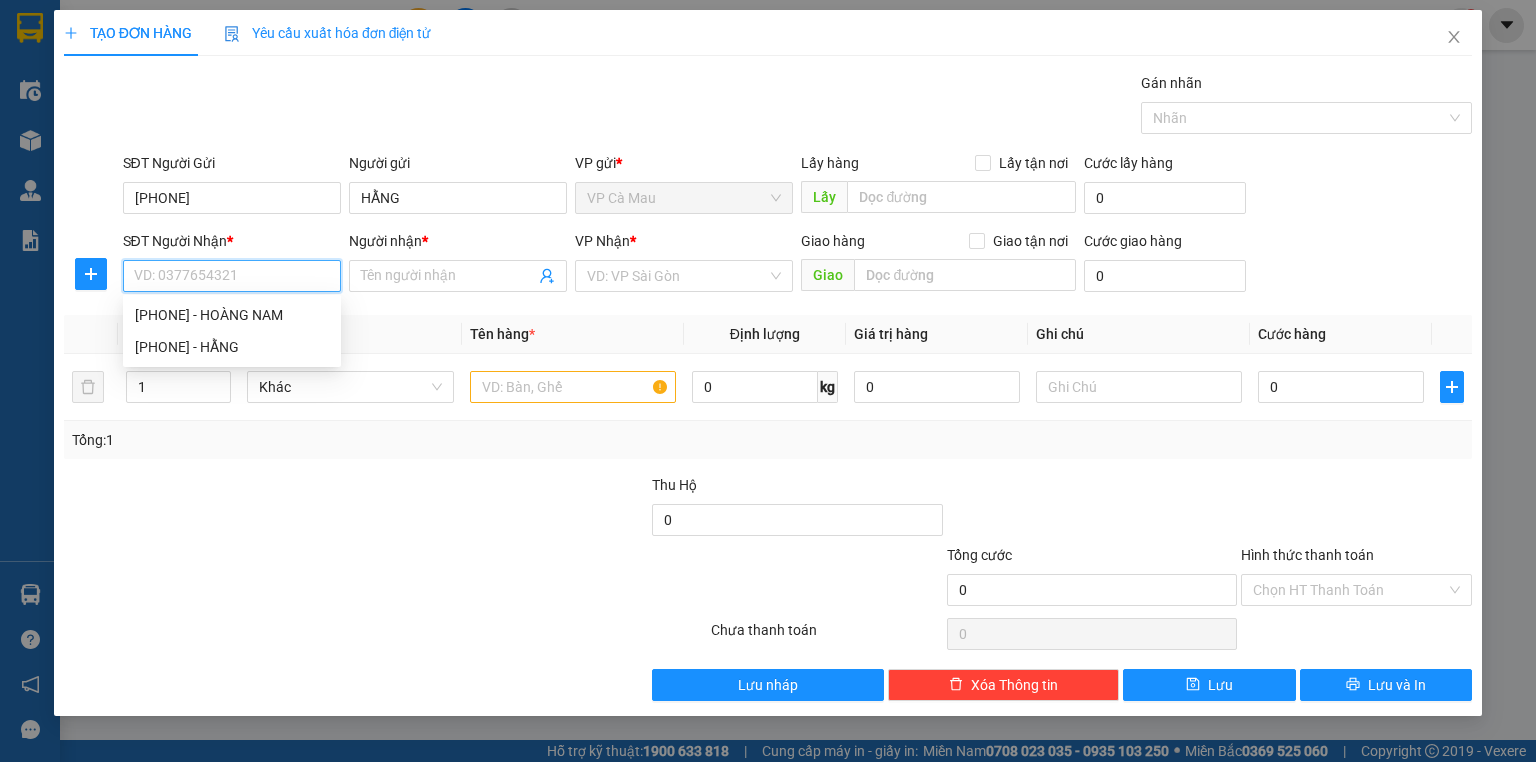 click on "SĐT Người Nhận  *" at bounding box center [232, 276] 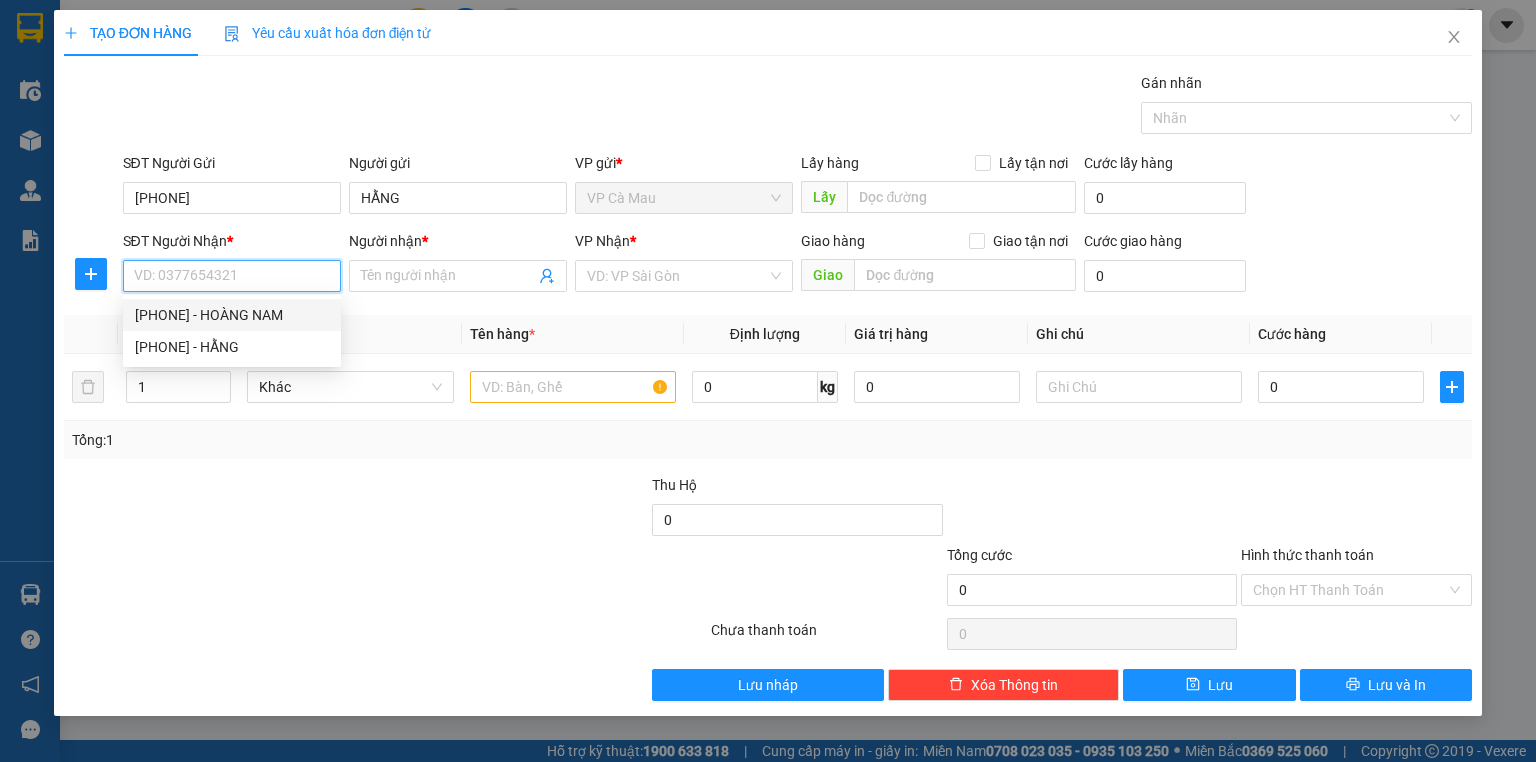 click on "0939367789 - HOÀNG NAM" at bounding box center (232, 315) 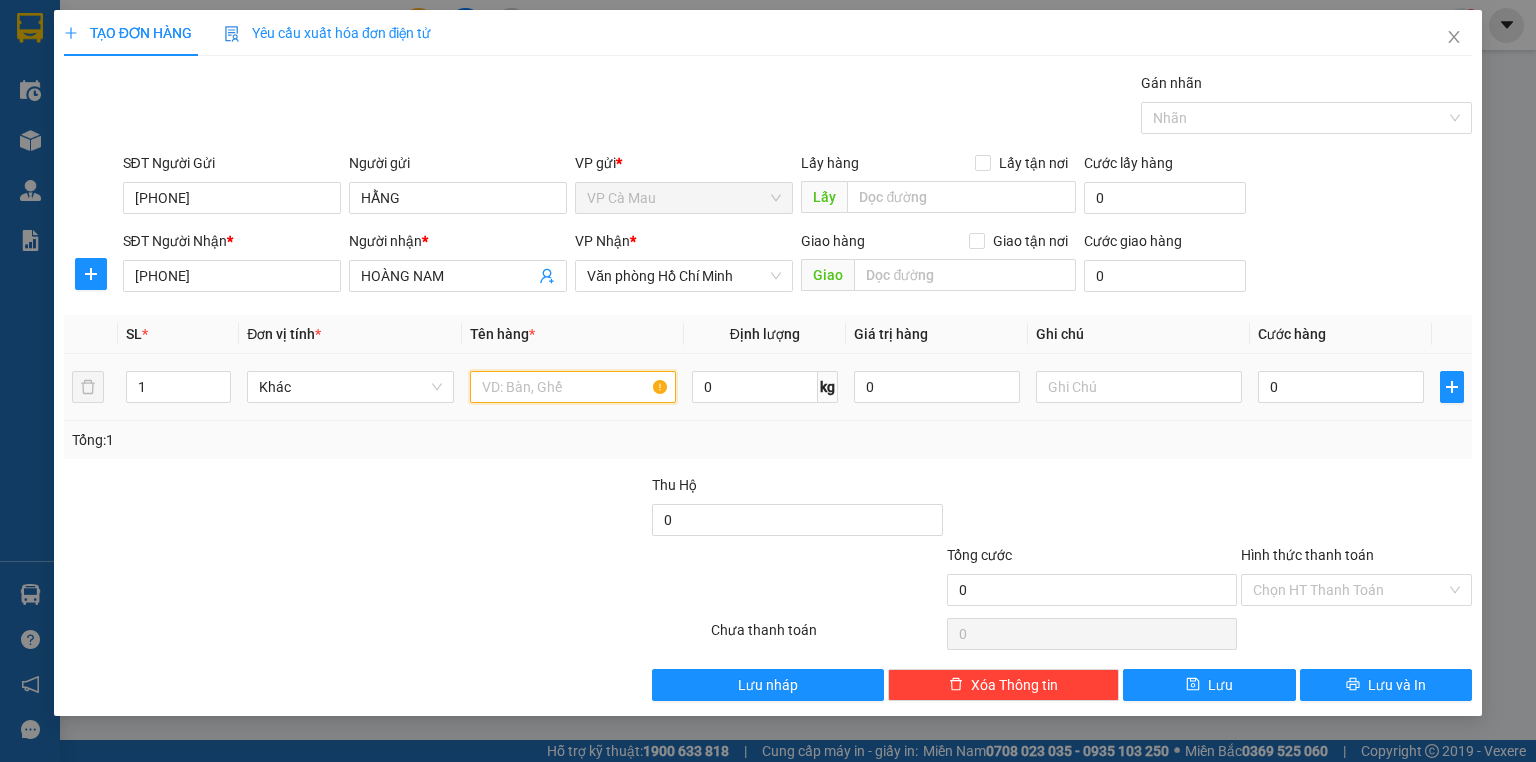 click at bounding box center (573, 387) 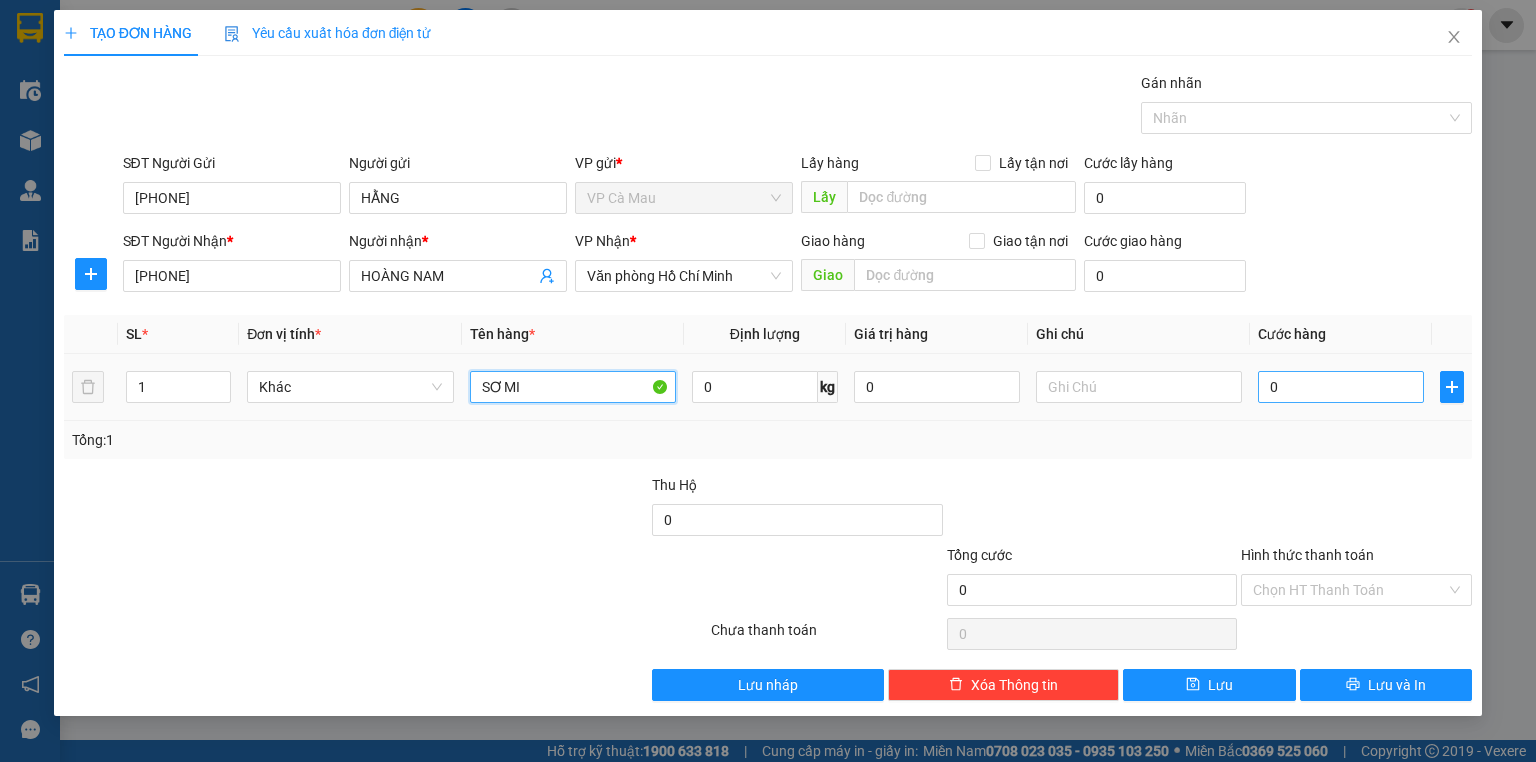 type on "SƠ MI" 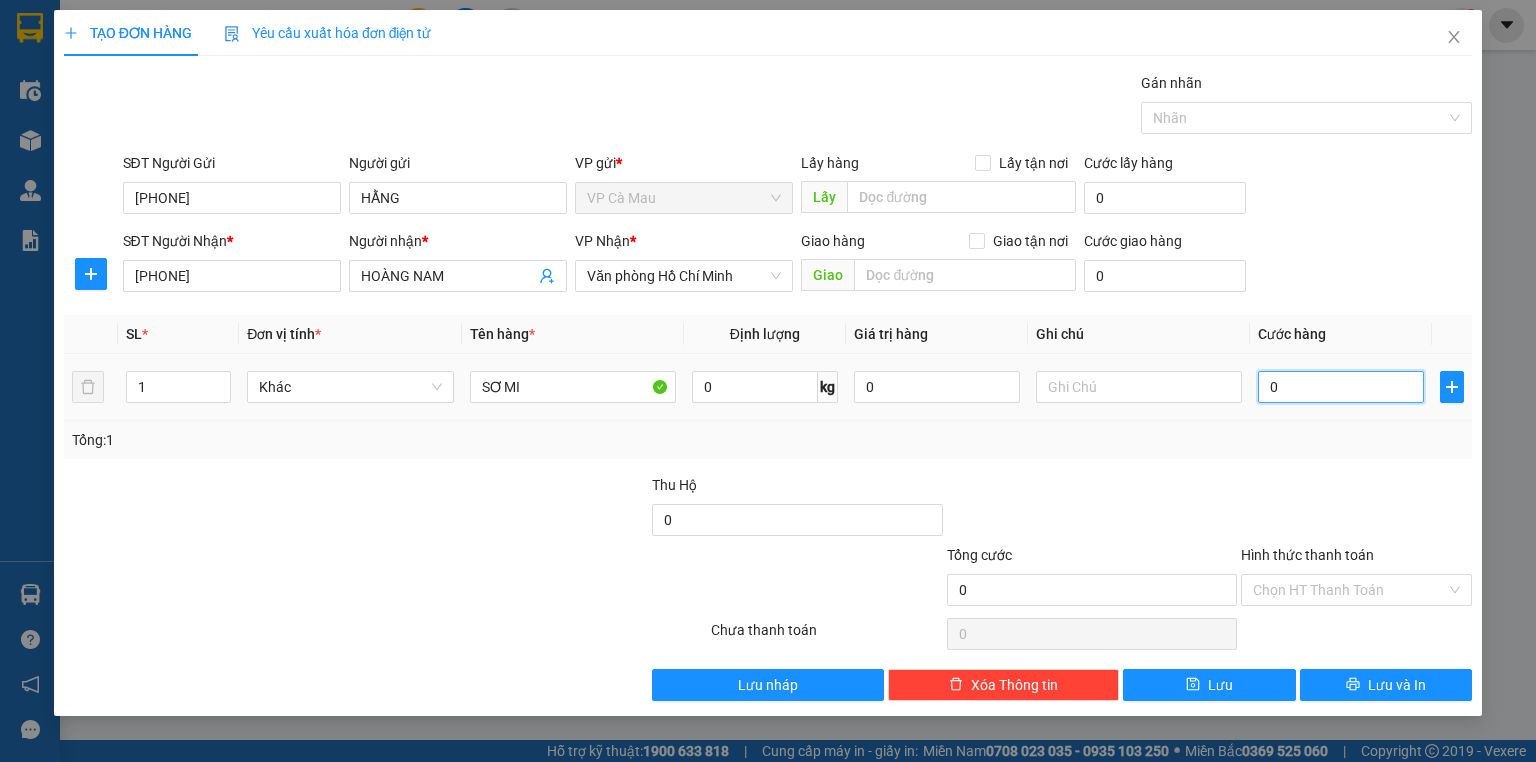 click on "0" at bounding box center (1341, 387) 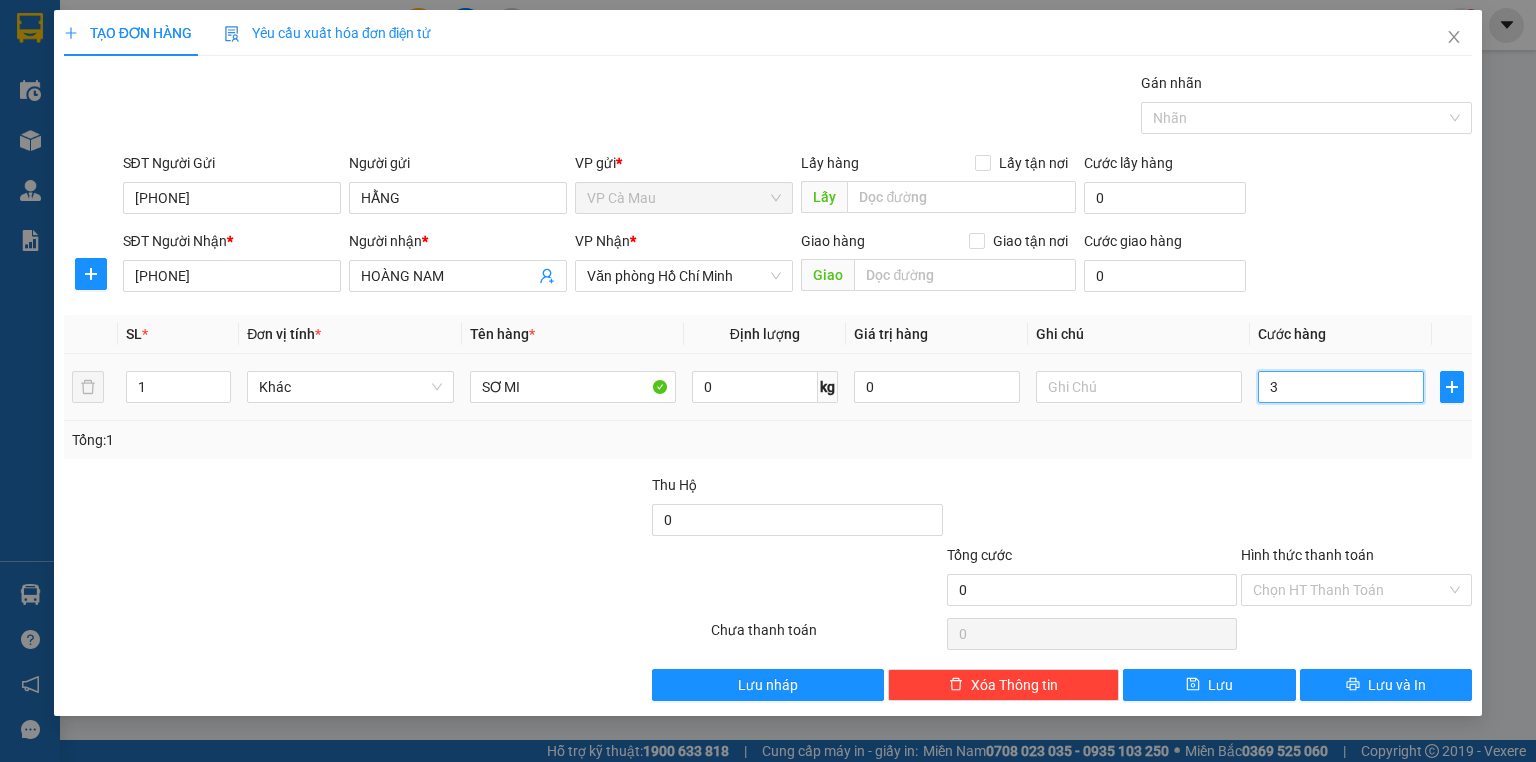 type on "3" 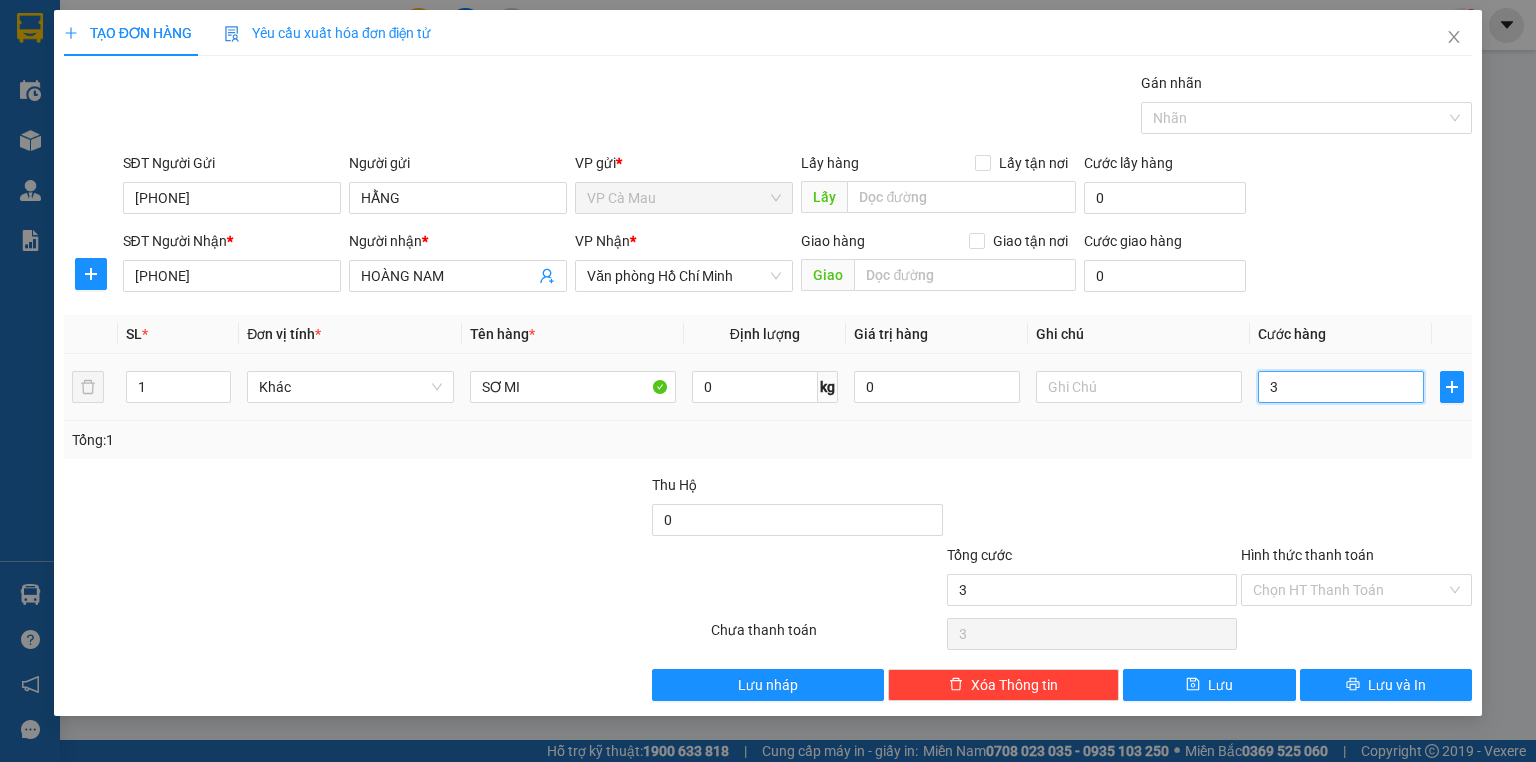 type on "30" 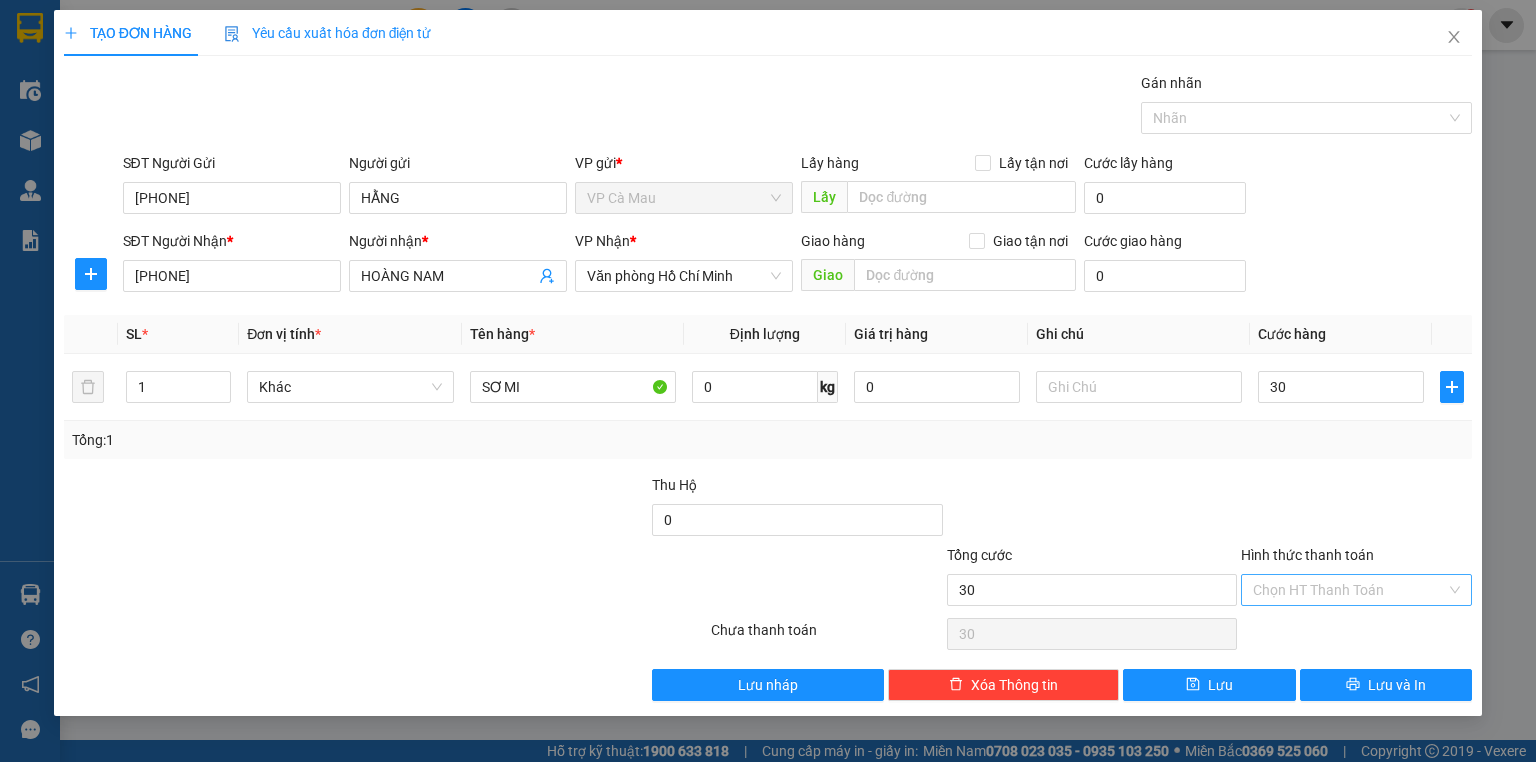 type on "30.000" 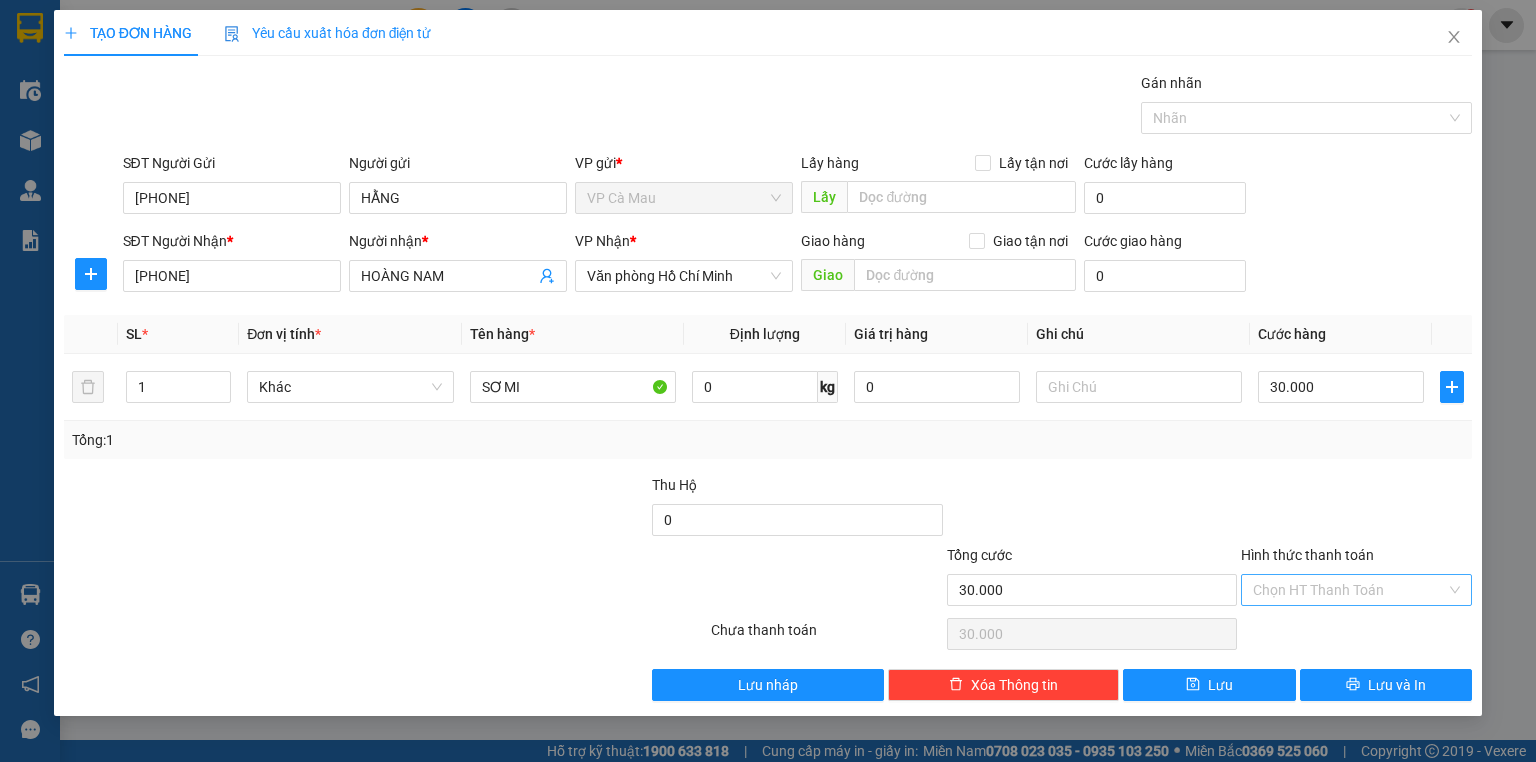 click on "Hình thức thanh toán" at bounding box center [1349, 590] 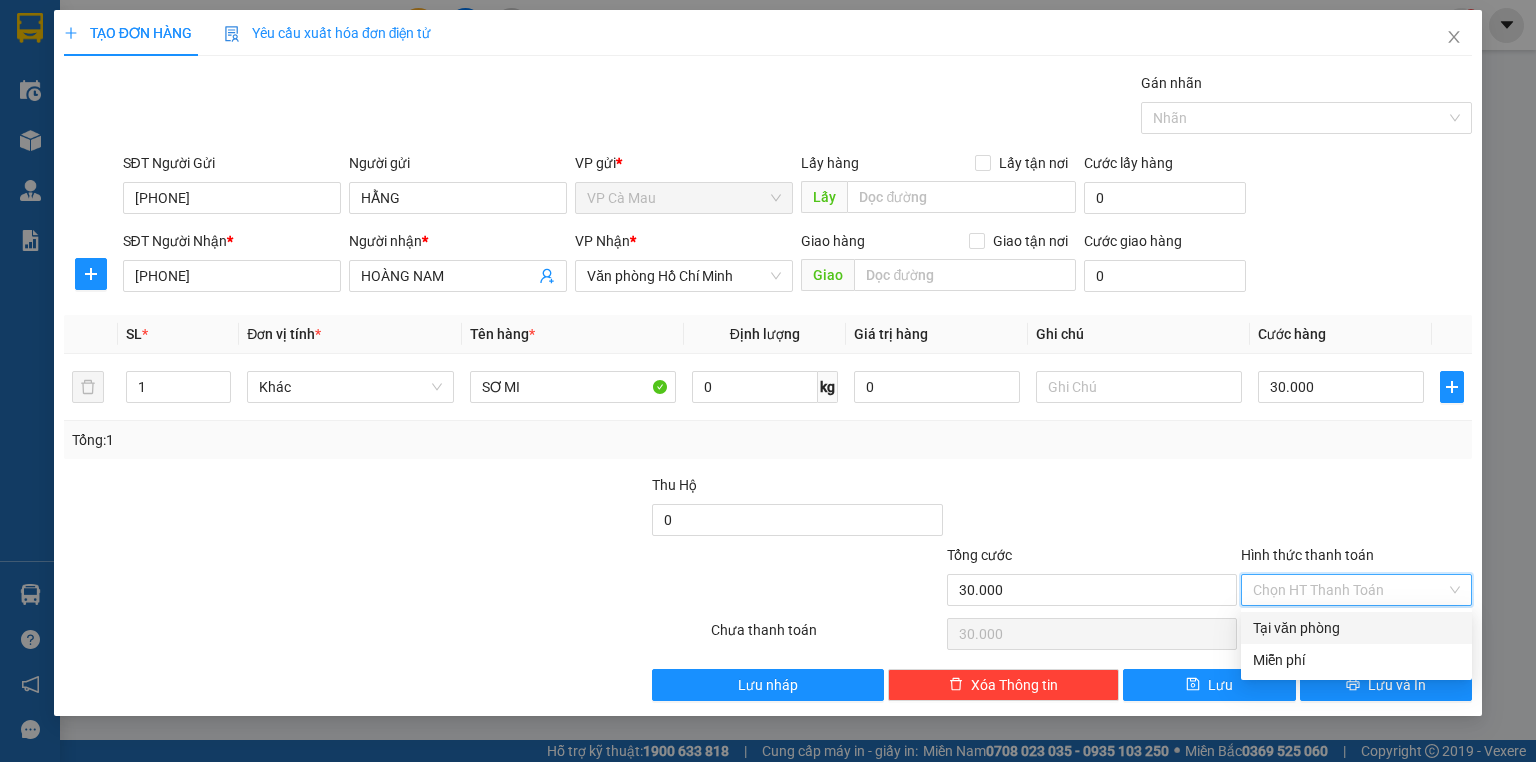 click on "Tại văn phòng" at bounding box center [1356, 628] 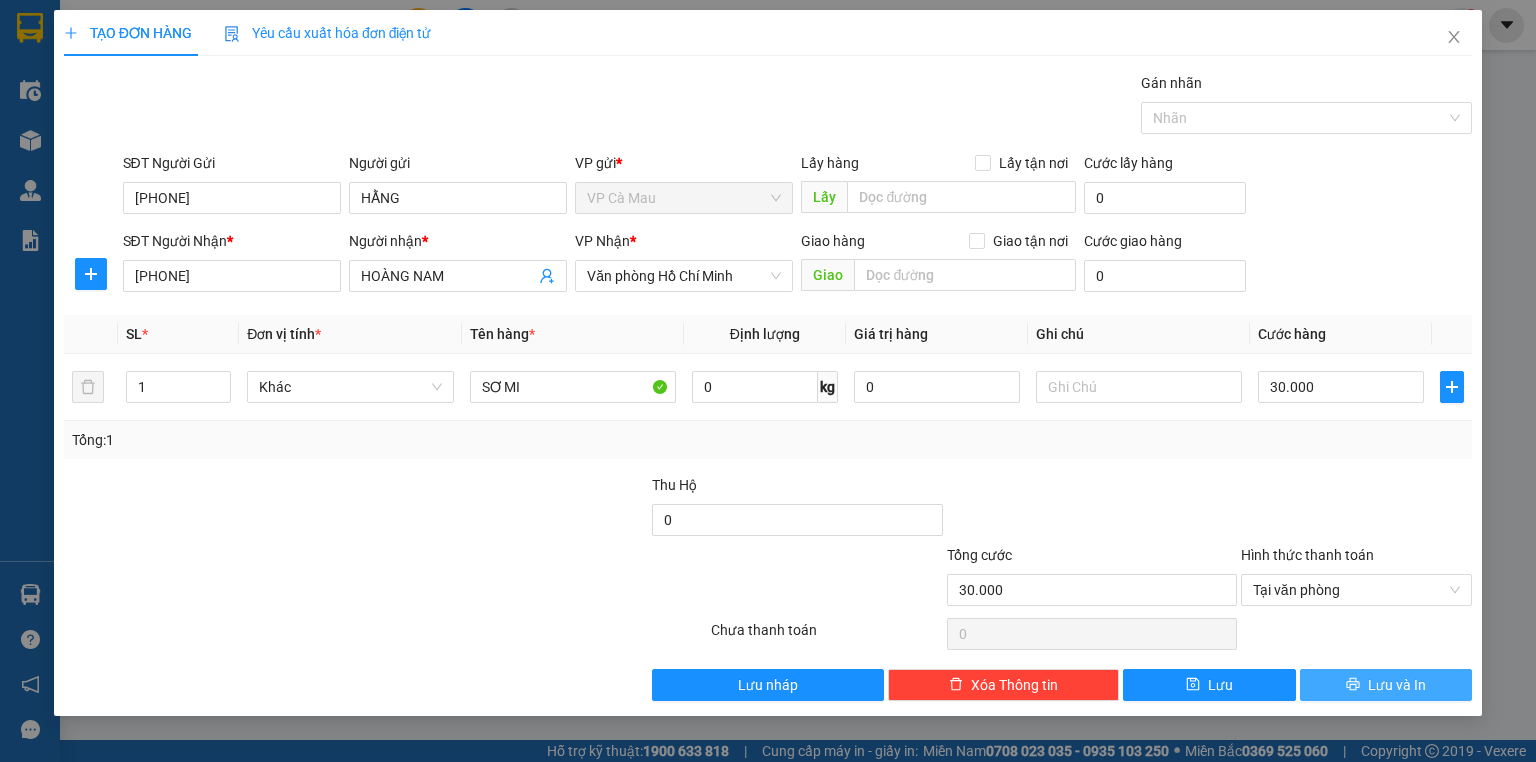 click on "Lưu và In" at bounding box center [1386, 685] 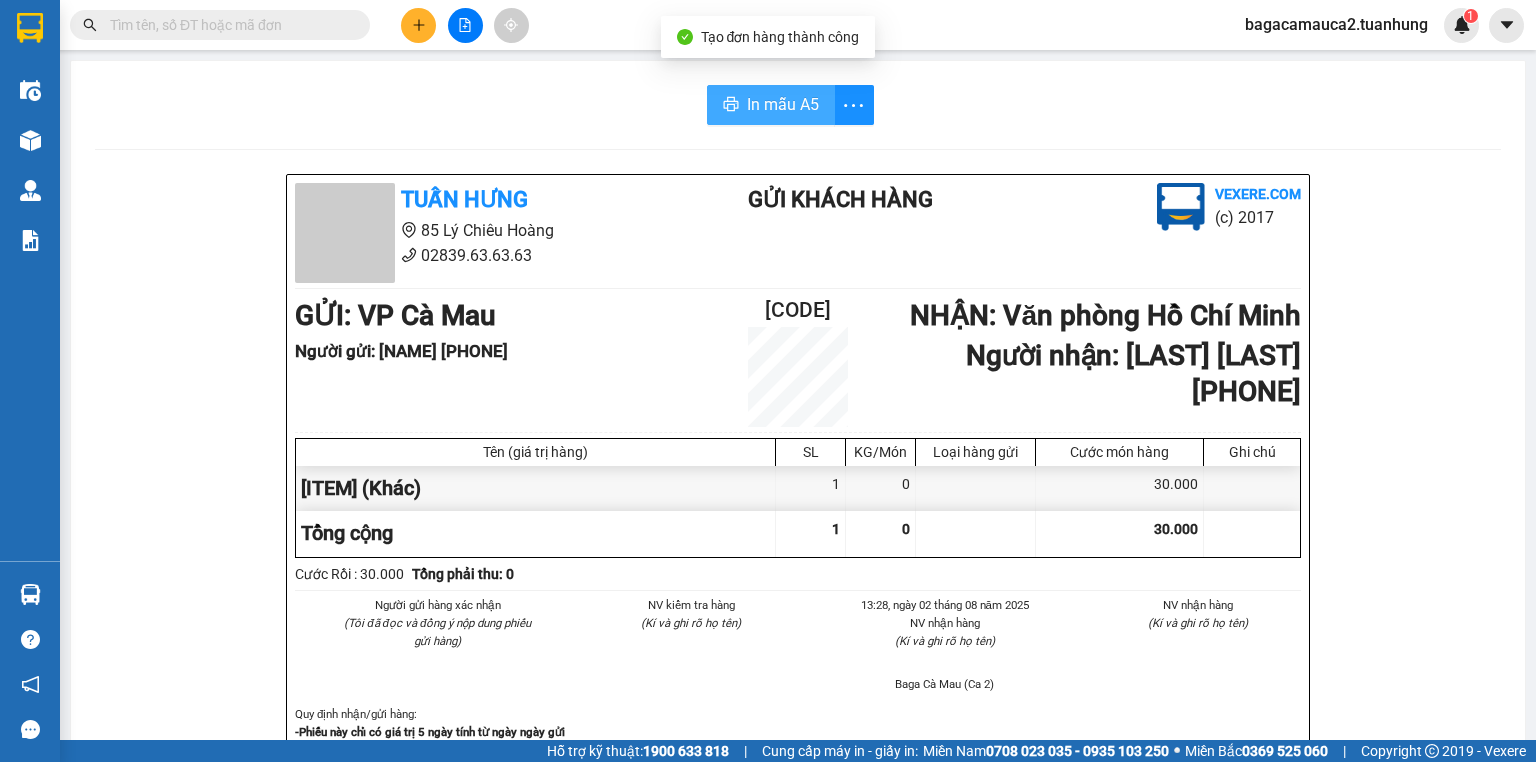 click on "In mẫu A5" at bounding box center (783, 104) 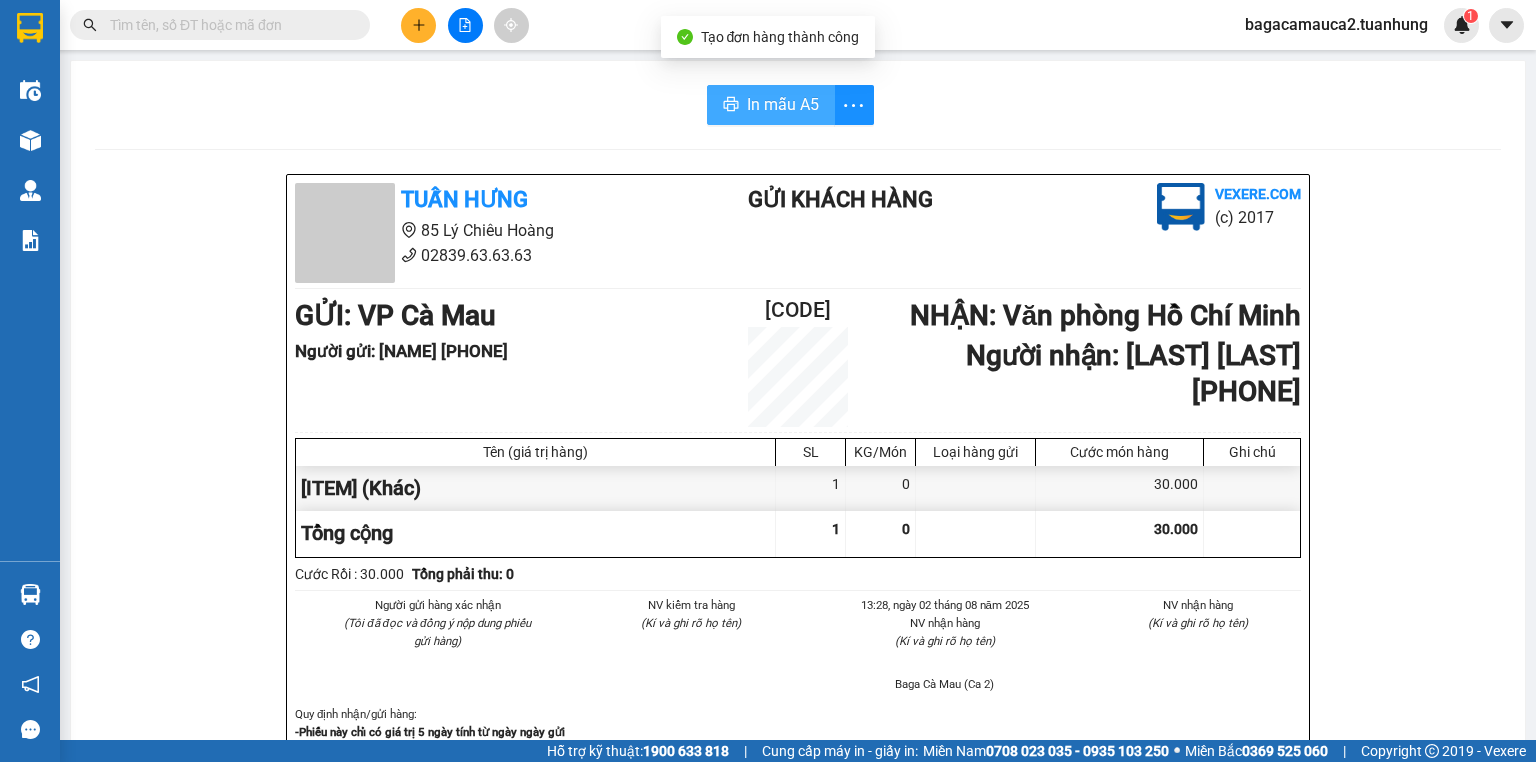 scroll, scrollTop: 0, scrollLeft: 0, axis: both 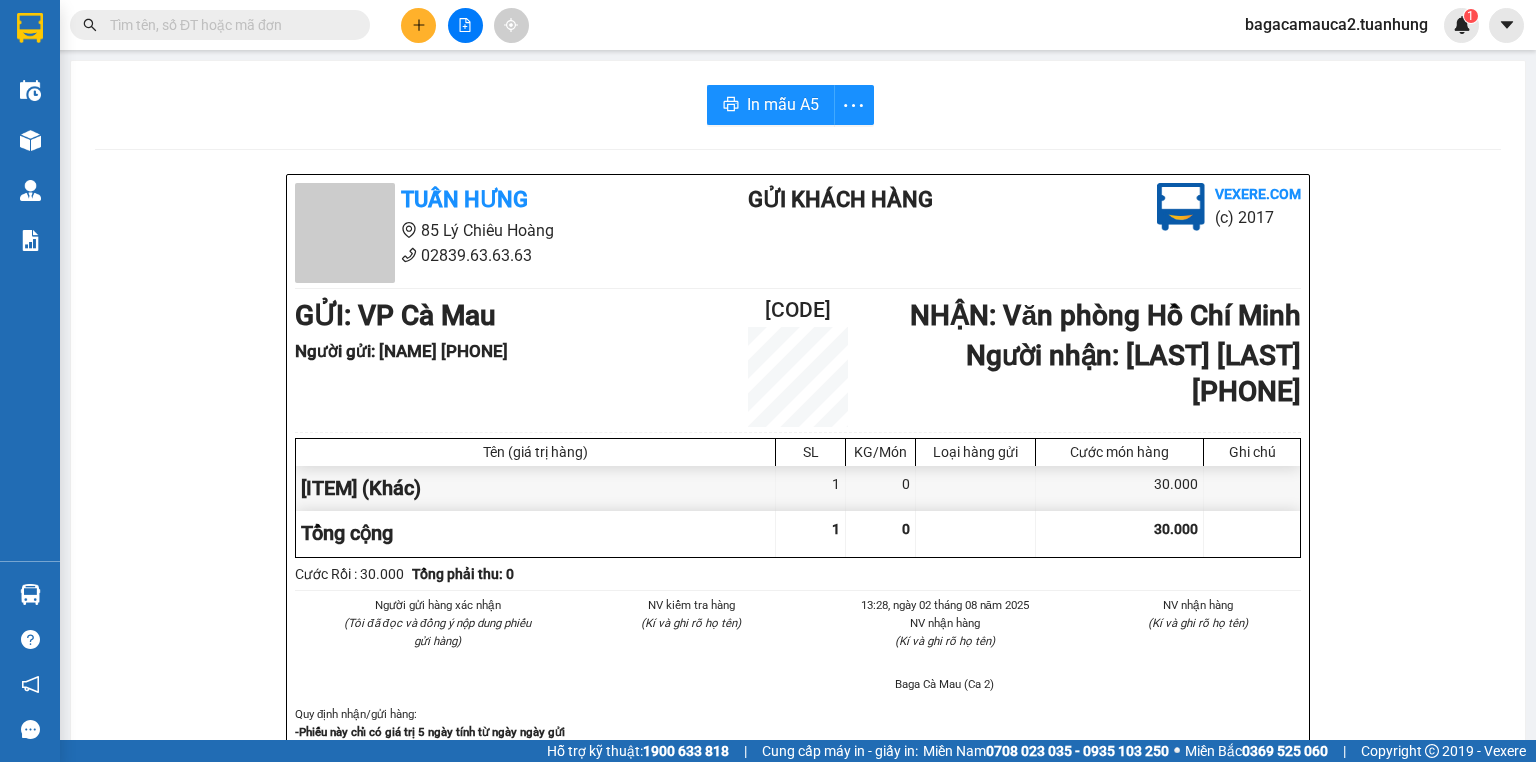 click at bounding box center [228, 25] 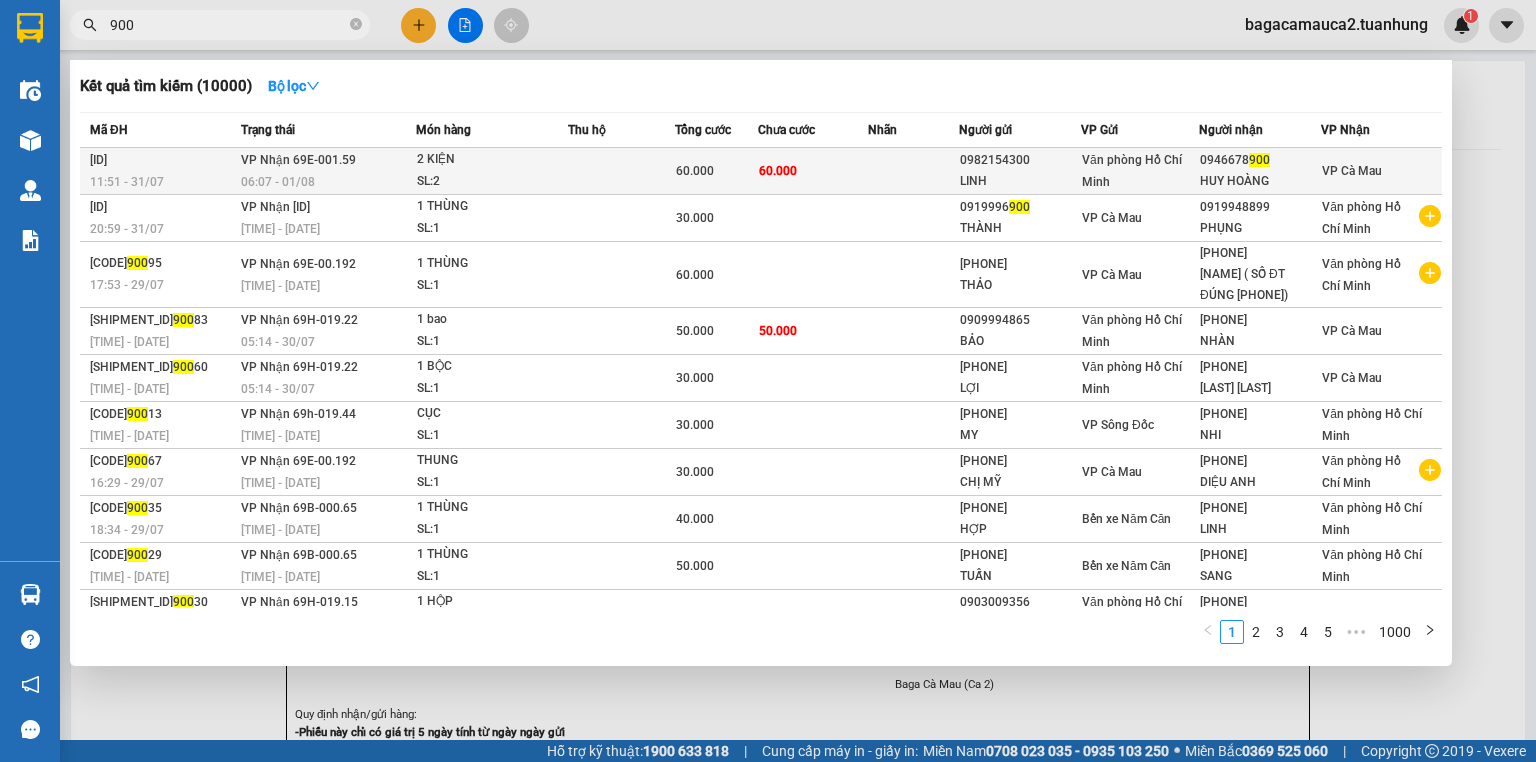 type on "900" 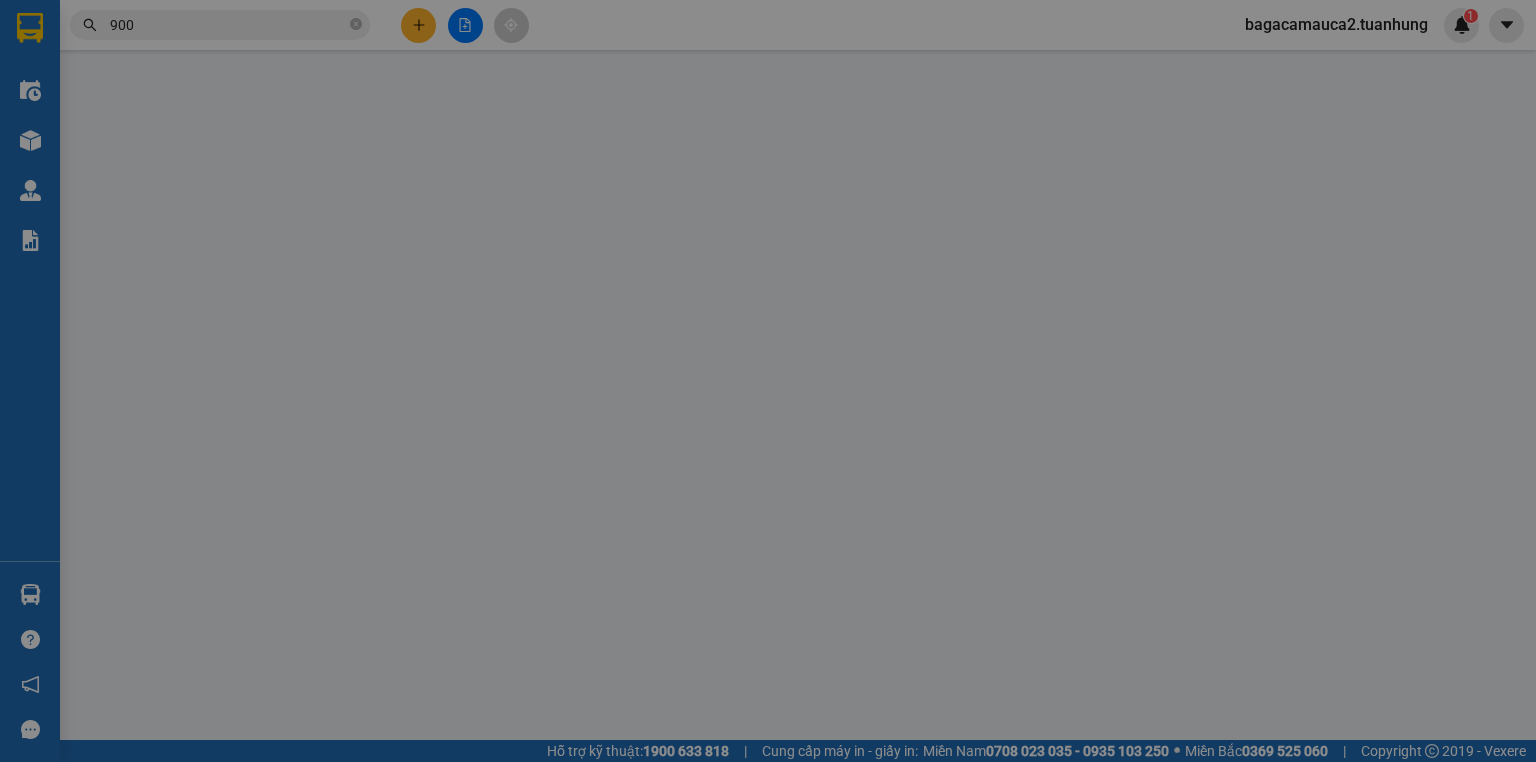 type on "0982154300" 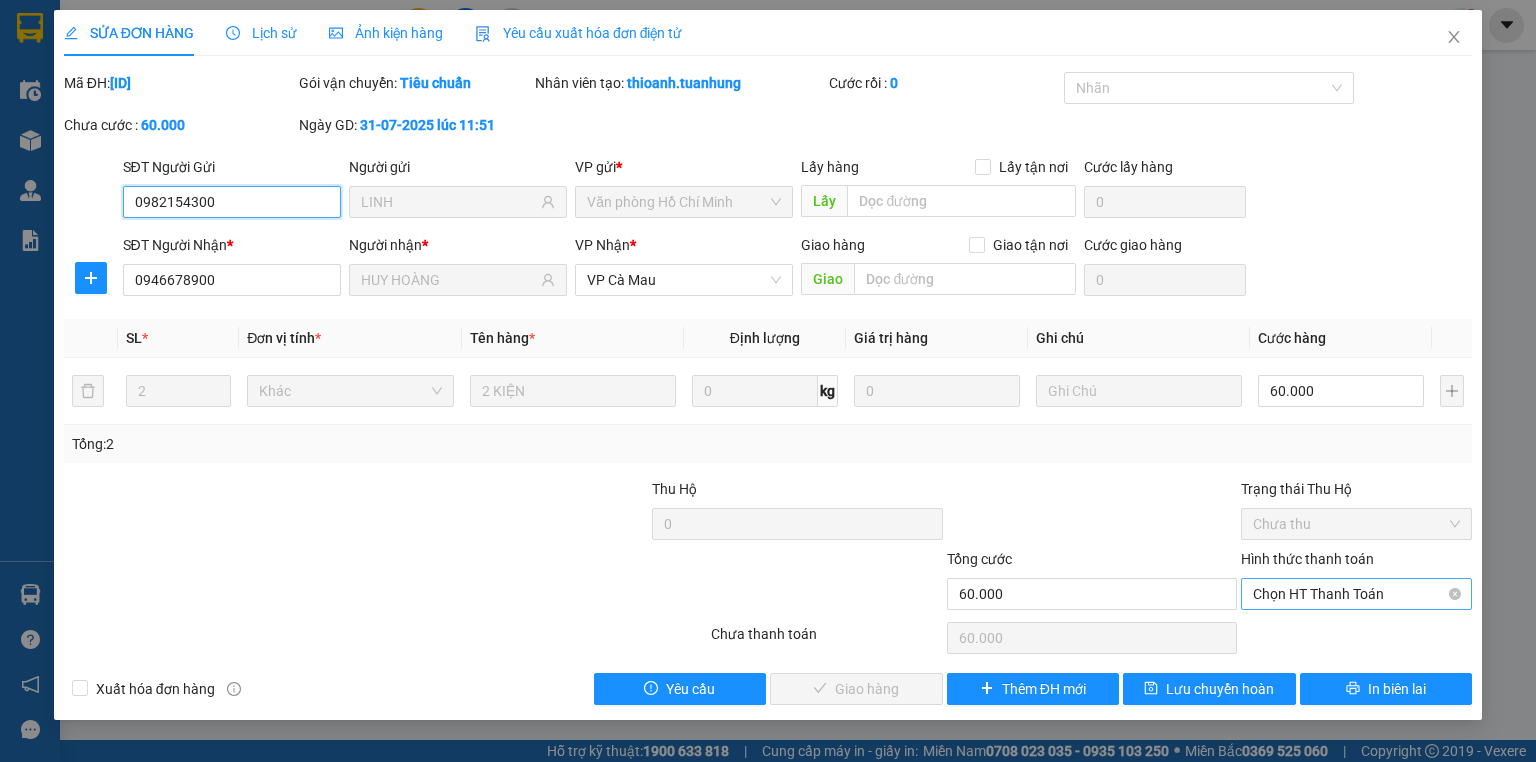 click on "Chọn HT Thanh Toán" at bounding box center (1356, 594) 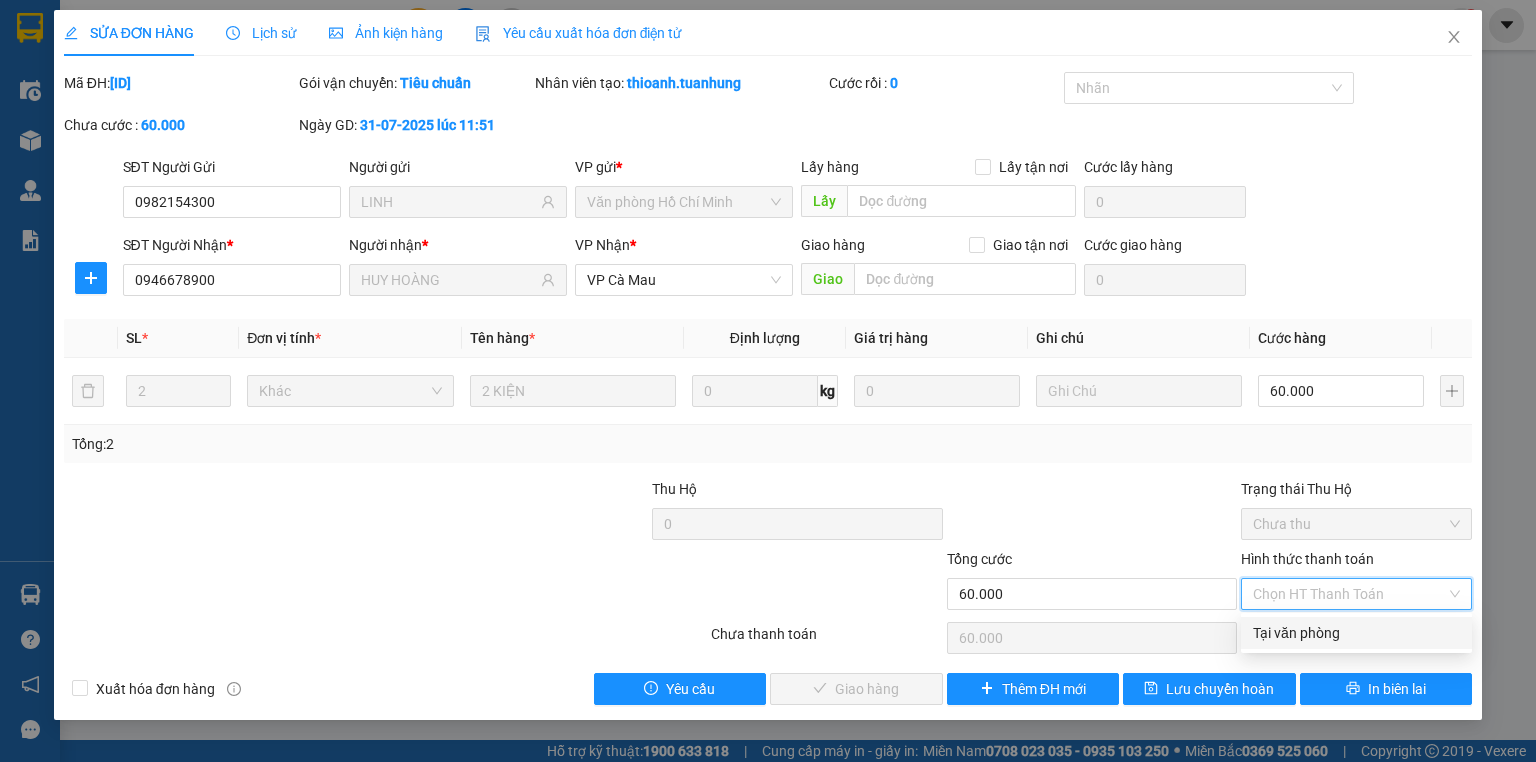 click on "Tại văn phòng" at bounding box center [1356, 633] 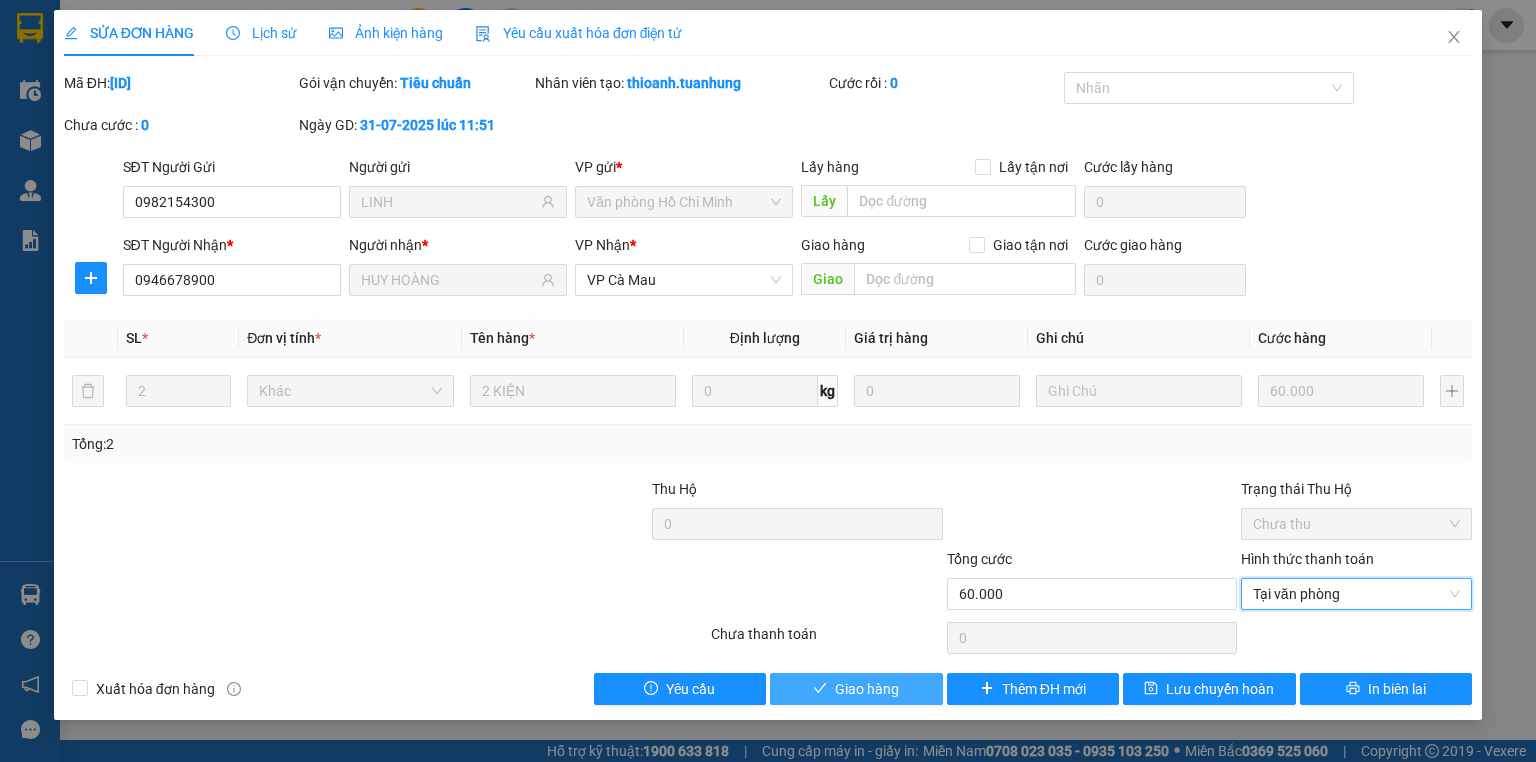 click on "Giao hàng" at bounding box center (856, 689) 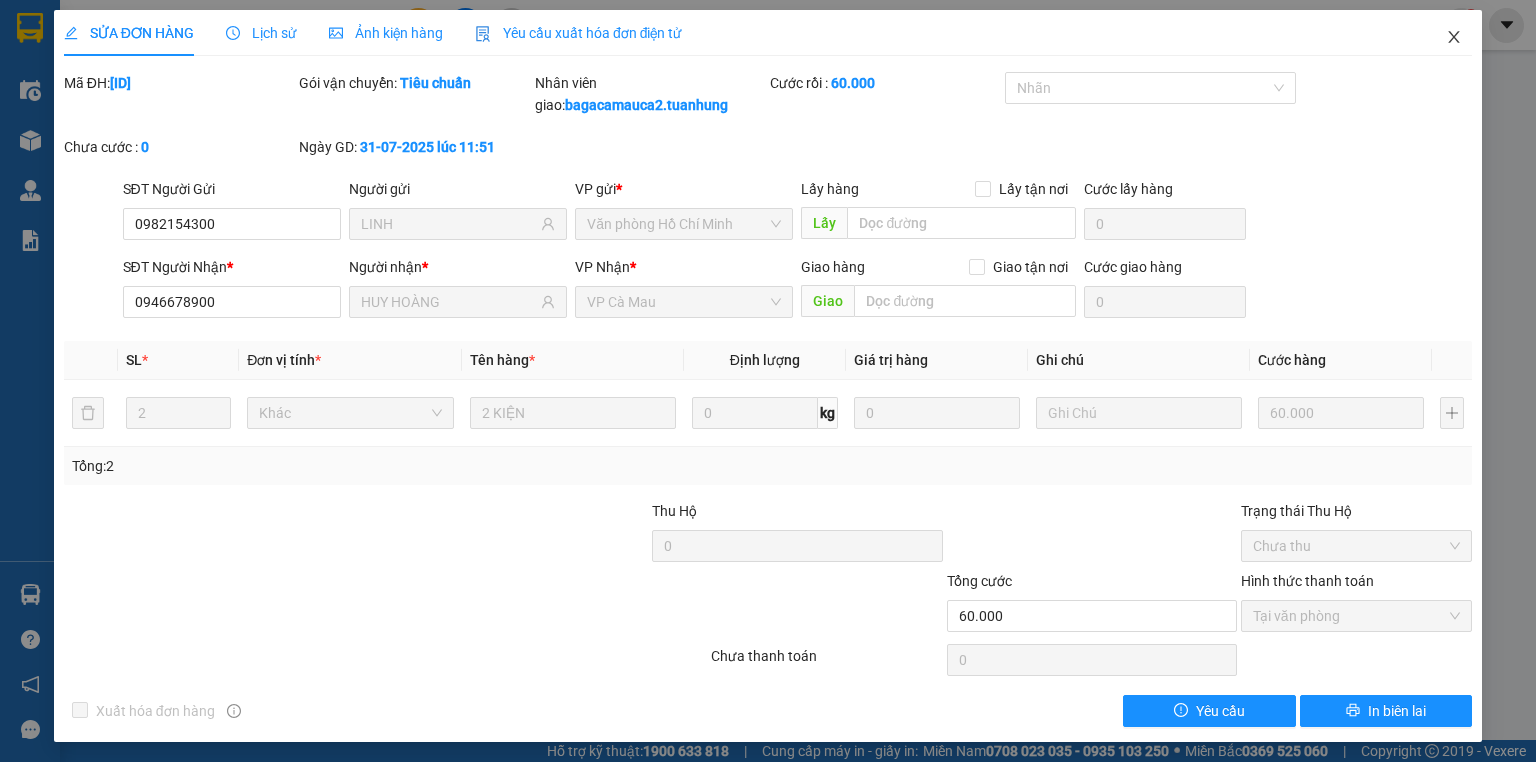 click at bounding box center (1454, 38) 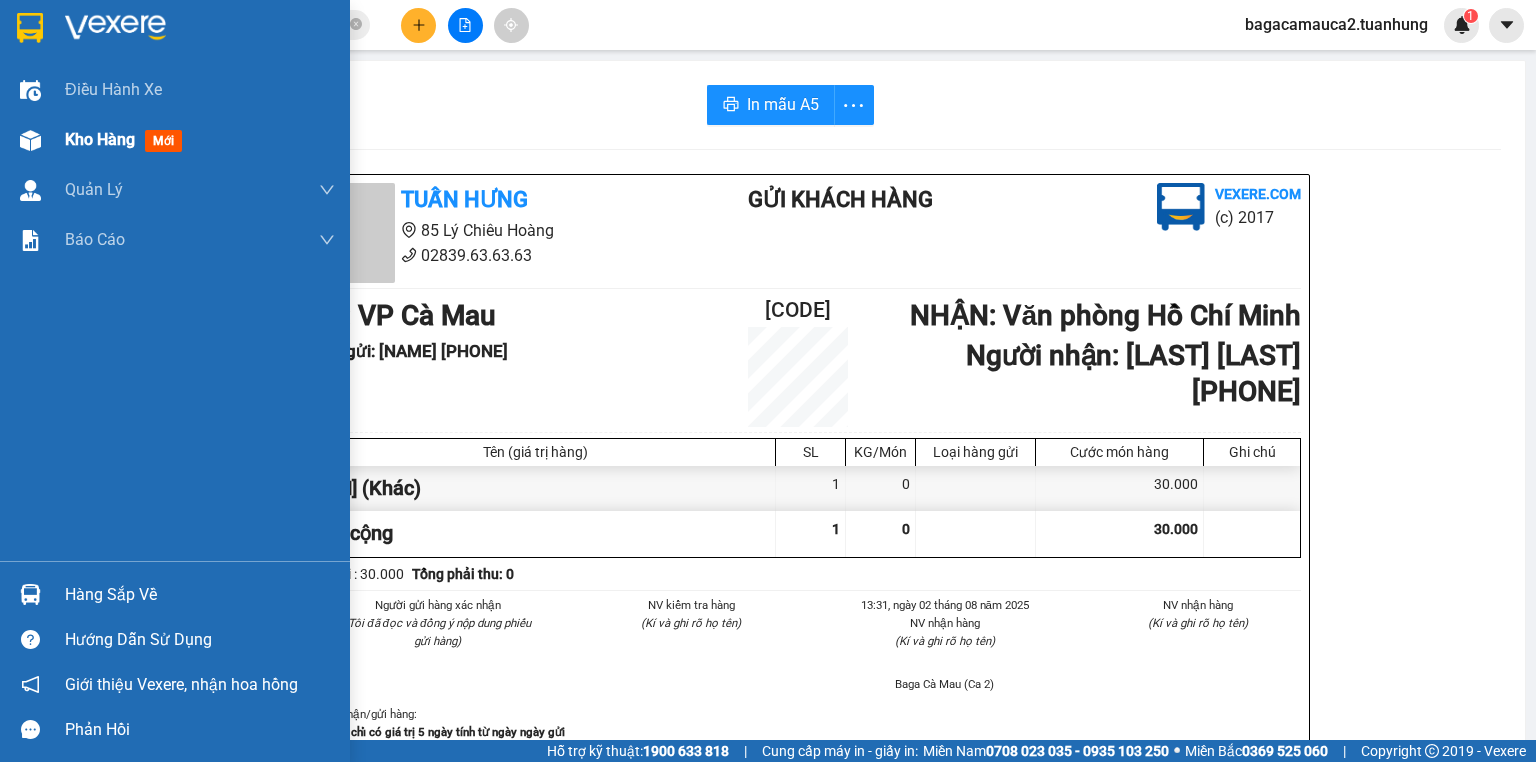 click at bounding box center (30, 140) 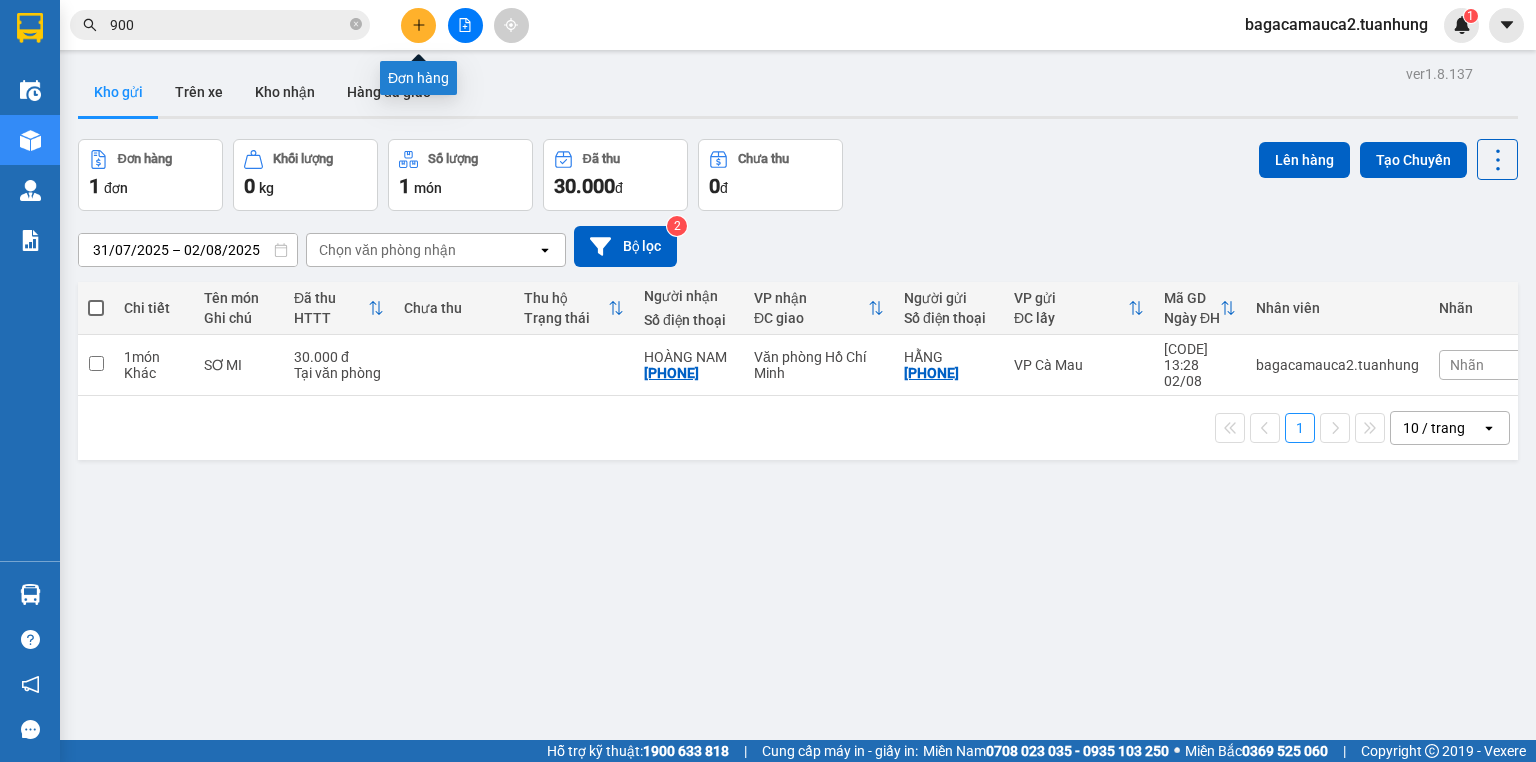 click 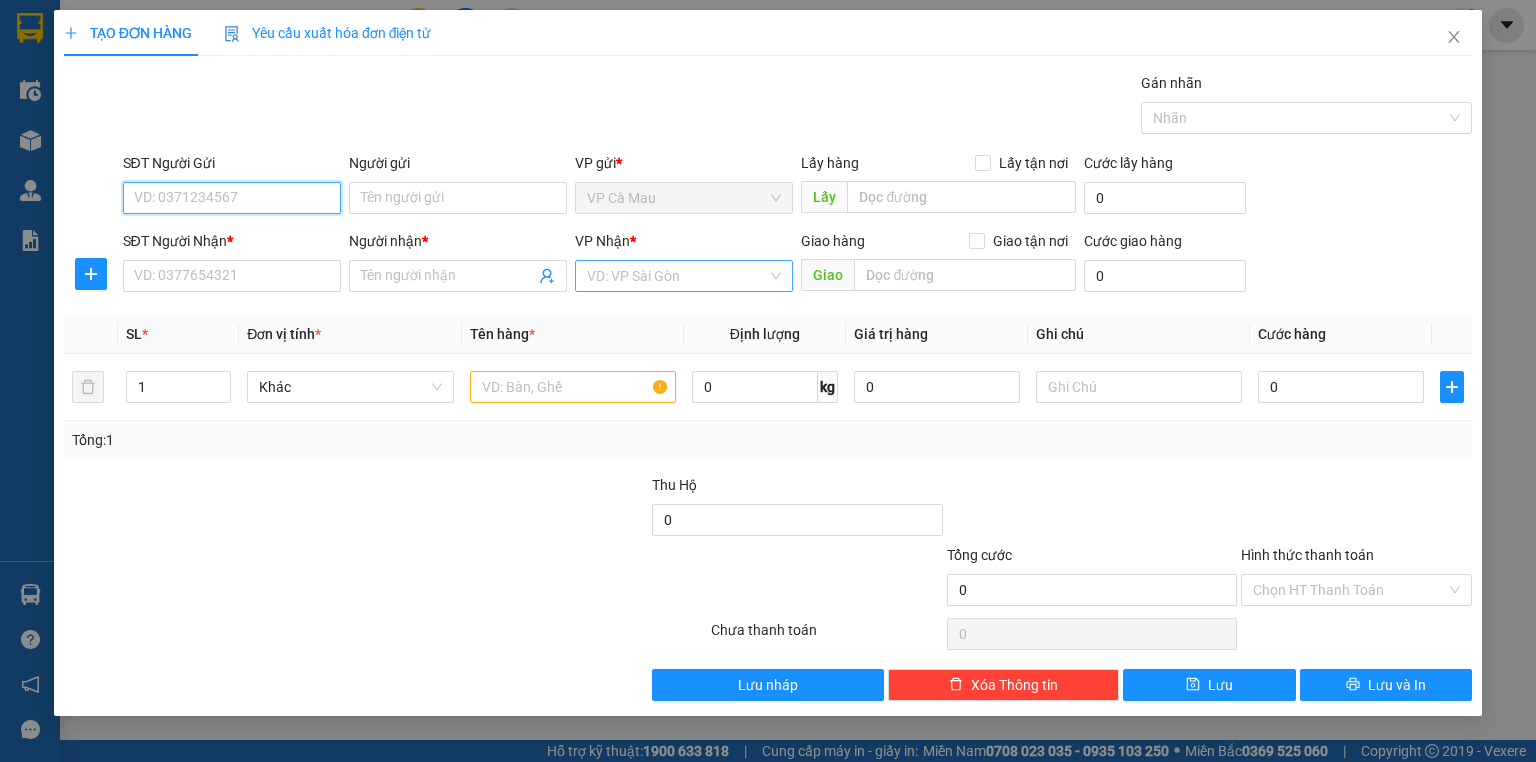 click at bounding box center [677, 276] 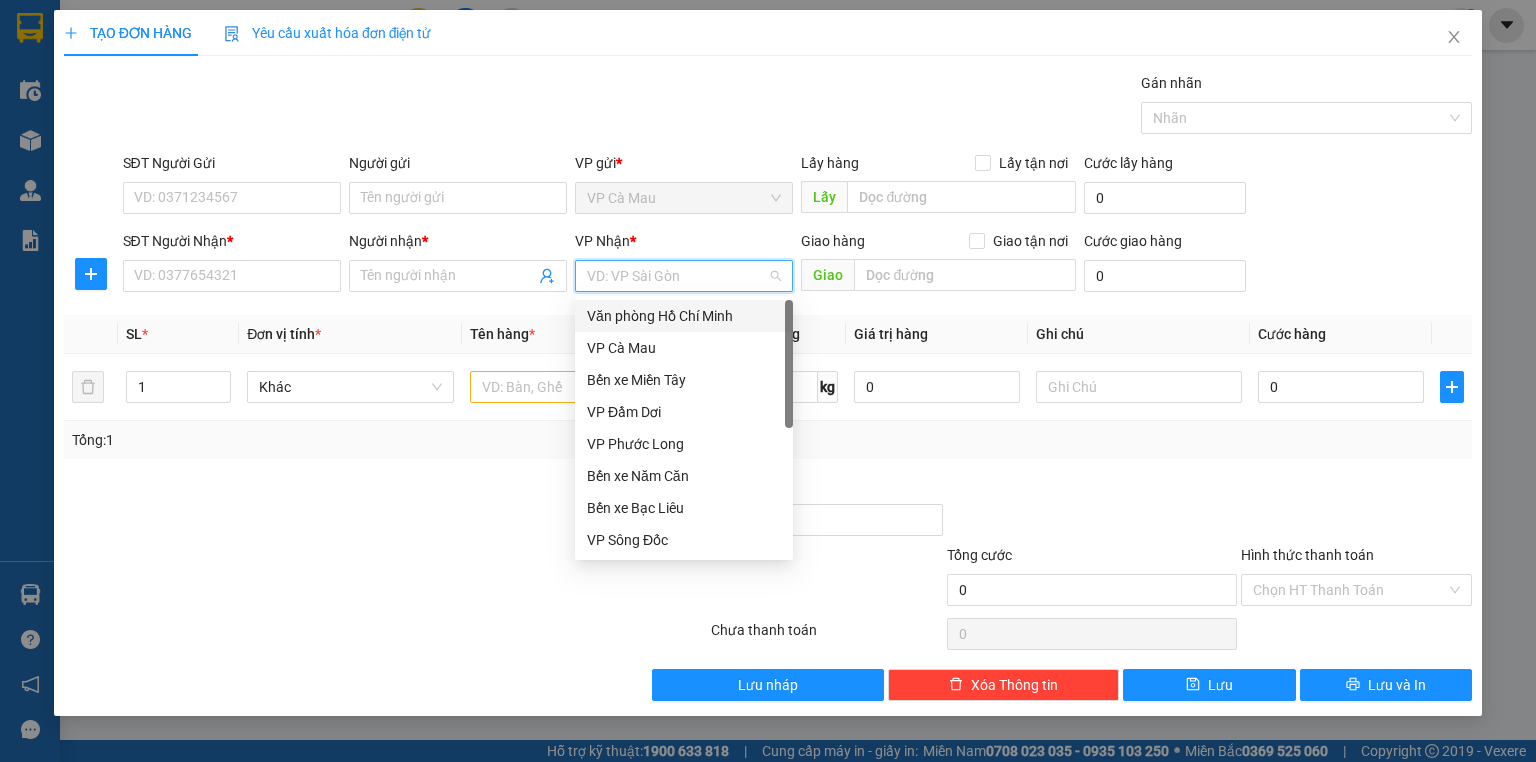 click on "Văn phòng Hồ Chí Minh" at bounding box center [684, 316] 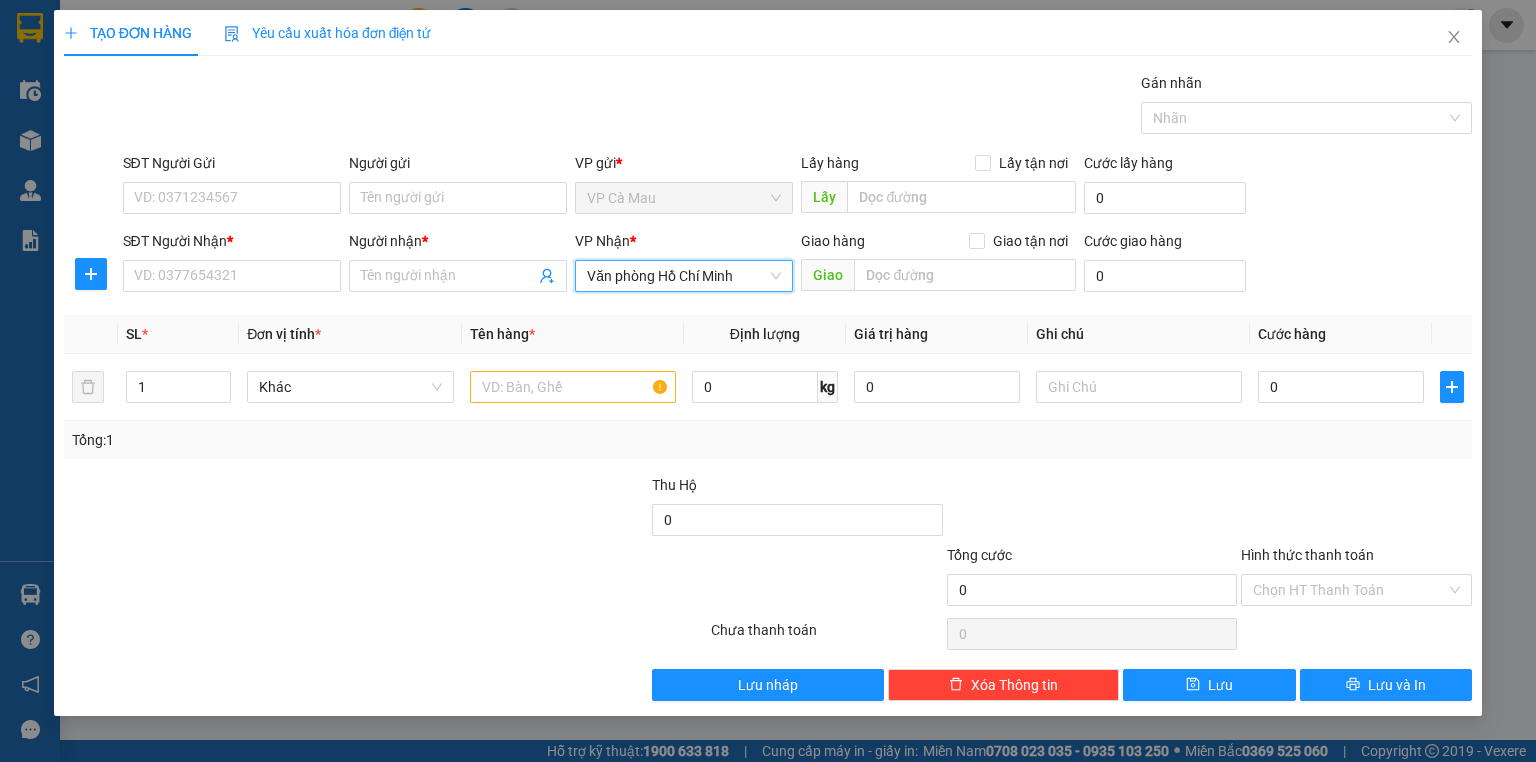 click on "SĐT Người Gửi" at bounding box center [232, 167] 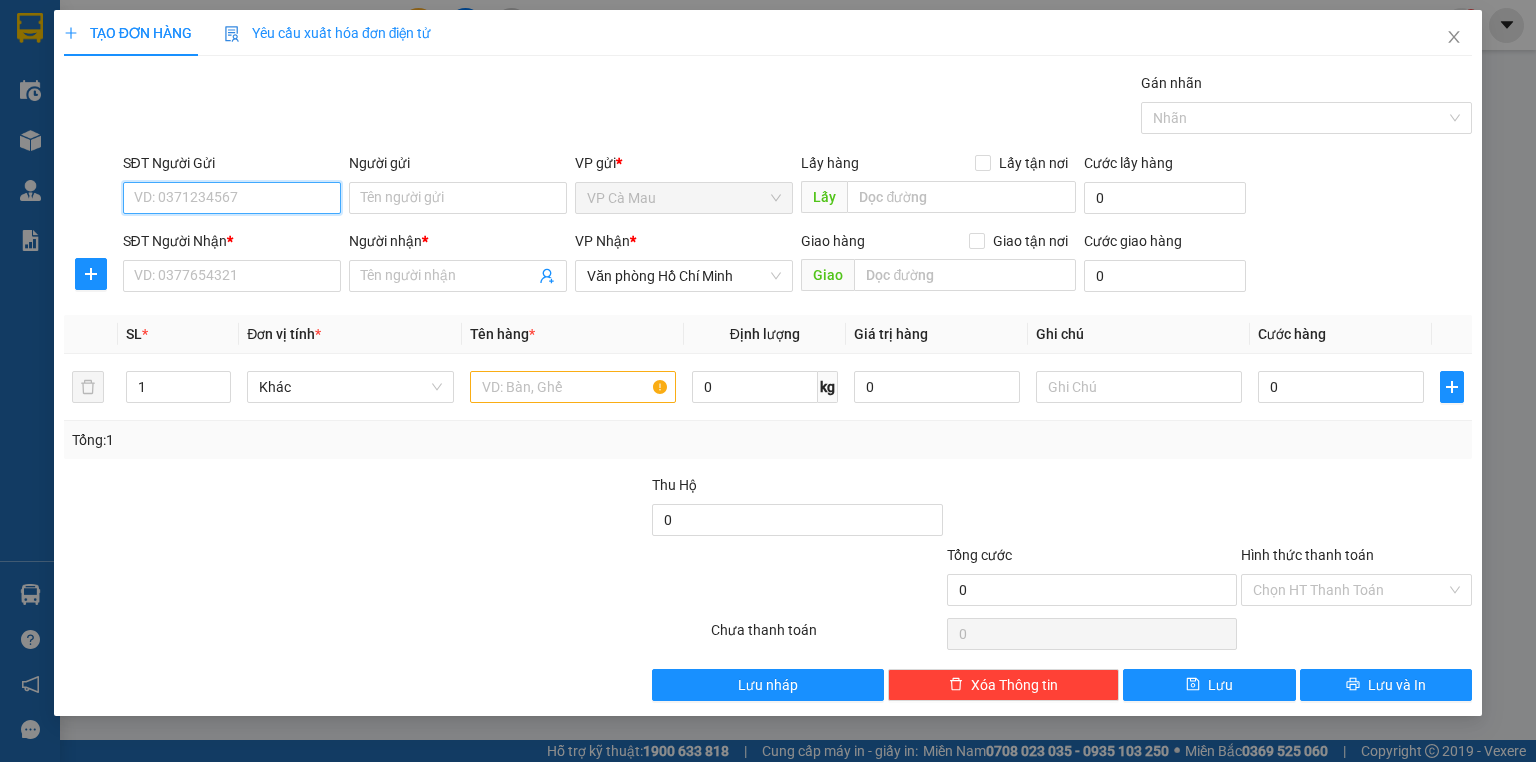 click on "SĐT Người Gửi" at bounding box center (232, 198) 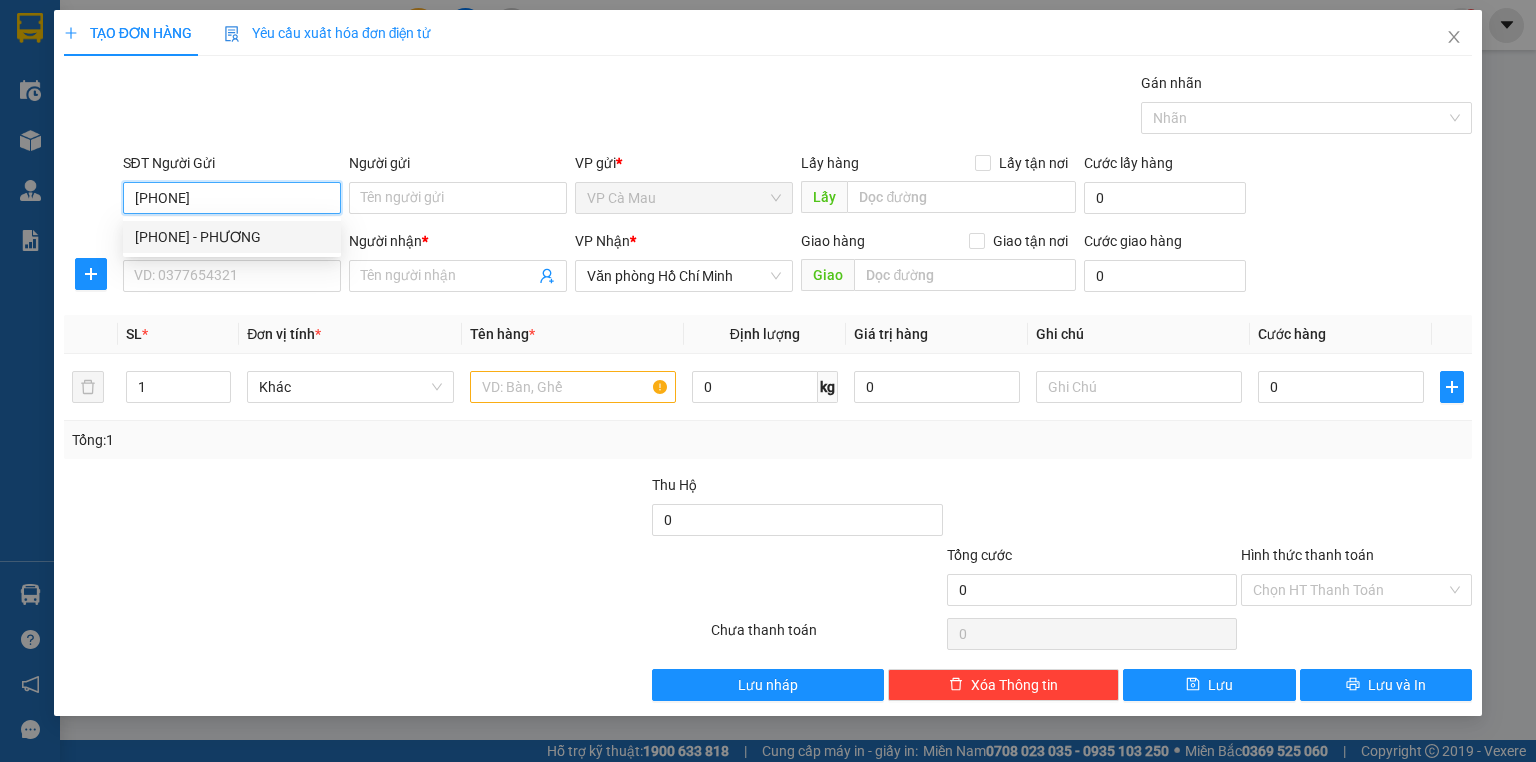 type on "0919622551" 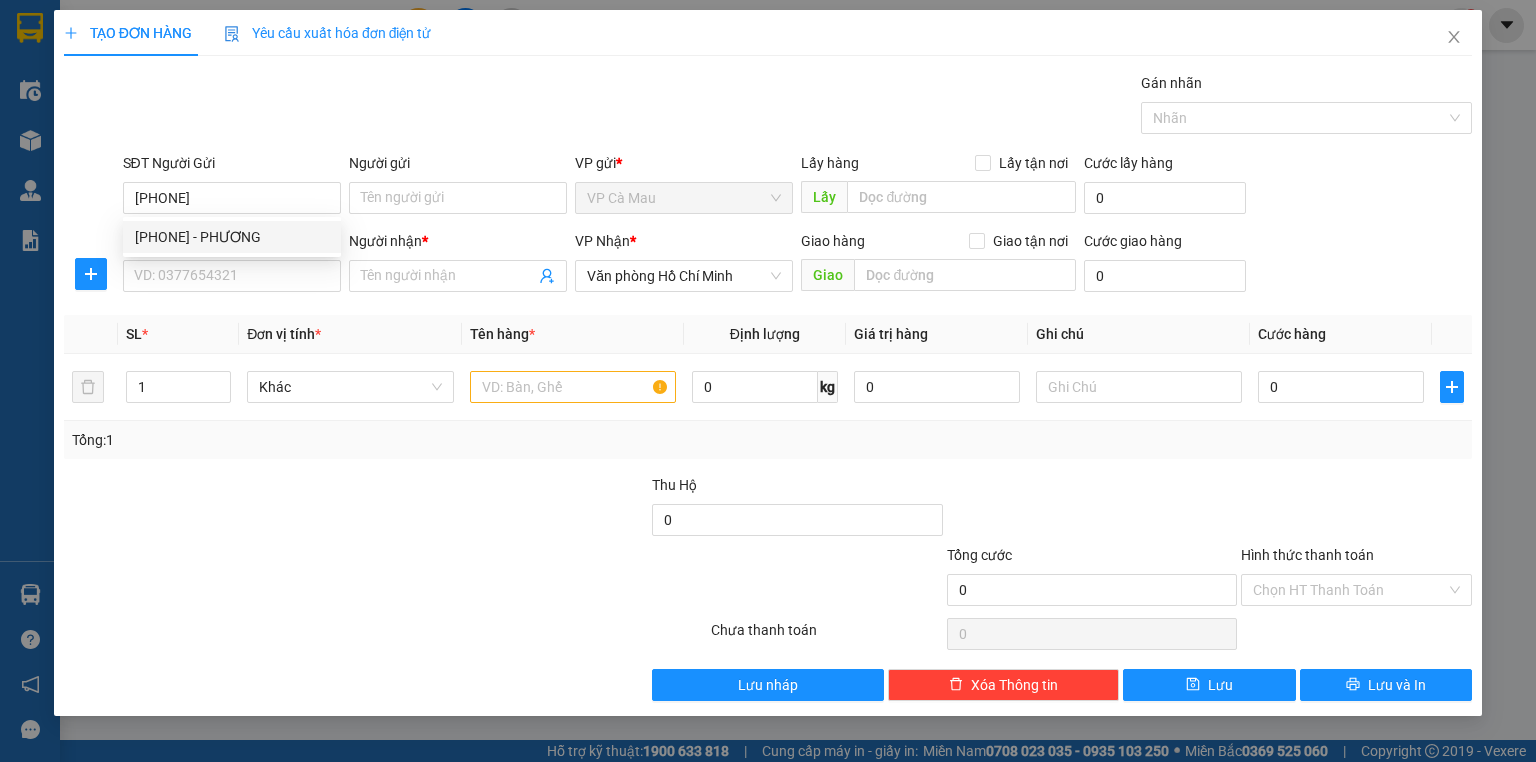 click on "0919622551 0919622551 - PHƯƠNG" at bounding box center (232, 237) 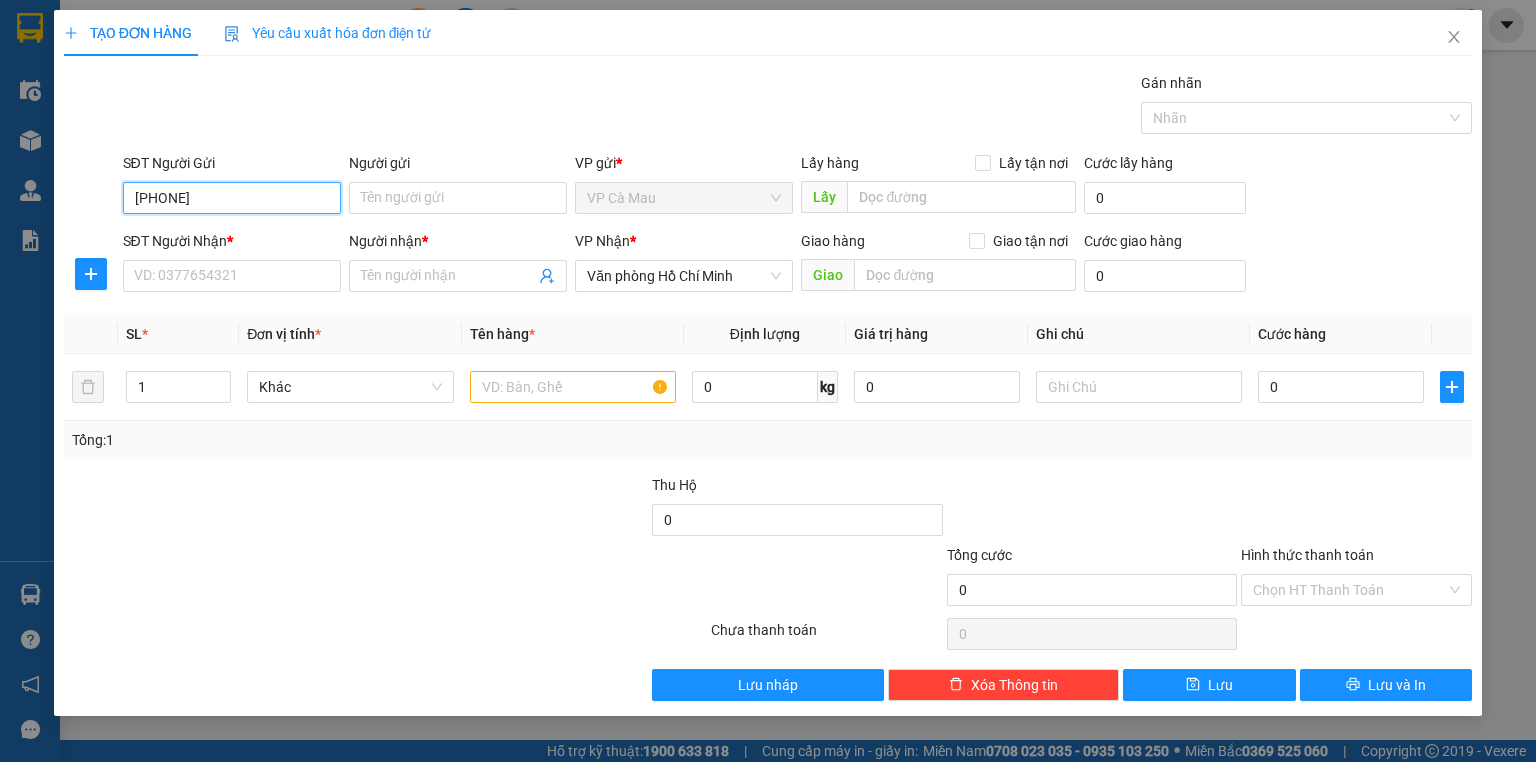 click on "0919622551" at bounding box center [232, 198] 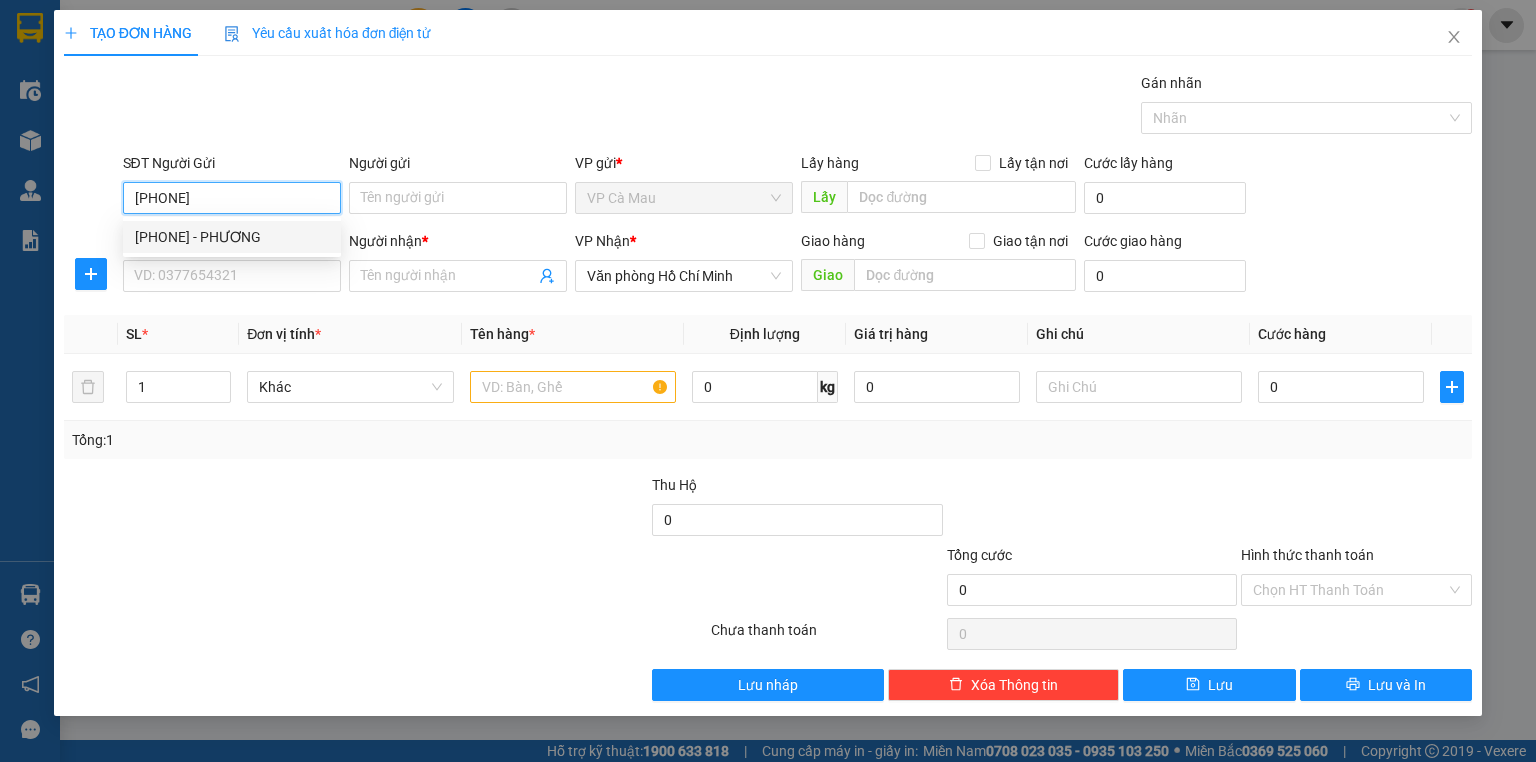 click on "0919622551 - PHƯƠNG" at bounding box center (232, 237) 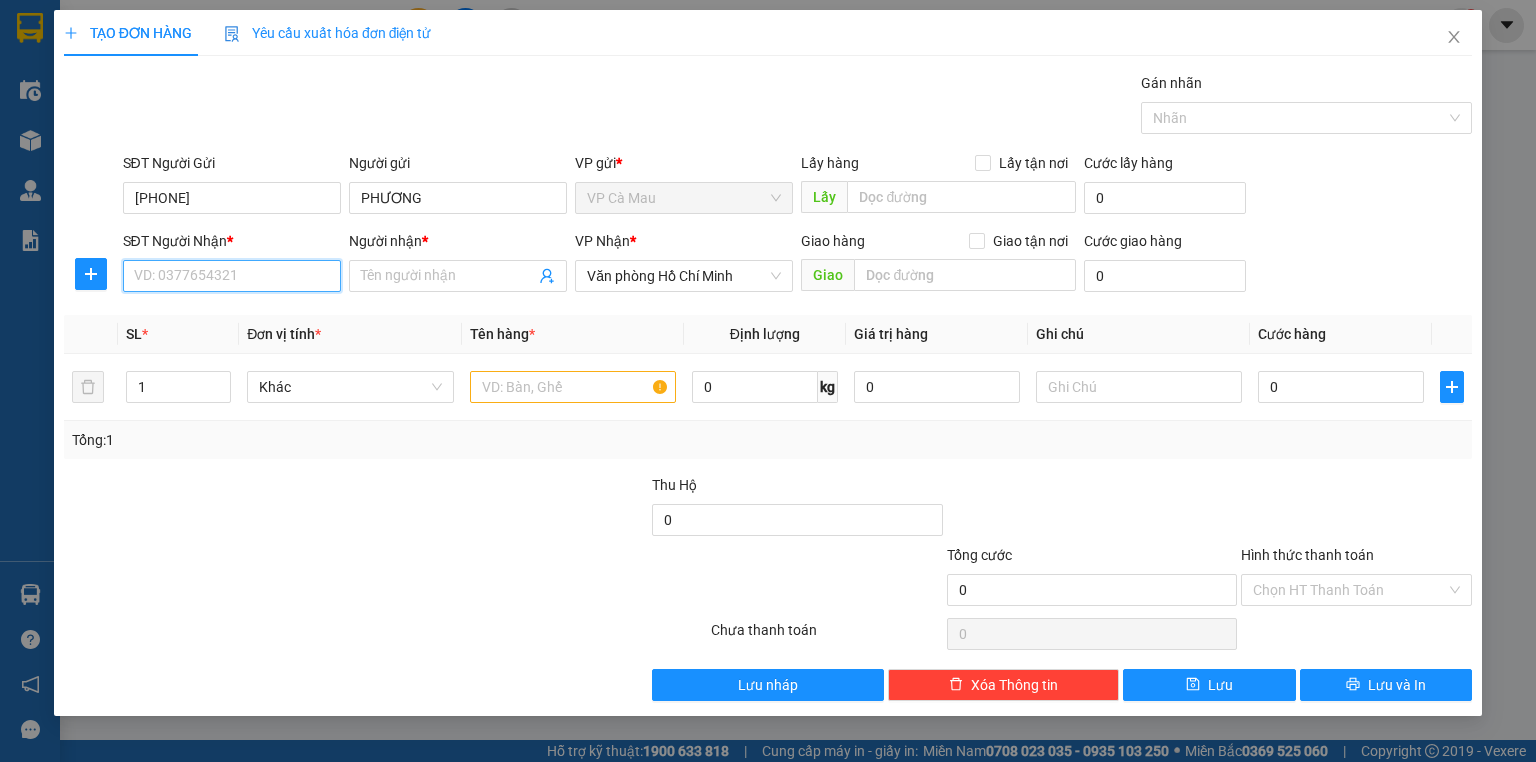 click on "SĐT Người Nhận  *" at bounding box center [232, 276] 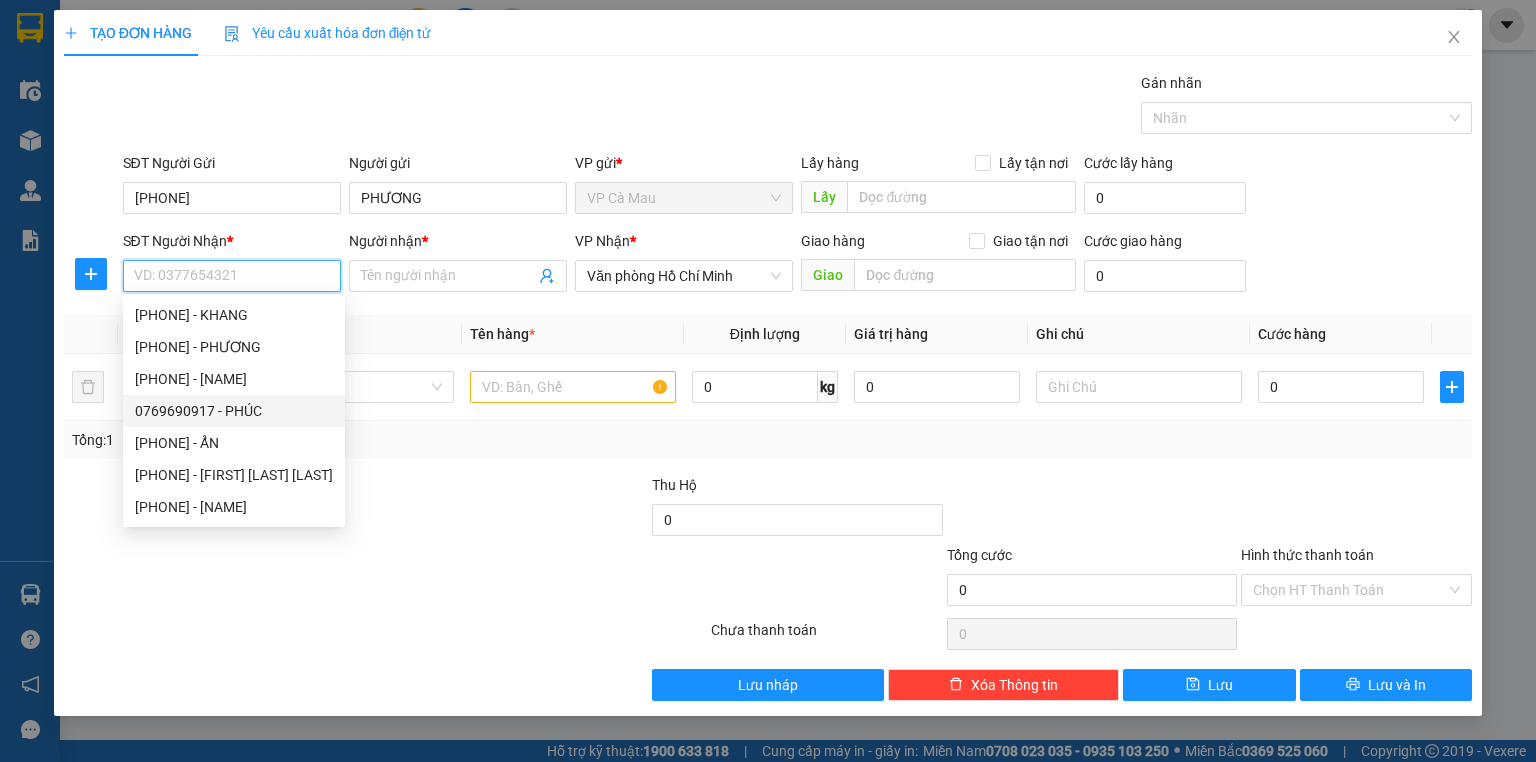 click on "0769690917 - PHÚC" at bounding box center [234, 411] 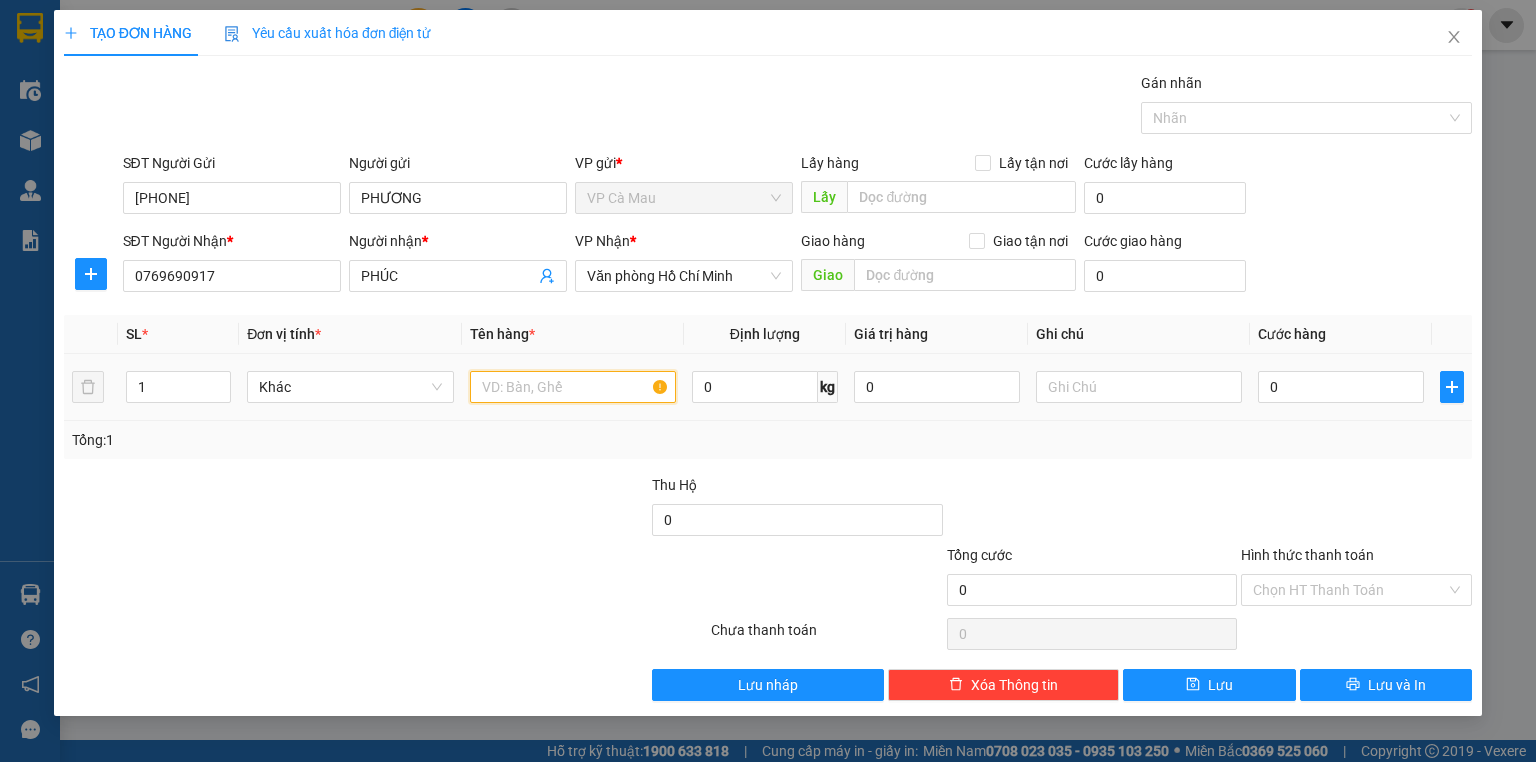 click at bounding box center (573, 387) 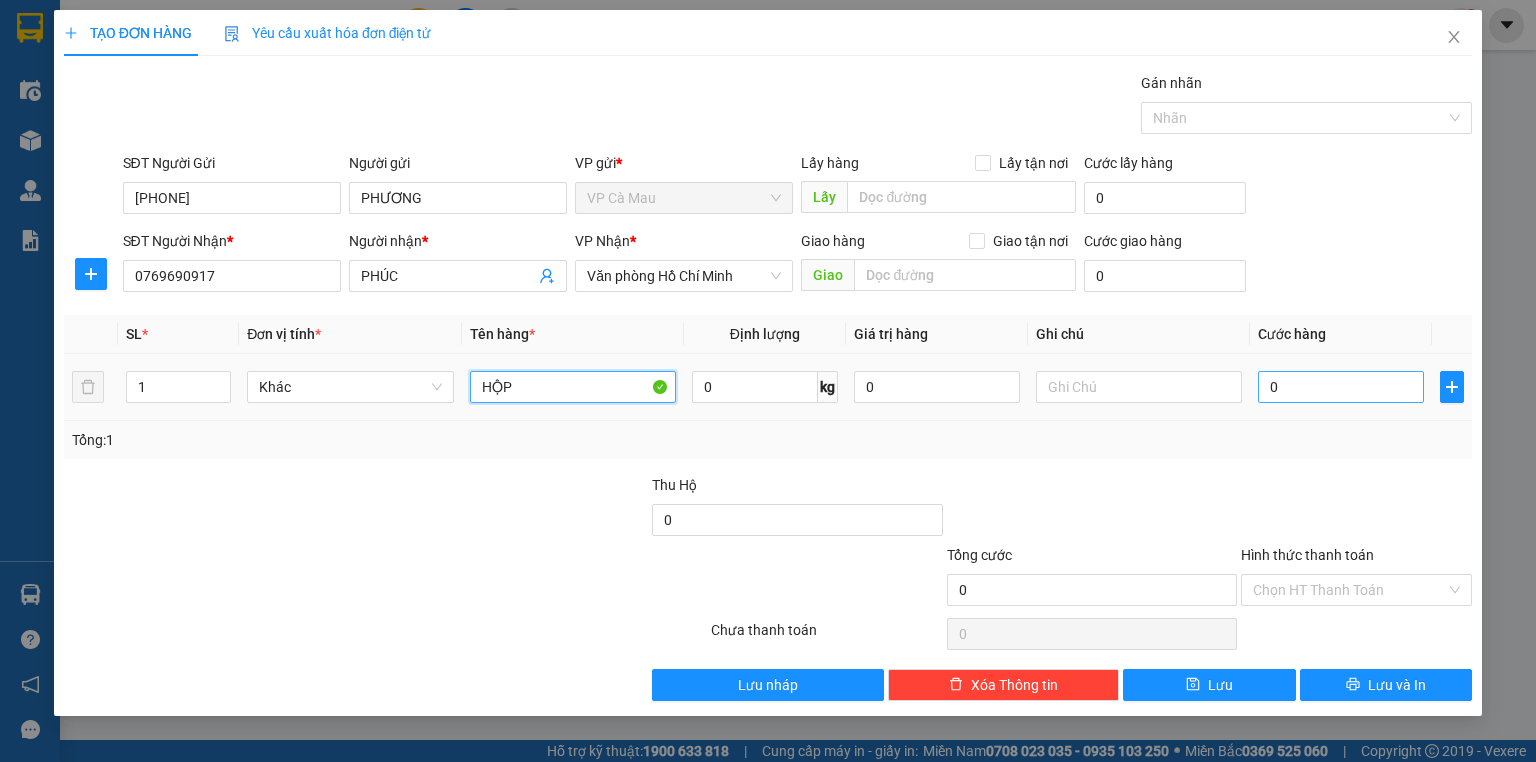 type on "HỘP" 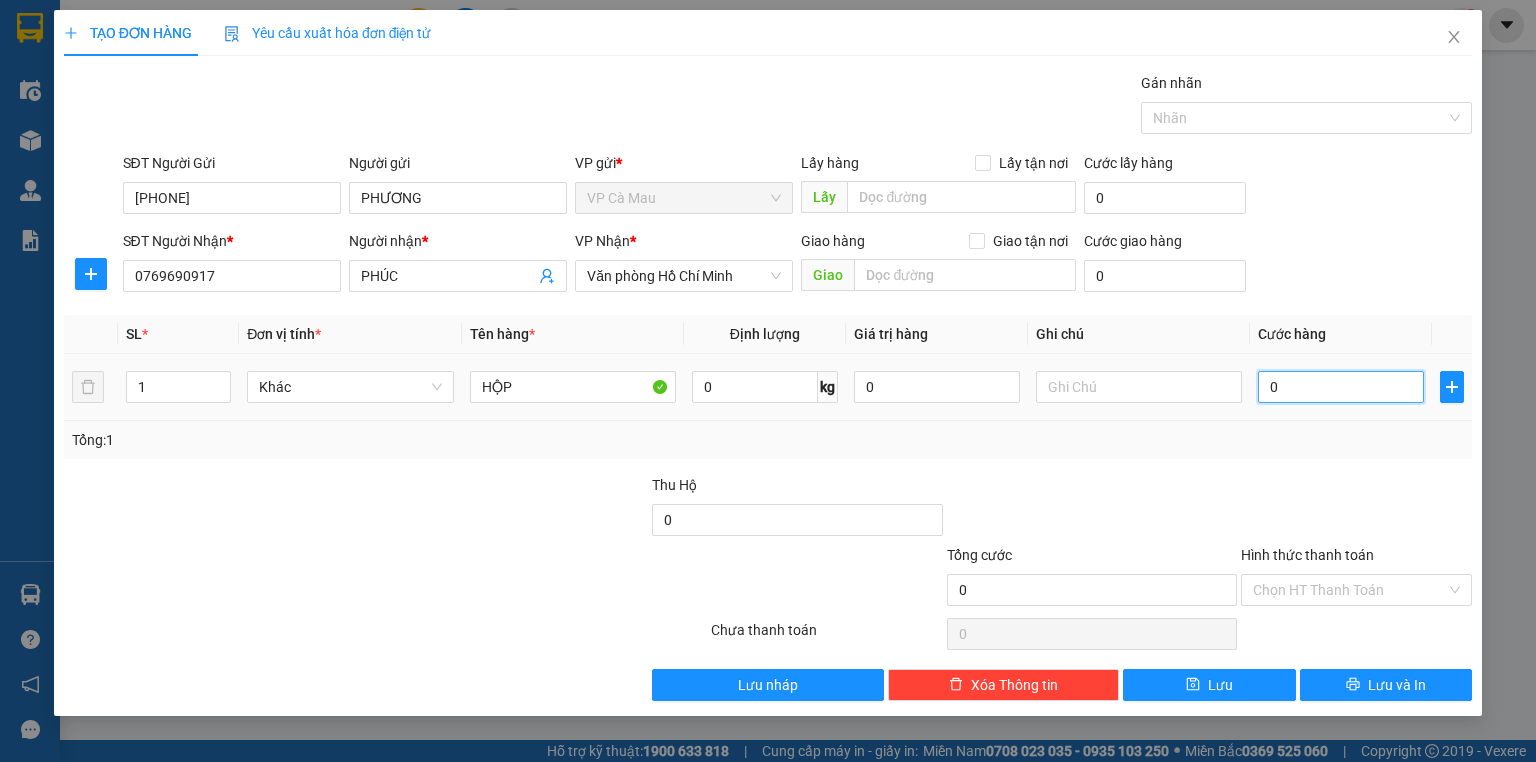 click on "0" at bounding box center [1341, 387] 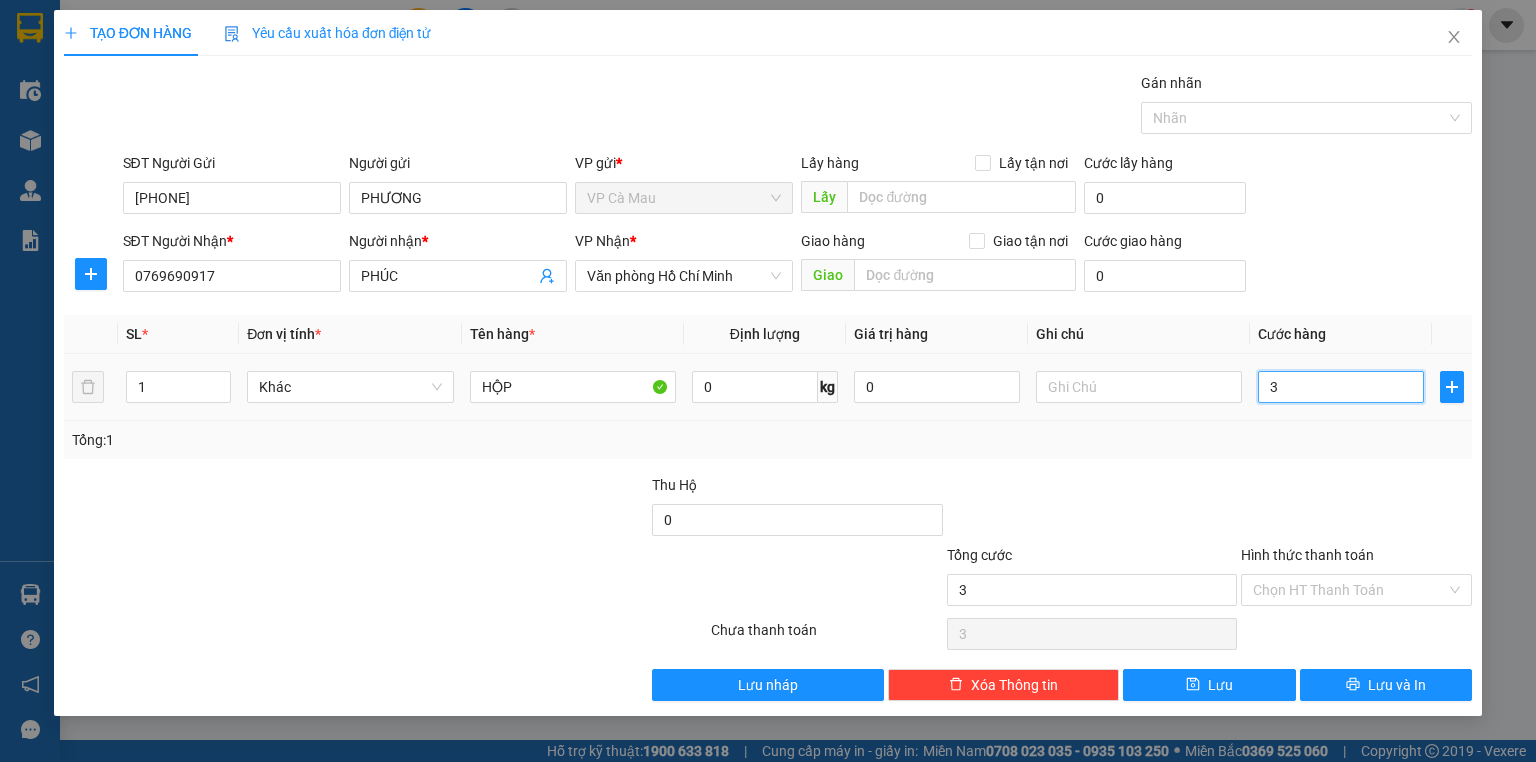 type on "30" 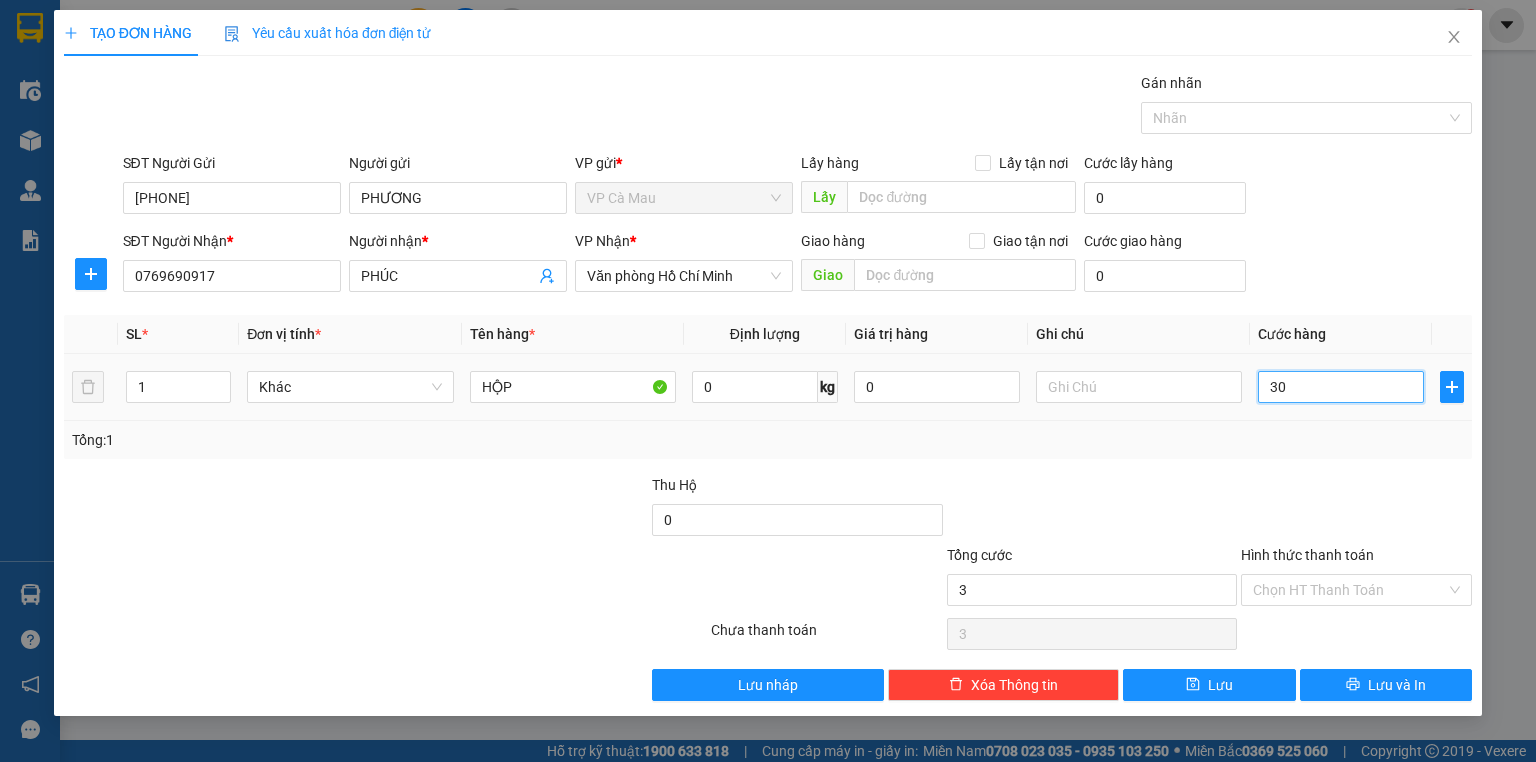 type on "30" 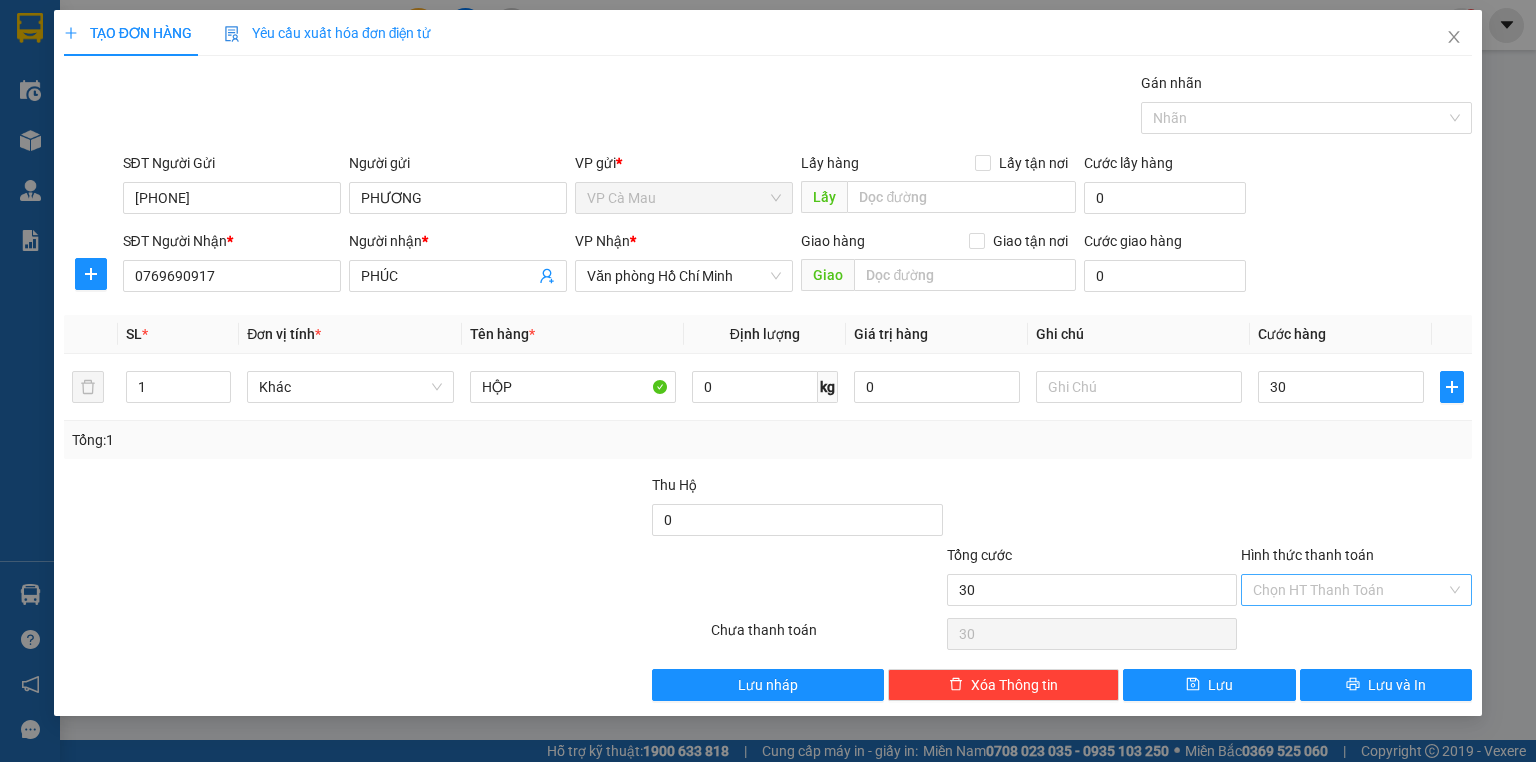 click on "Hình thức thanh toán" at bounding box center (1349, 590) 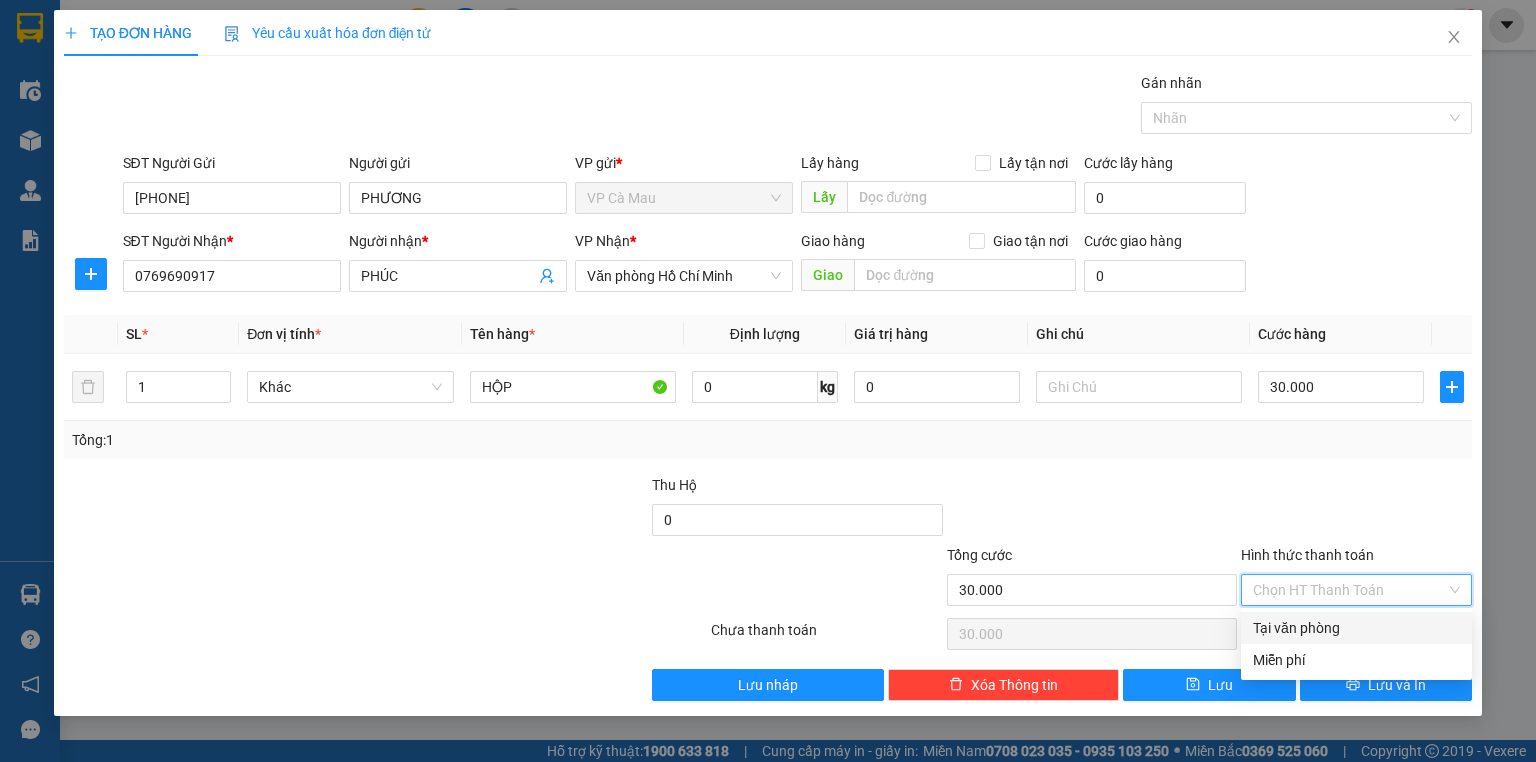 click on "Tại văn phòng" at bounding box center [1356, 628] 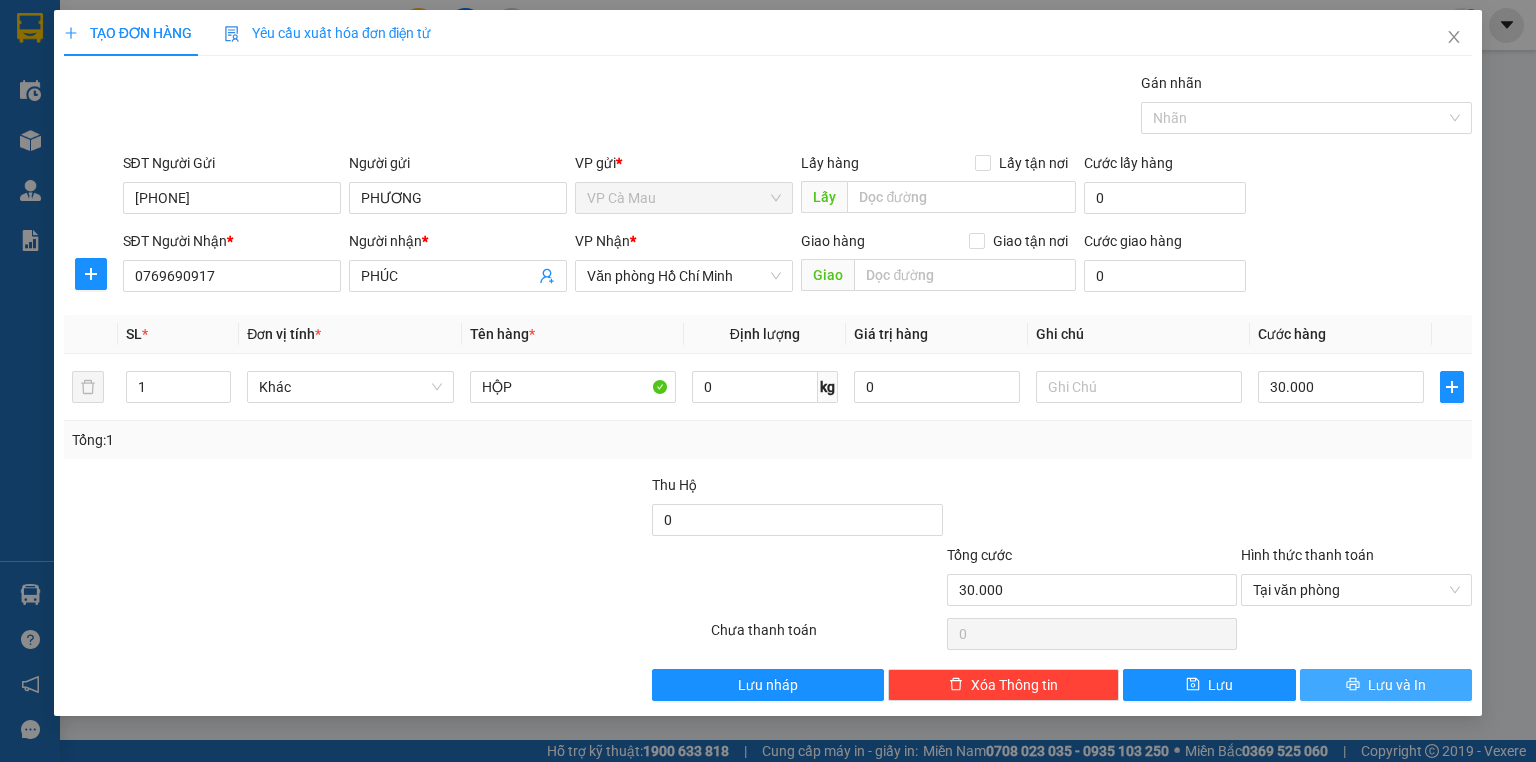 click on "Lưu và In" at bounding box center (1397, 685) 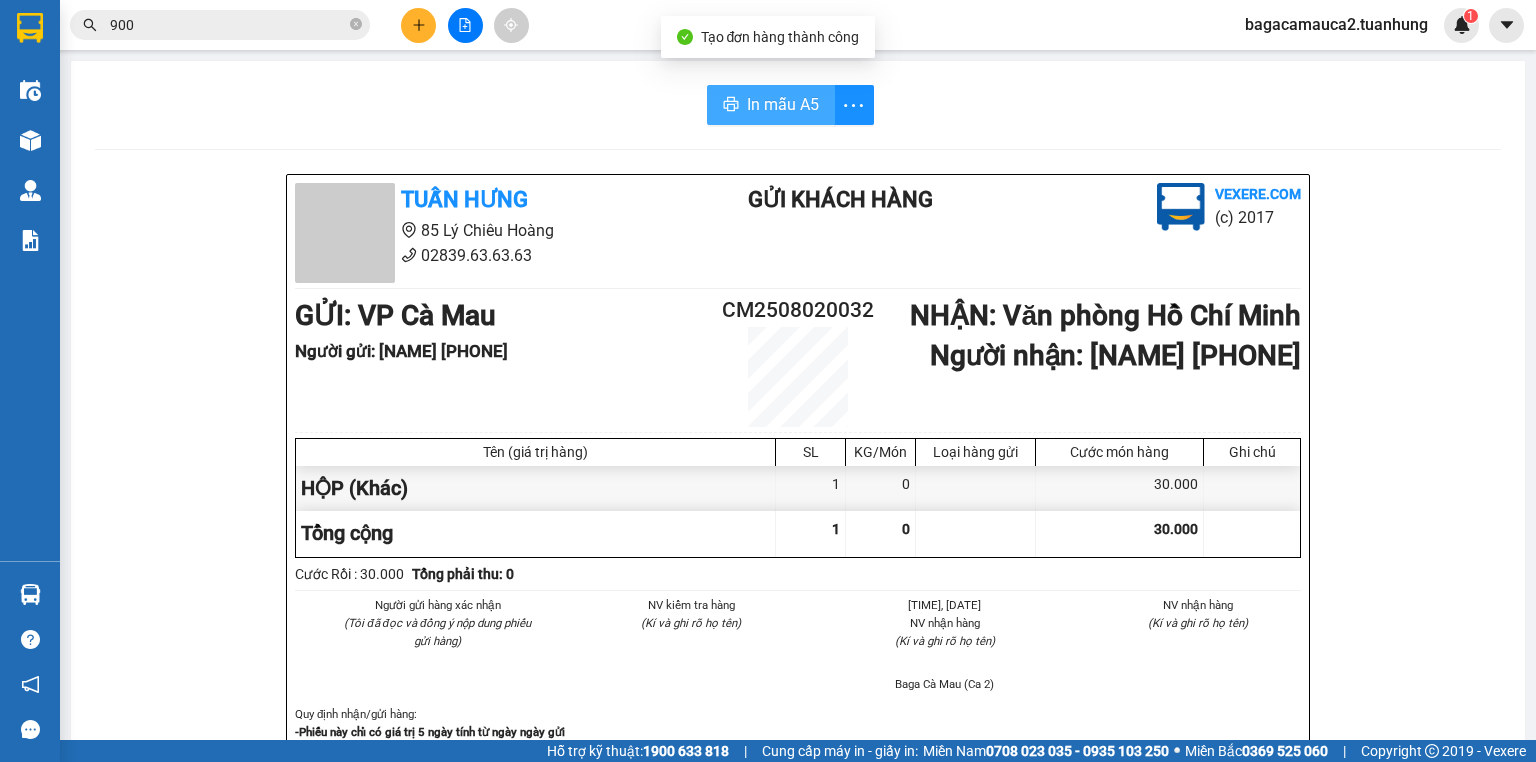click on "In mẫu A5" at bounding box center (783, 104) 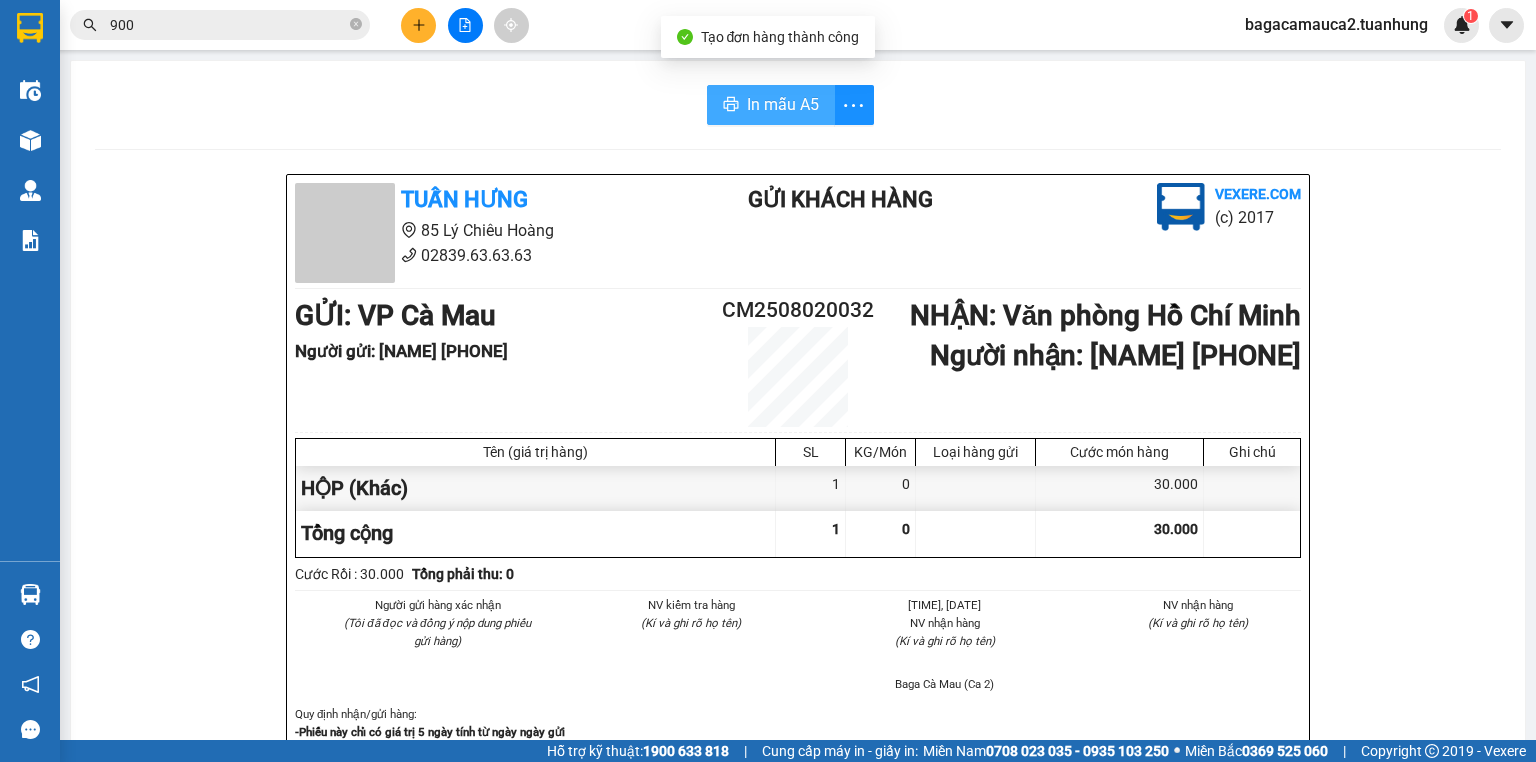 scroll, scrollTop: 0, scrollLeft: 0, axis: both 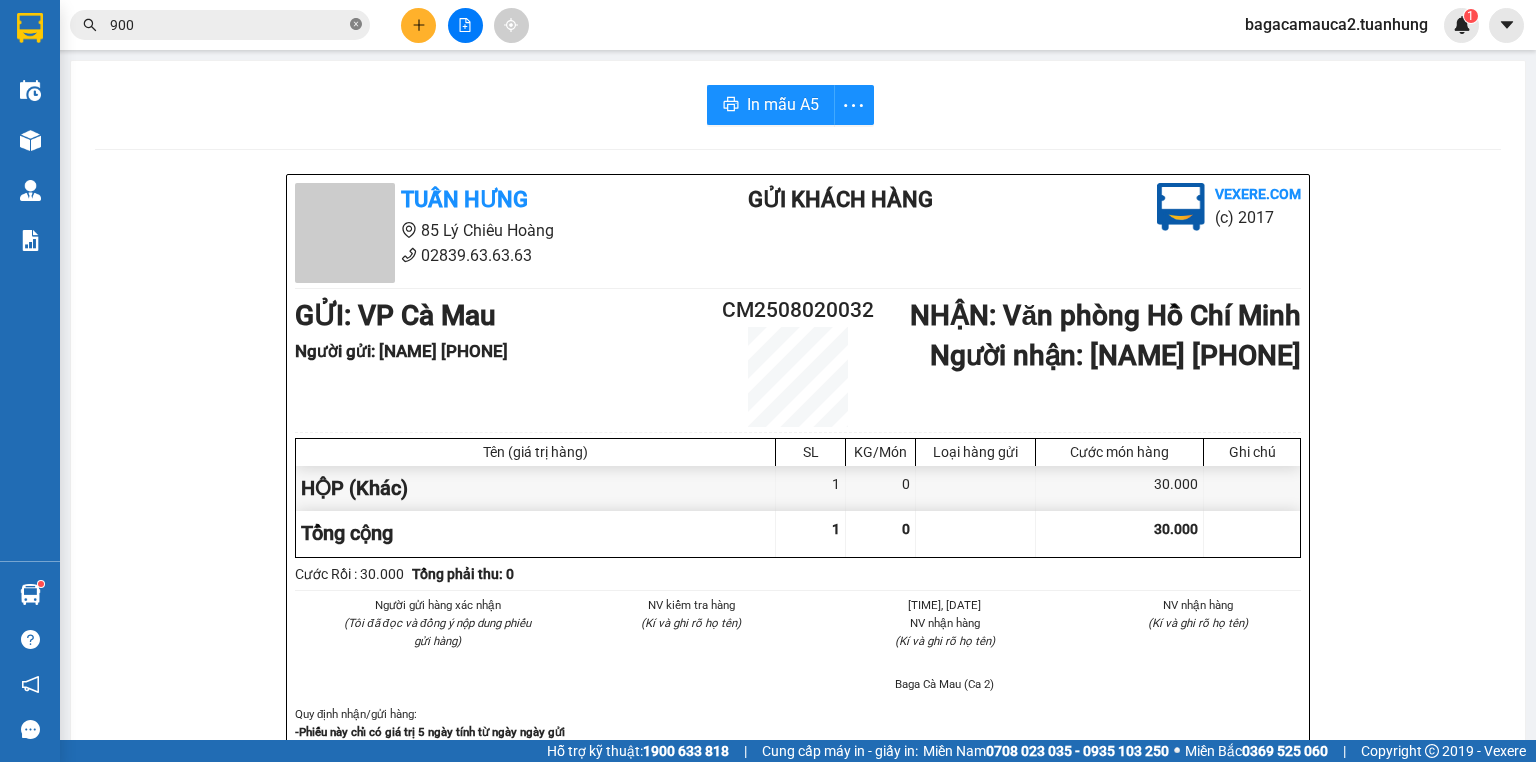 click 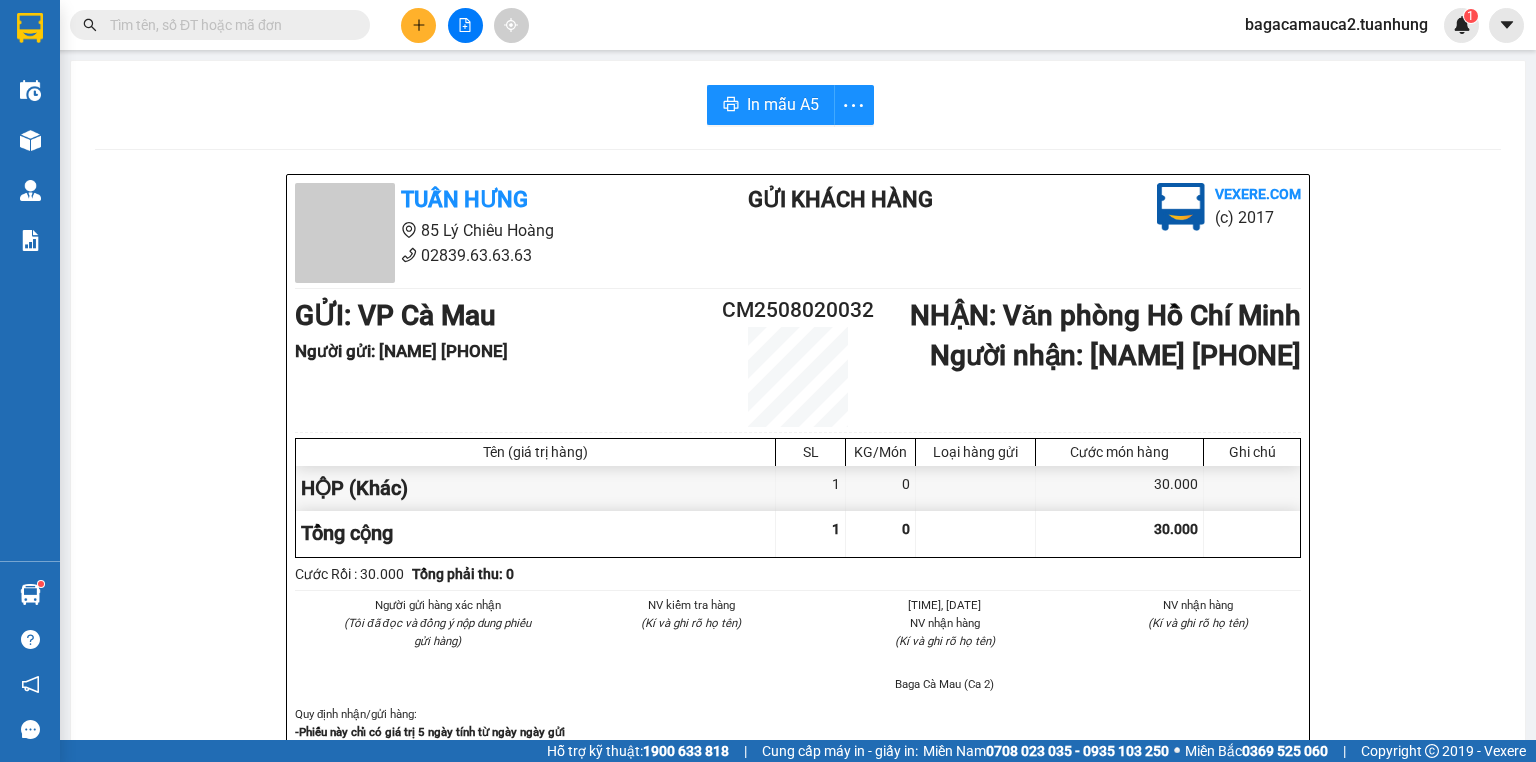 click at bounding box center [228, 25] 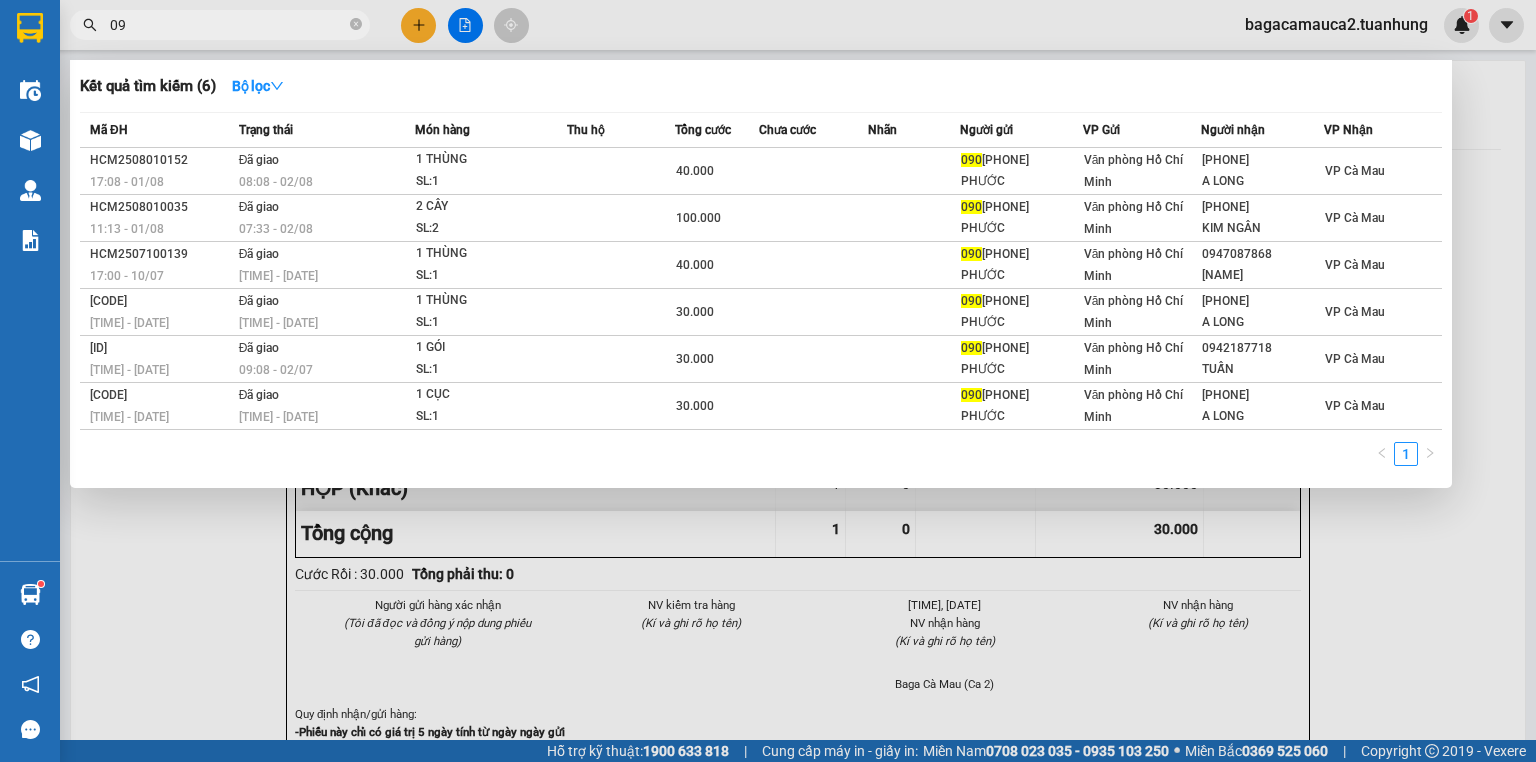 type on "0" 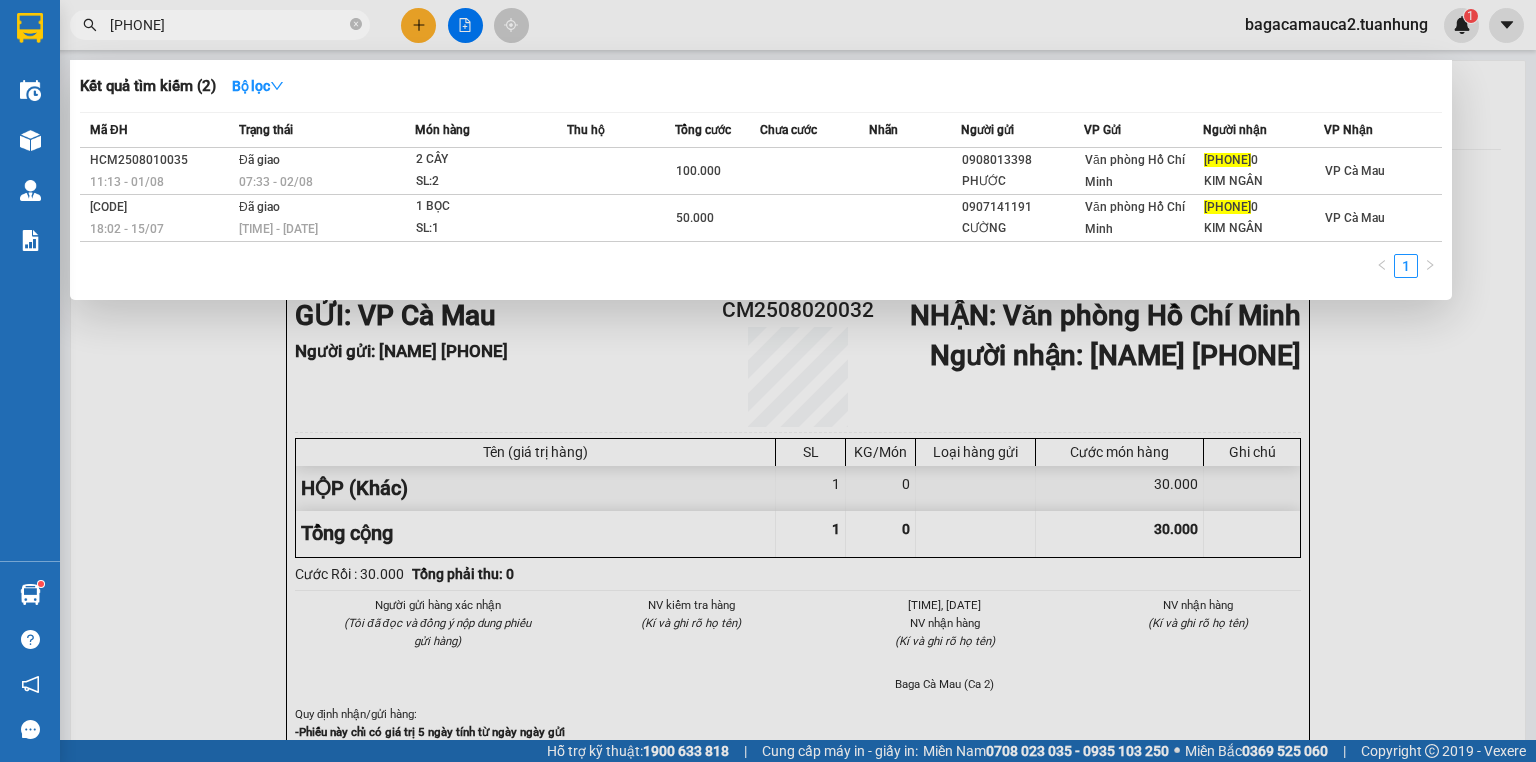 type on "094579878" 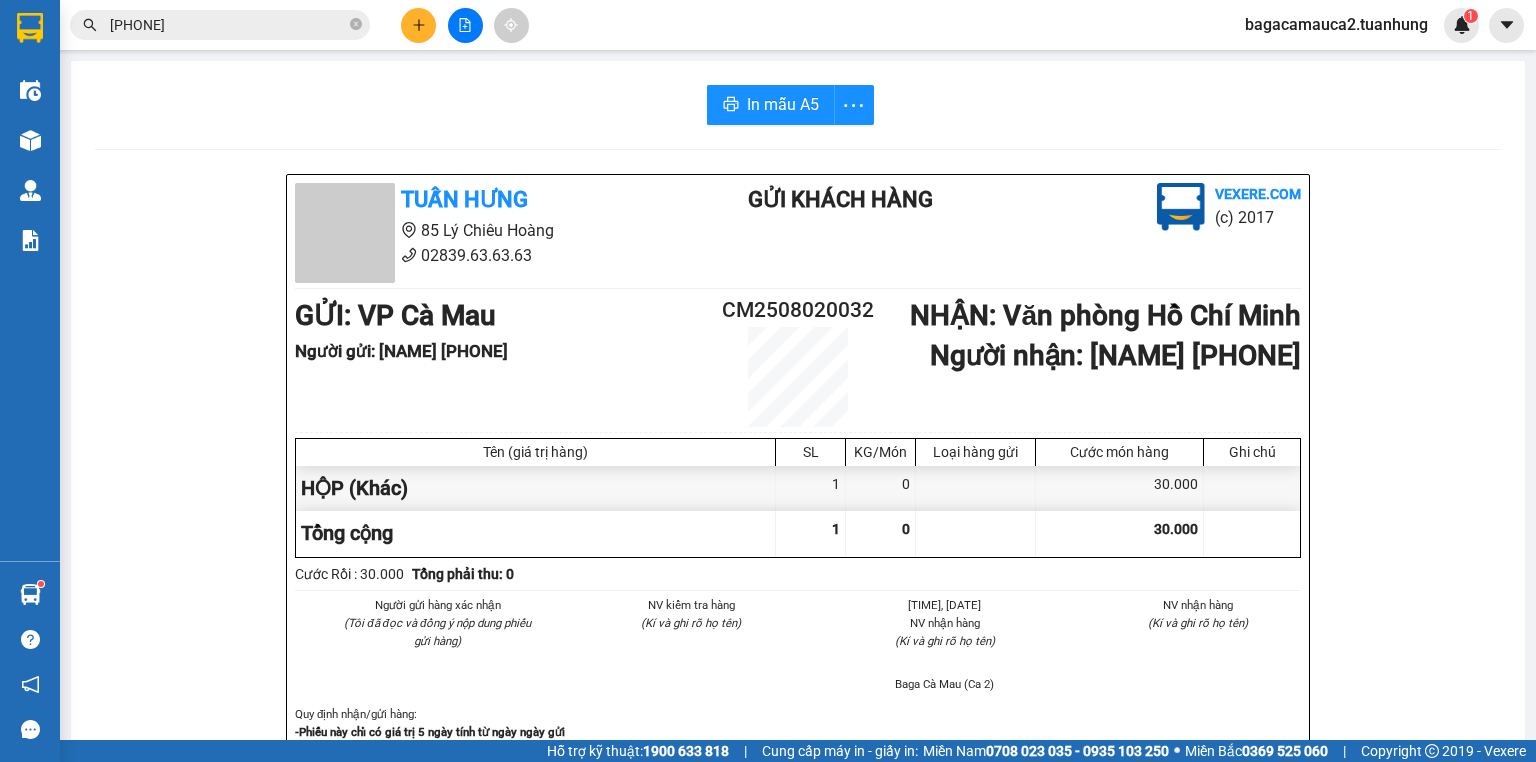 click at bounding box center (418, 25) 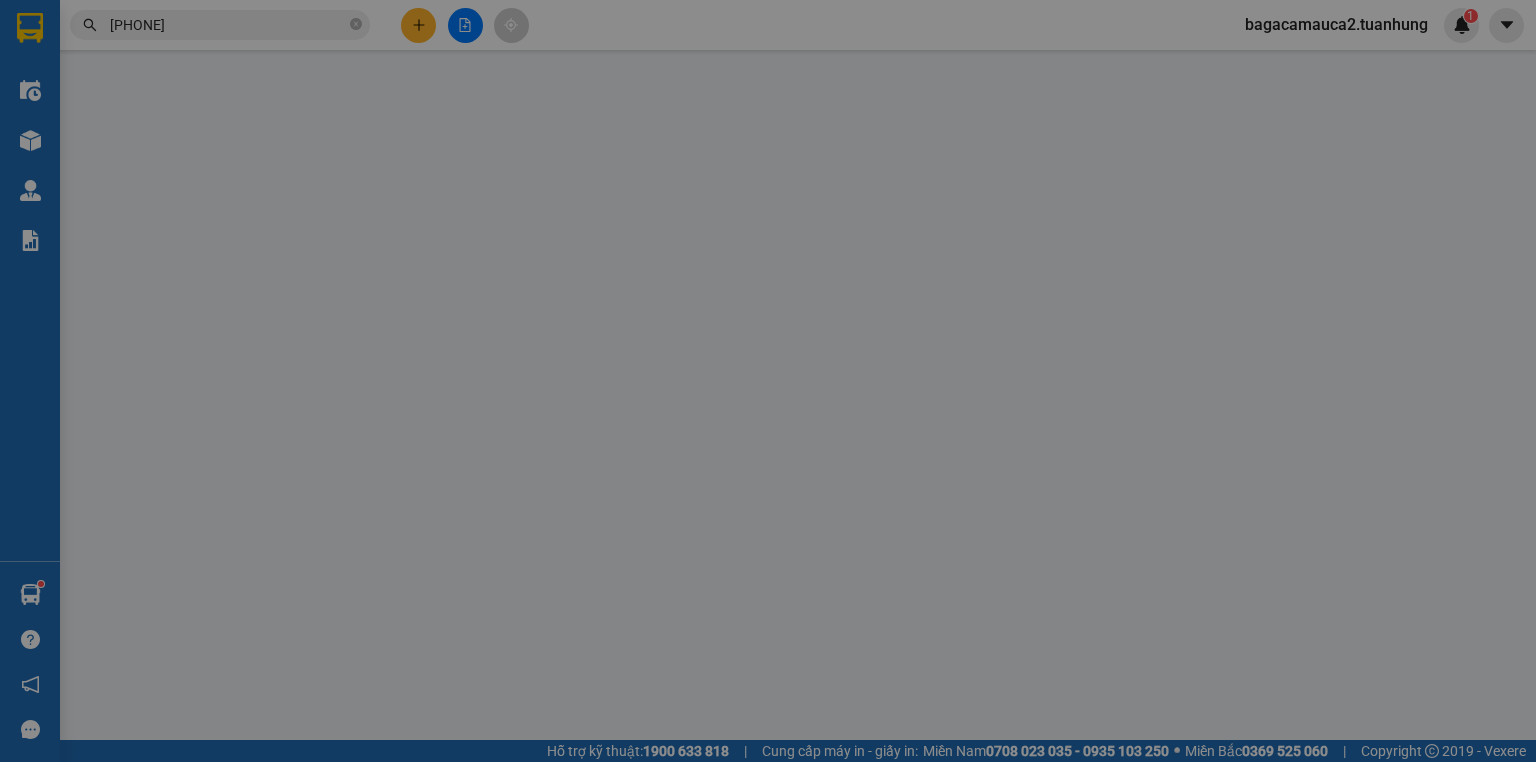 click on "Yêu cầu xuất hóa đơn điện tử" at bounding box center [328, 33] 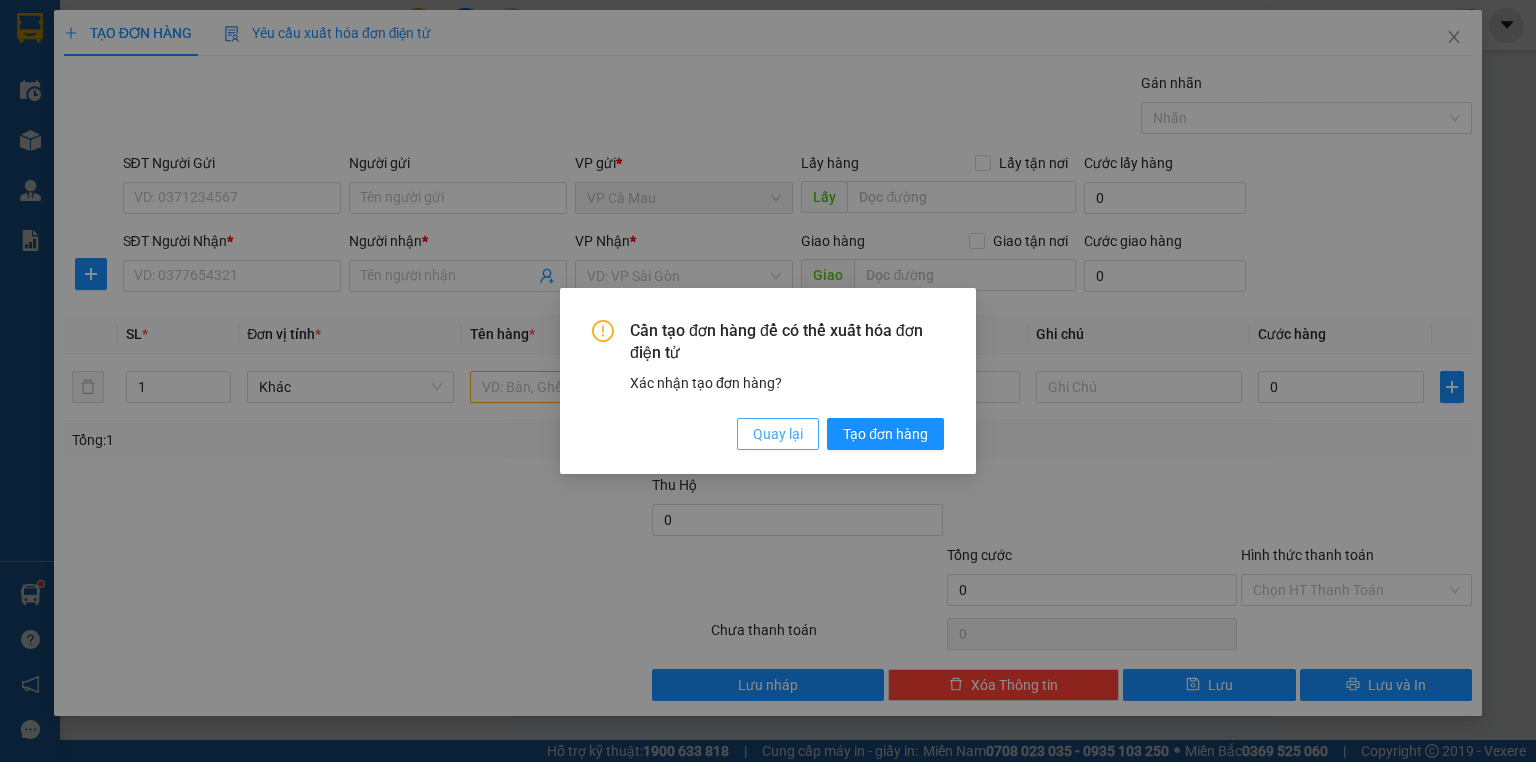 click on "Quay lại" at bounding box center (778, 434) 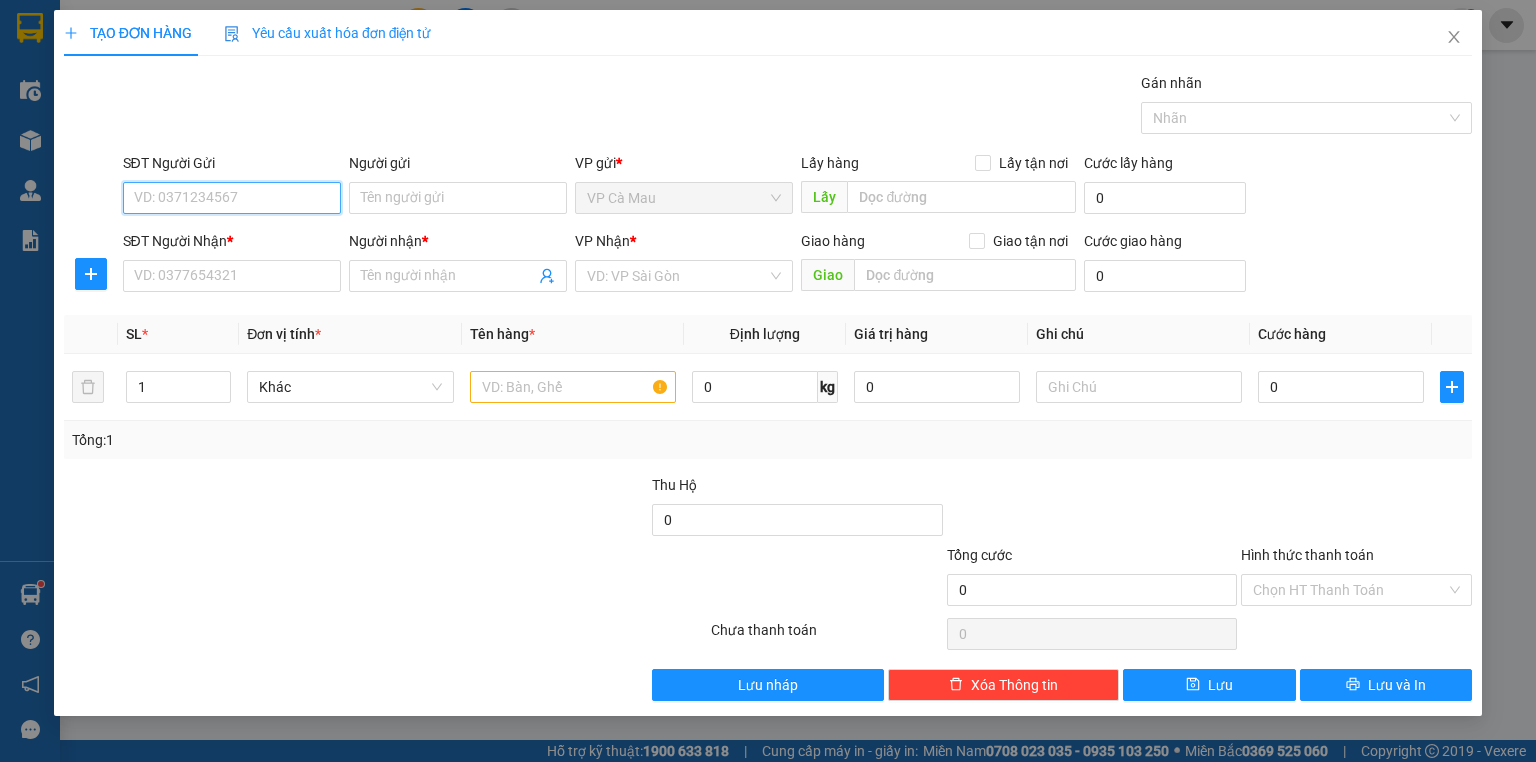 click on "SĐT Người Gửi" at bounding box center (232, 198) 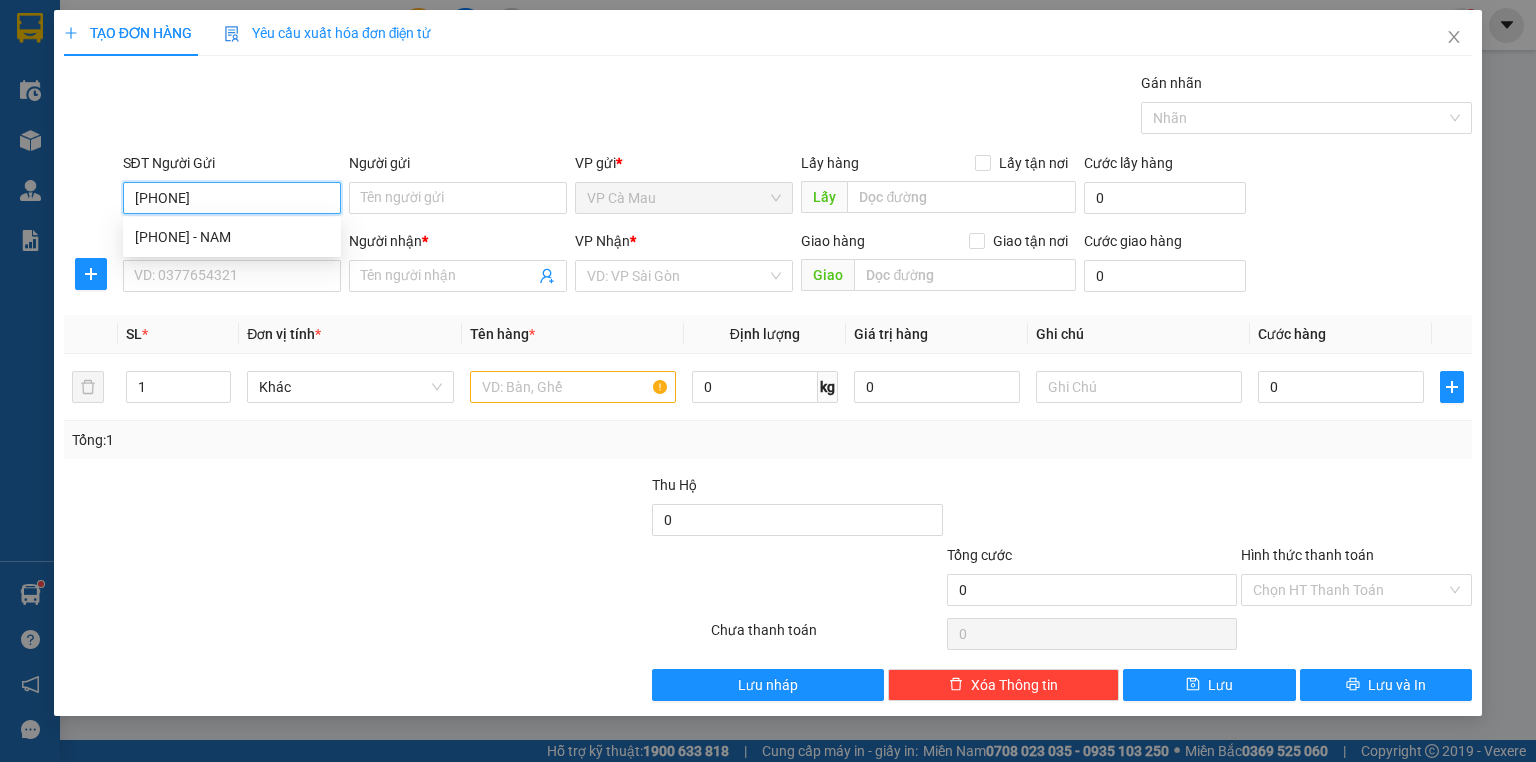 type on "0949379379" 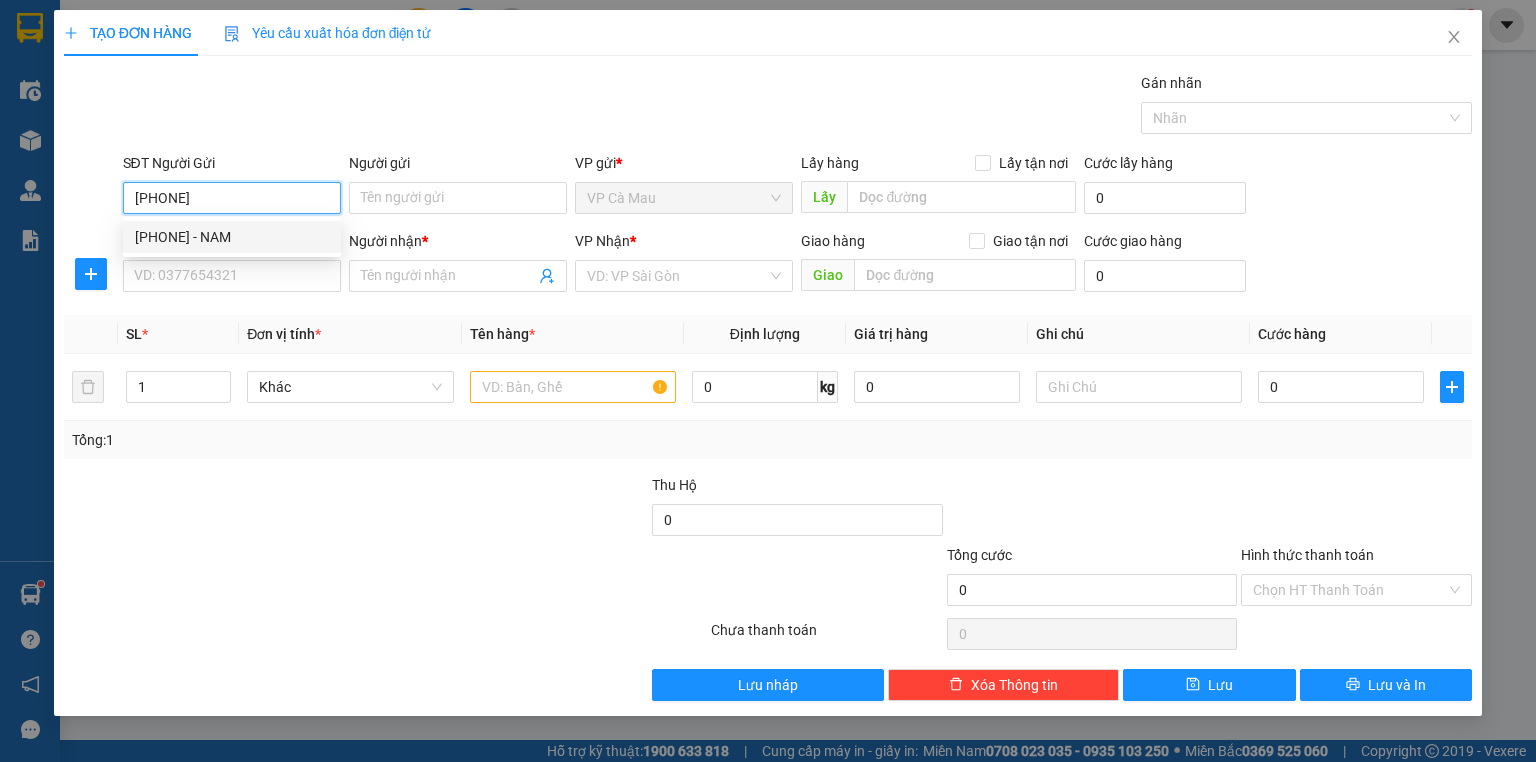 click on "0949379379 -  NAM" at bounding box center (232, 237) 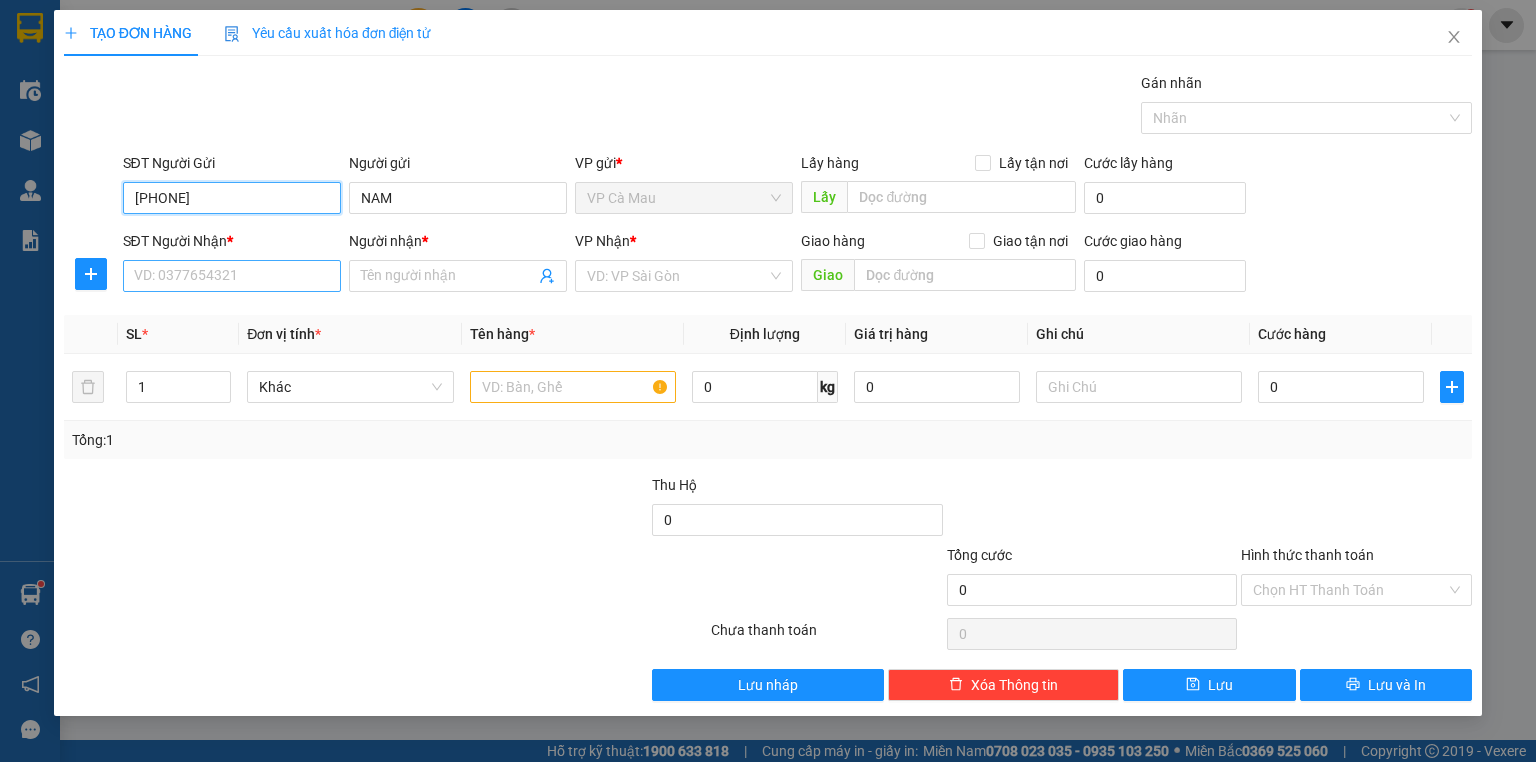 type on "0949379379" 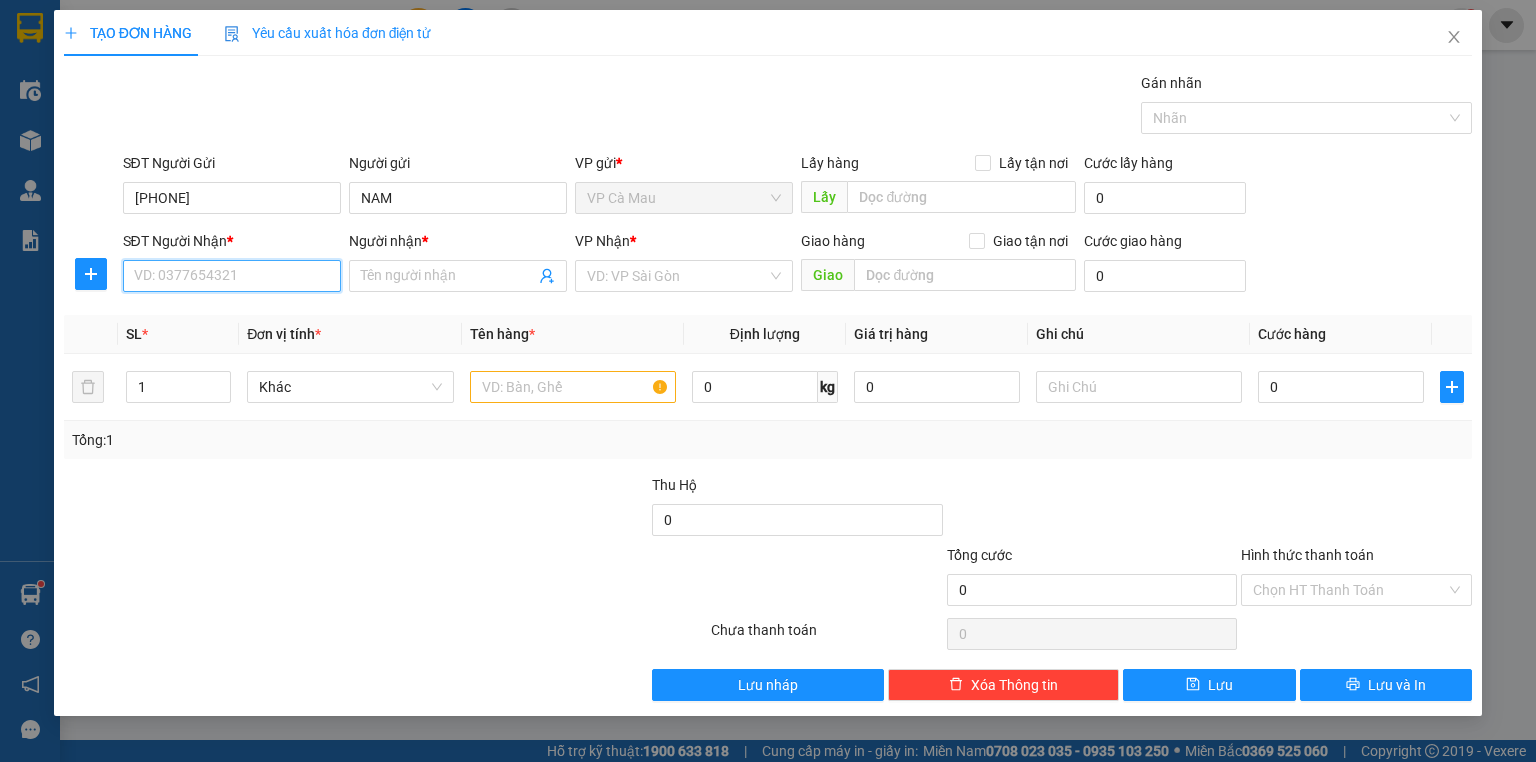 click on "SĐT Người Nhận  *" at bounding box center [232, 276] 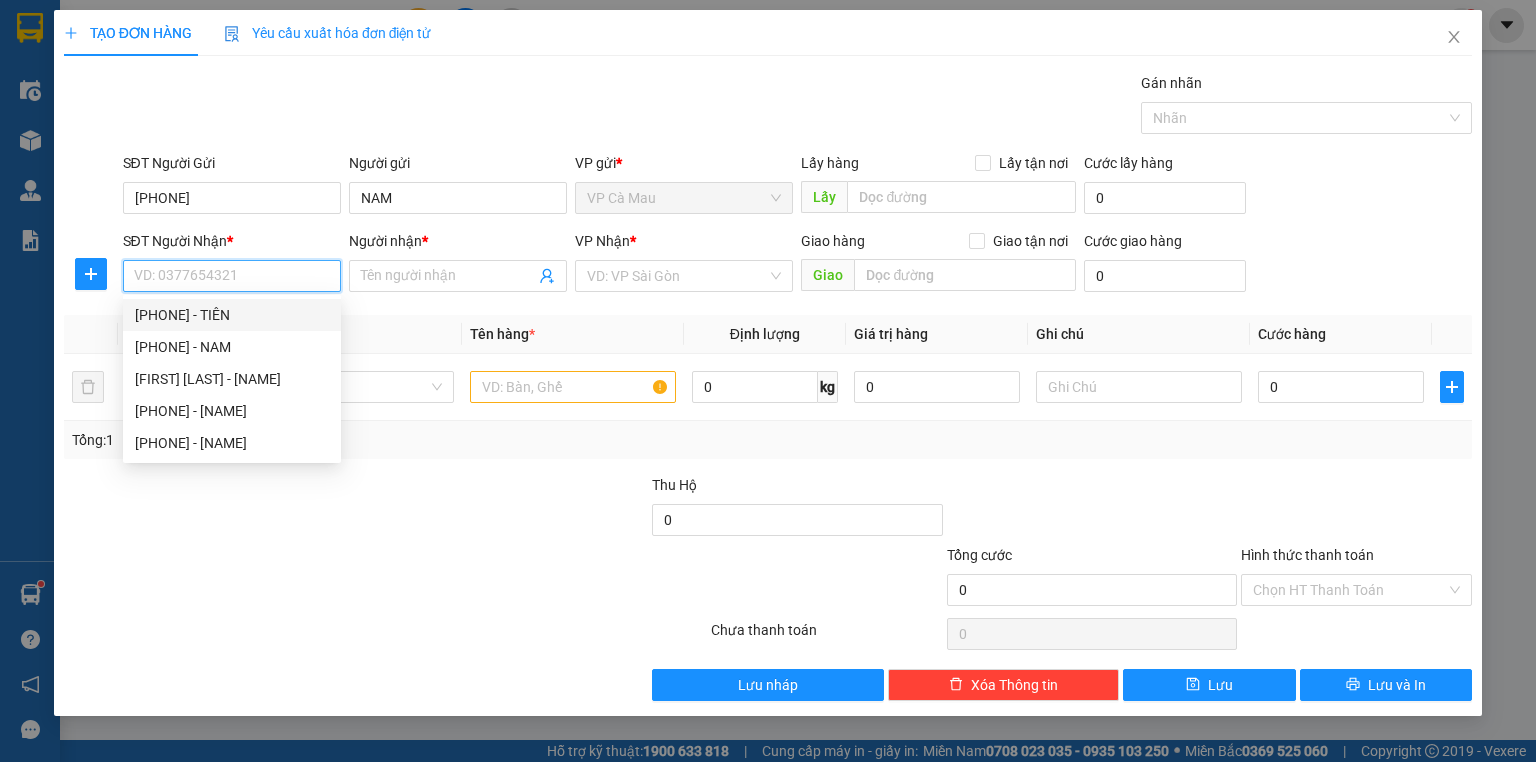 click on "0909438006 - TIÊN" at bounding box center (232, 315) 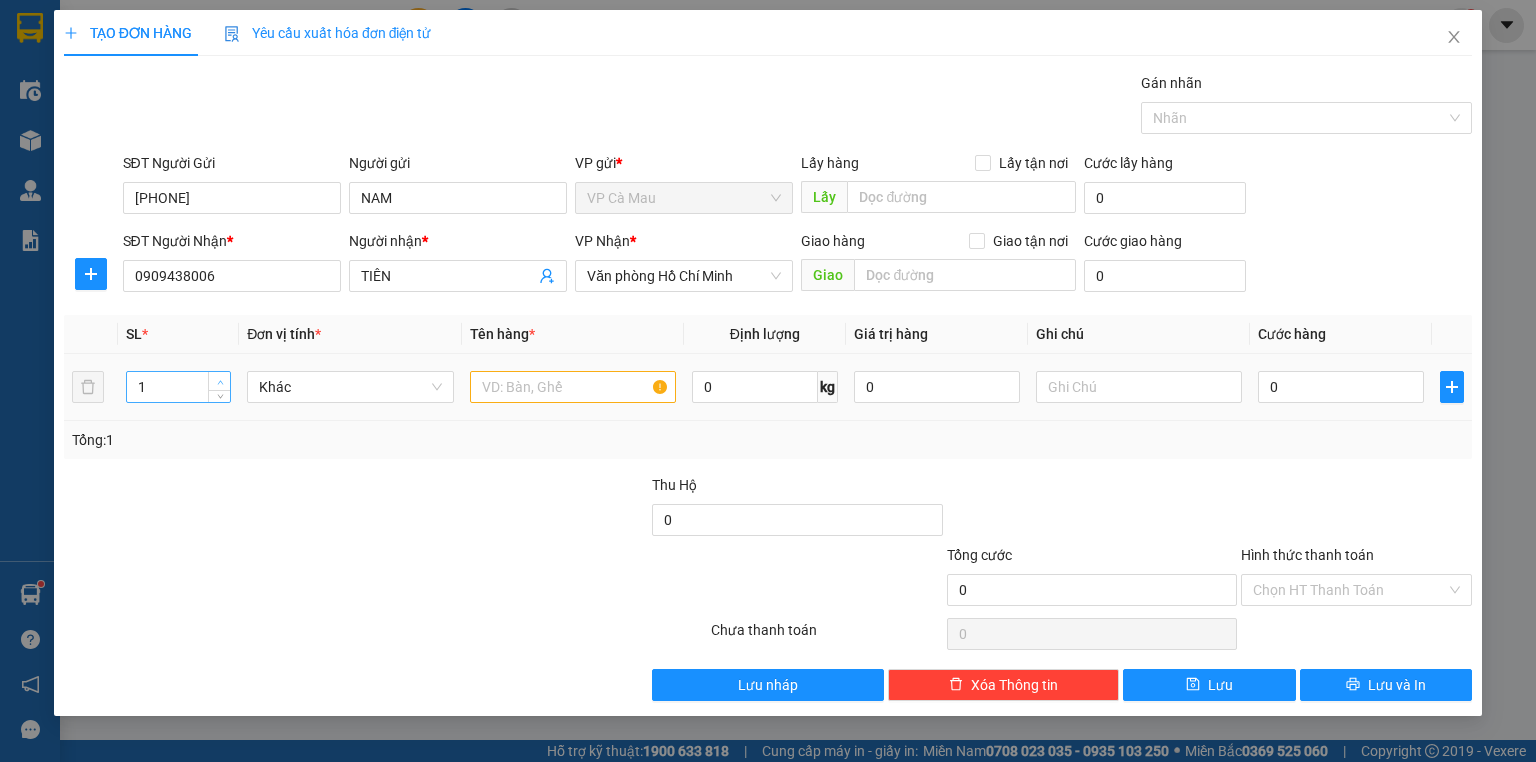 click at bounding box center (220, 382) 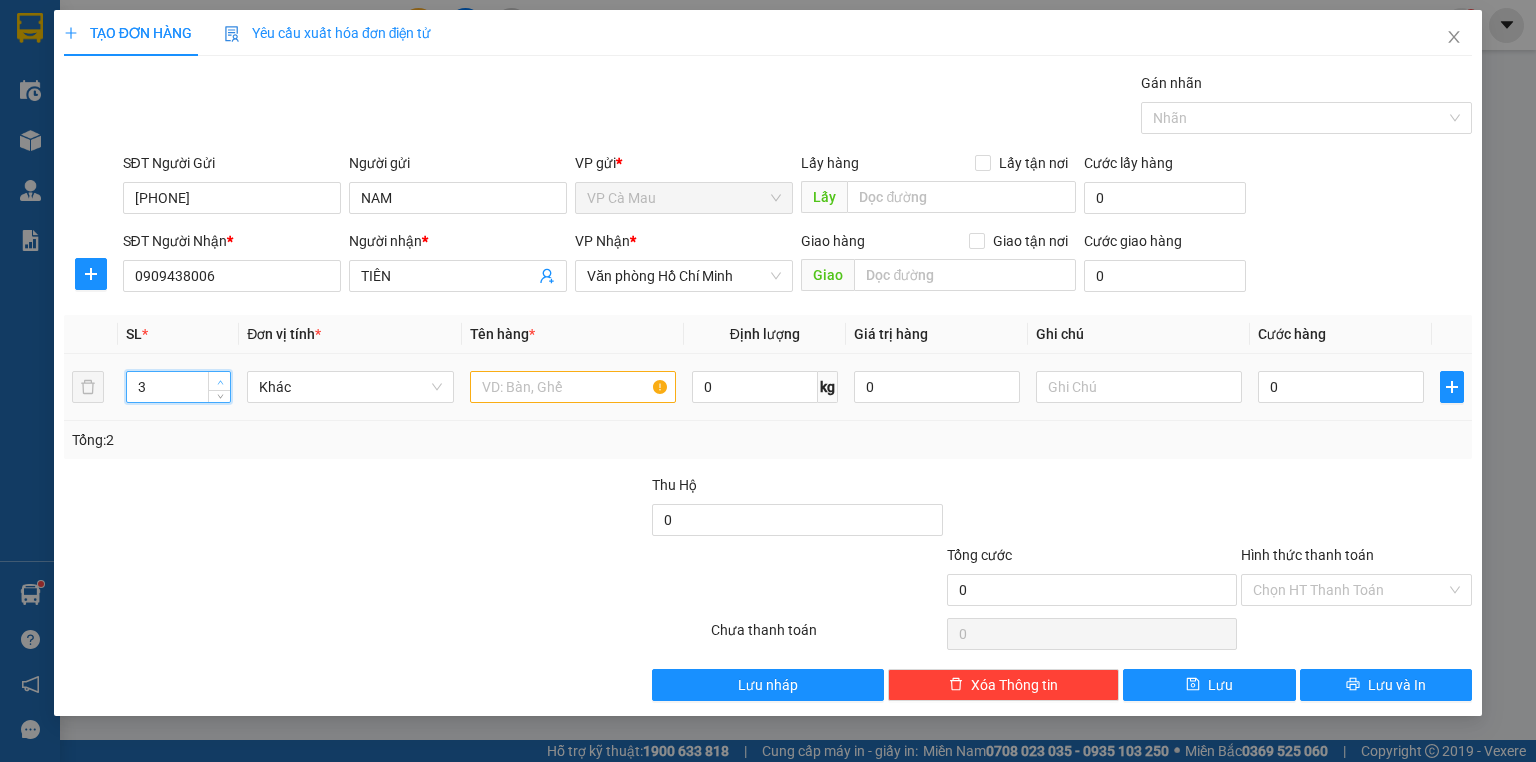 click at bounding box center [220, 382] 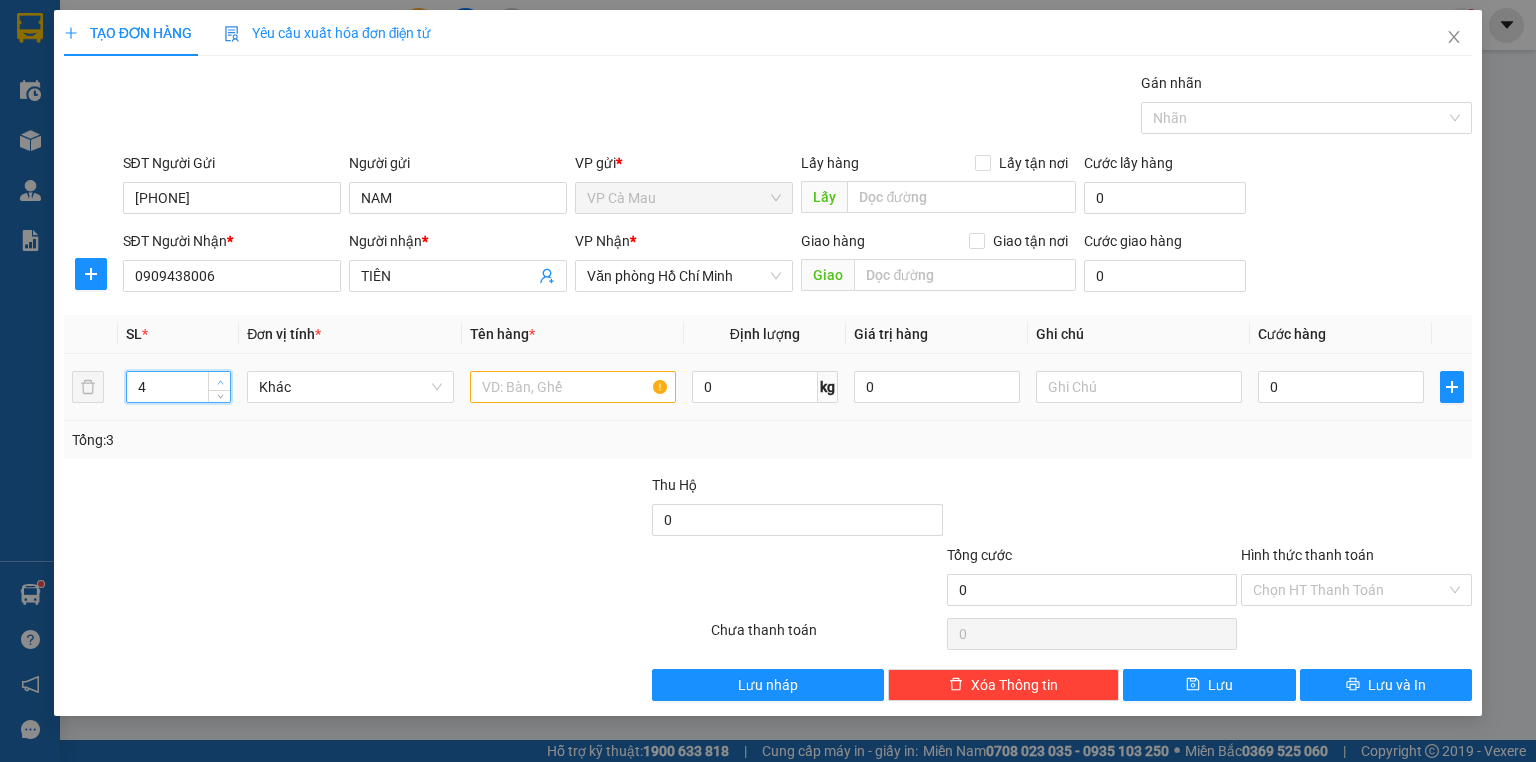 click at bounding box center [220, 382] 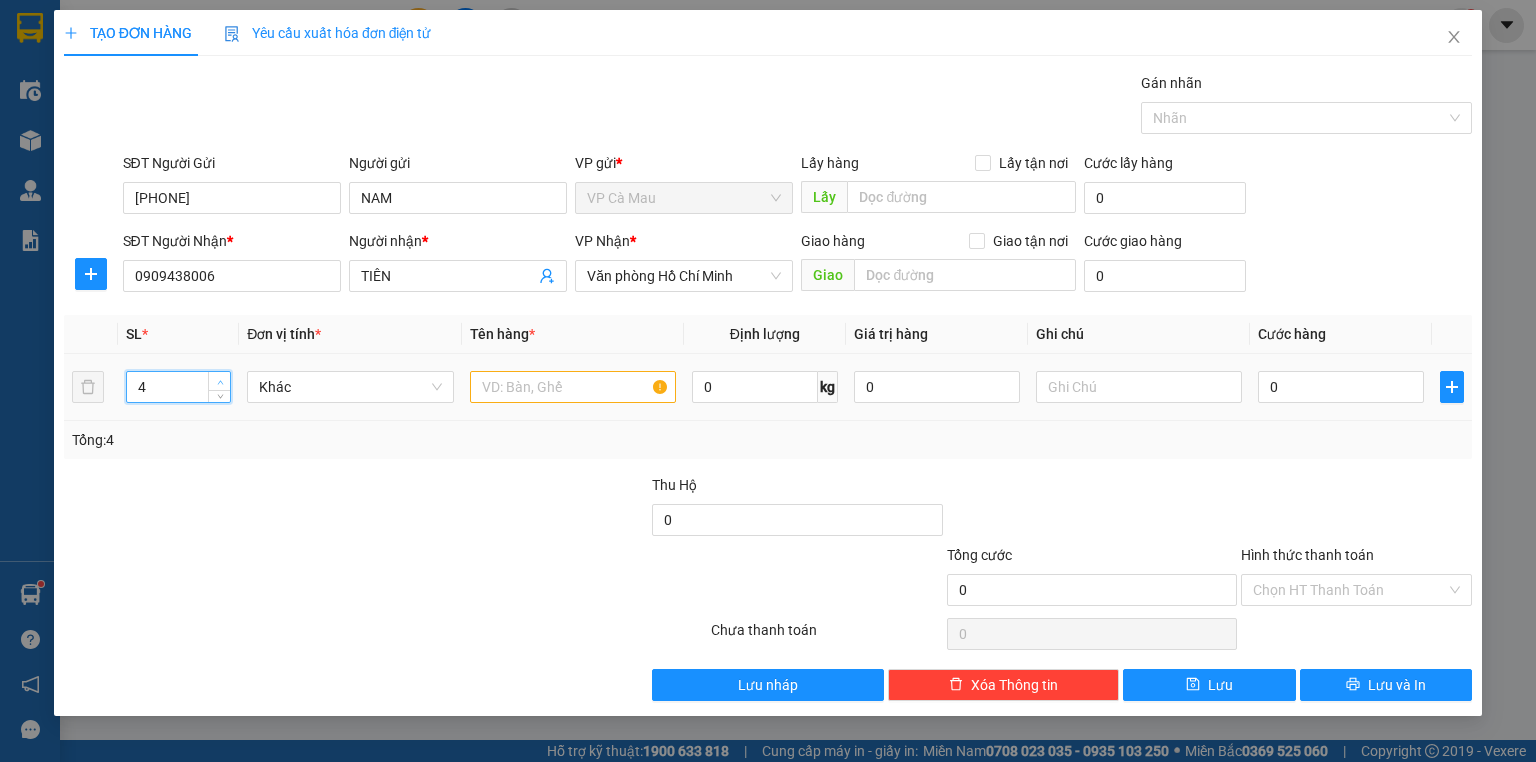 type on "5" 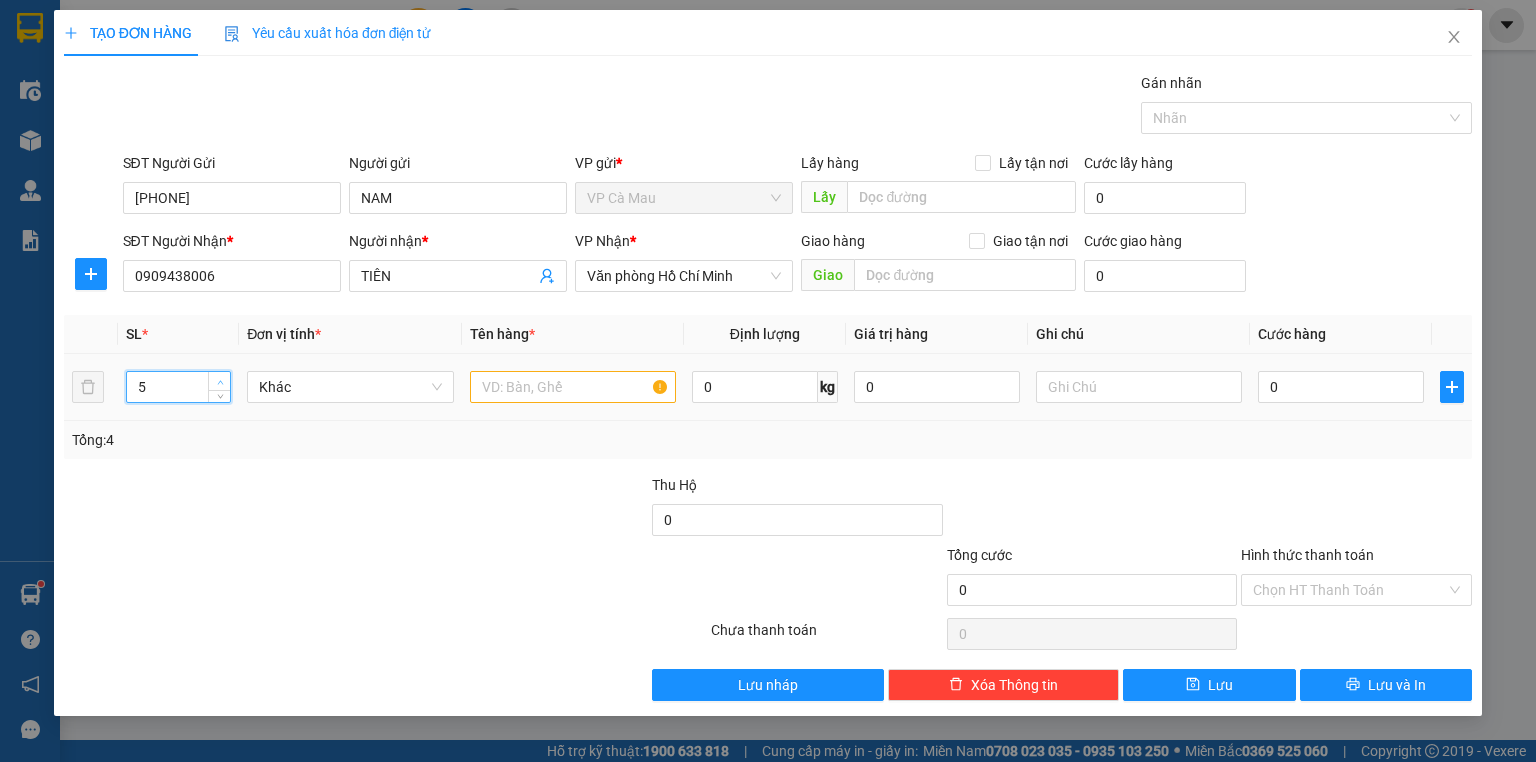 click at bounding box center (220, 382) 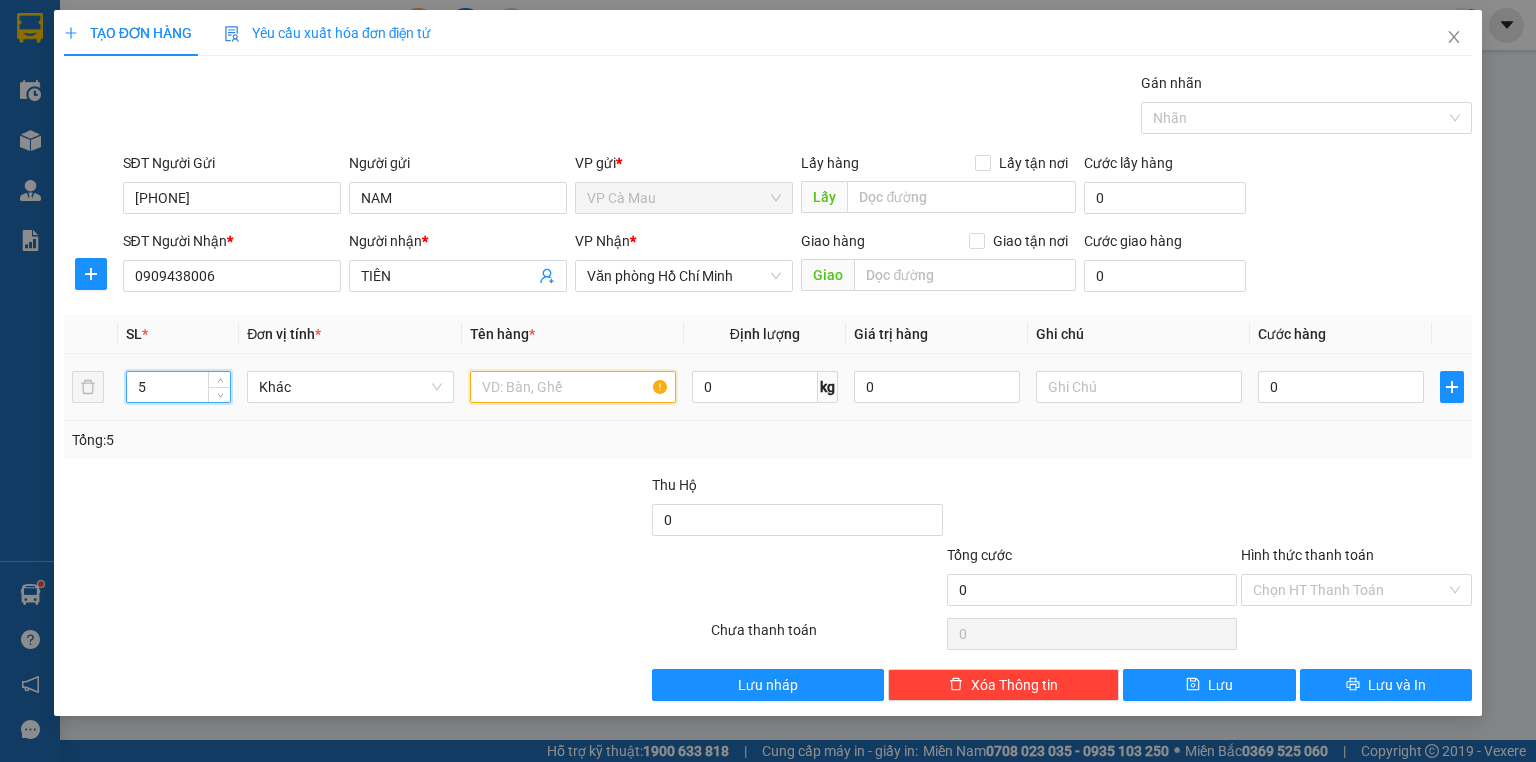 click at bounding box center (573, 387) 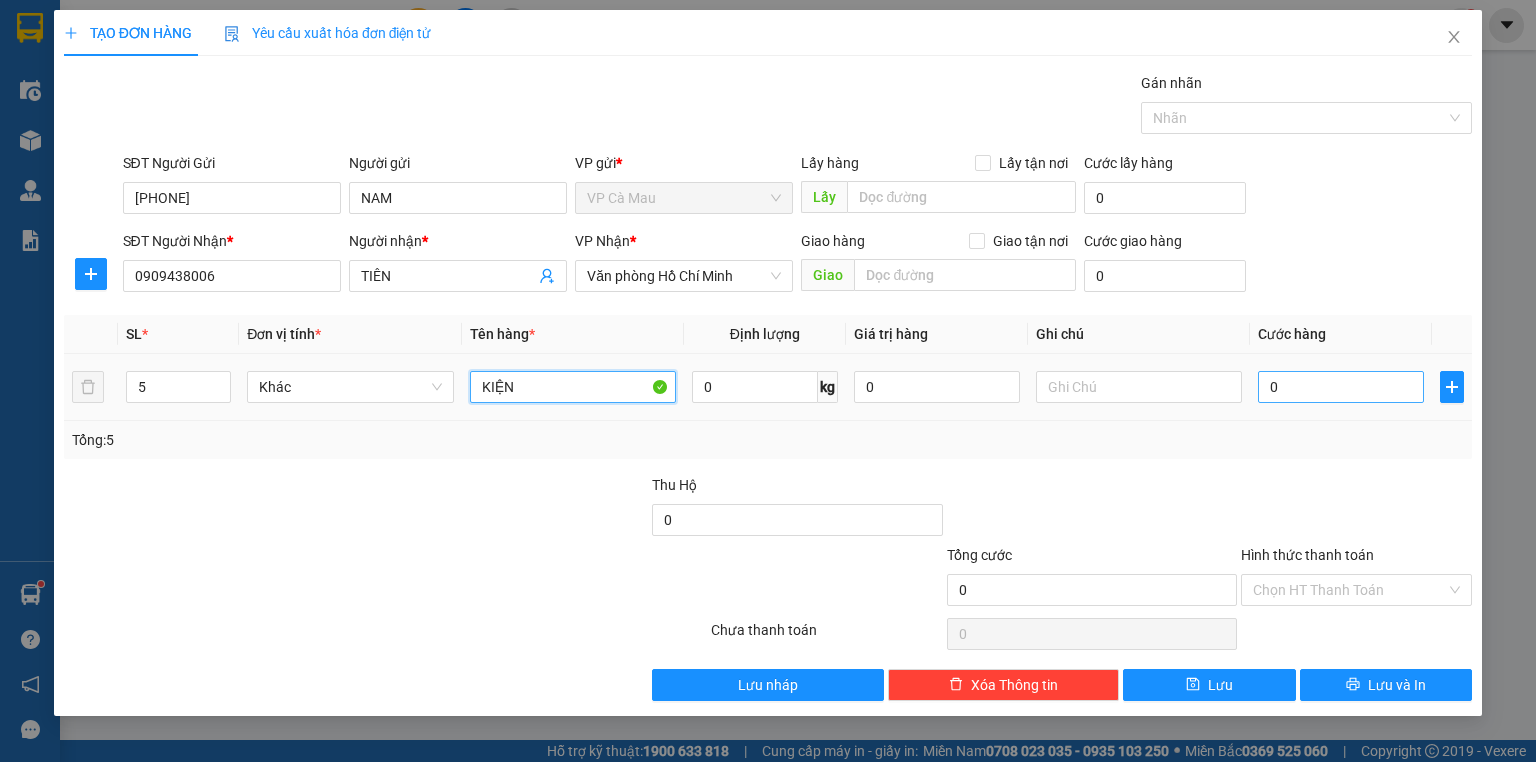 type on "KIỆN" 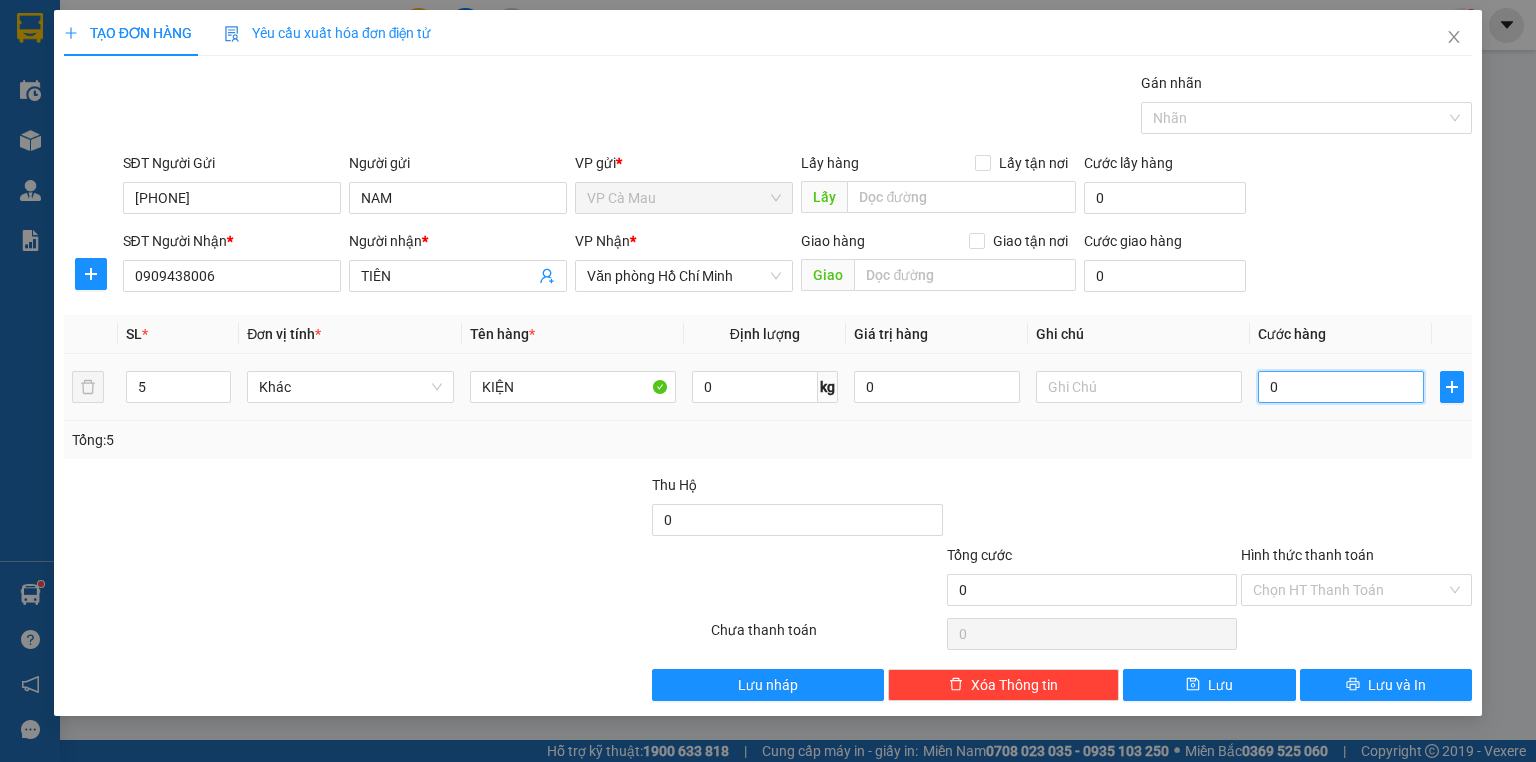 click on "0" at bounding box center [1341, 387] 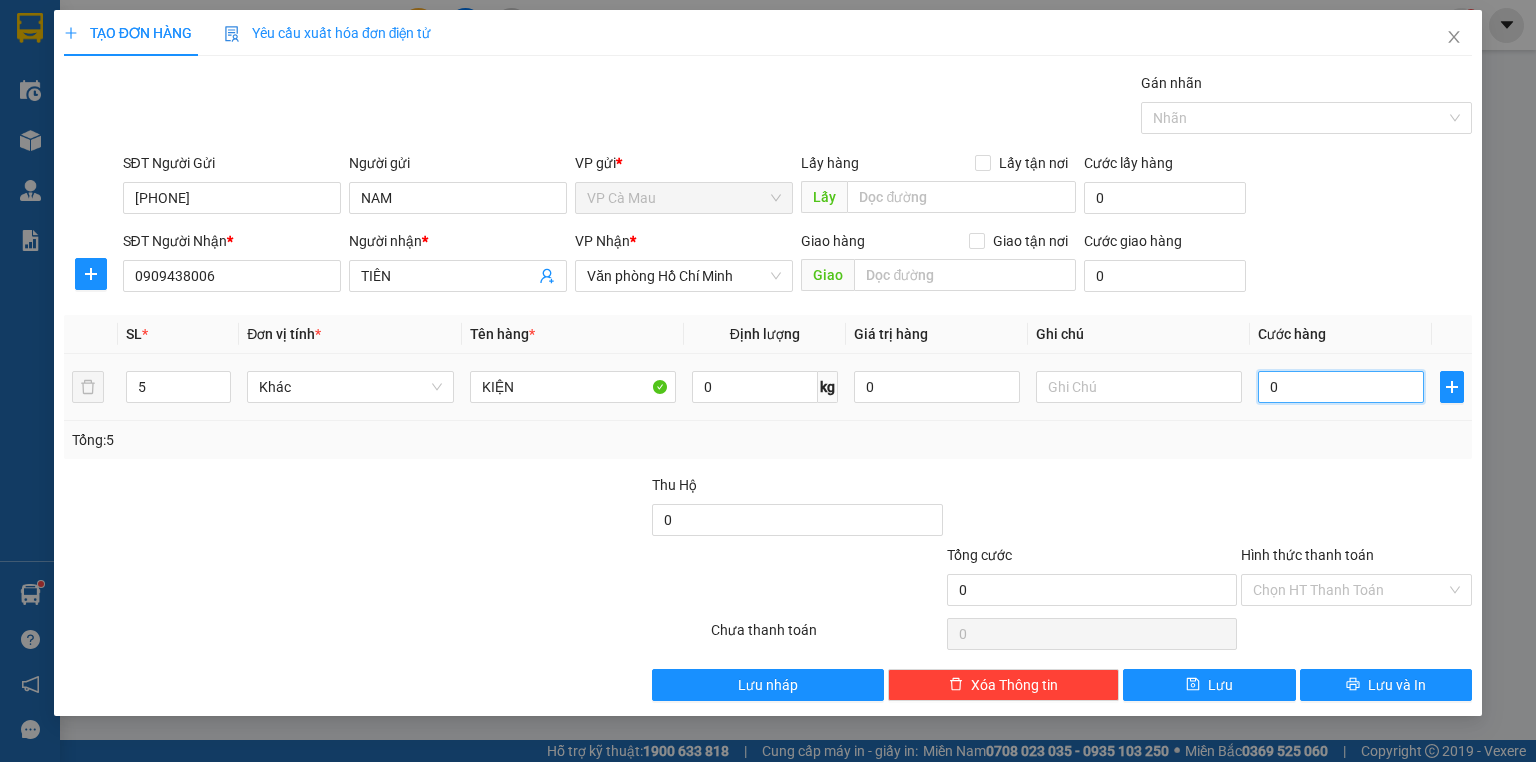 type on "2" 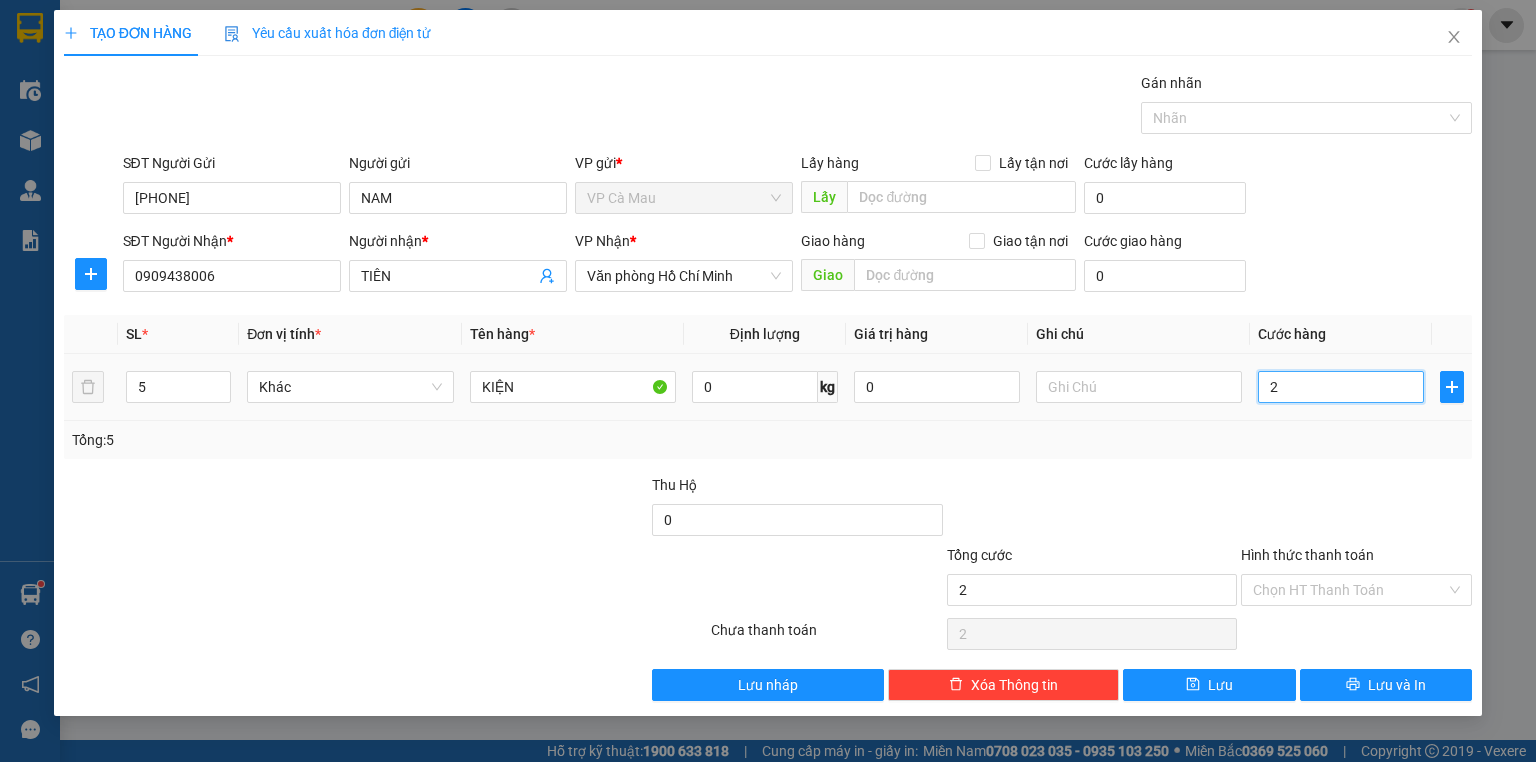 type on "20" 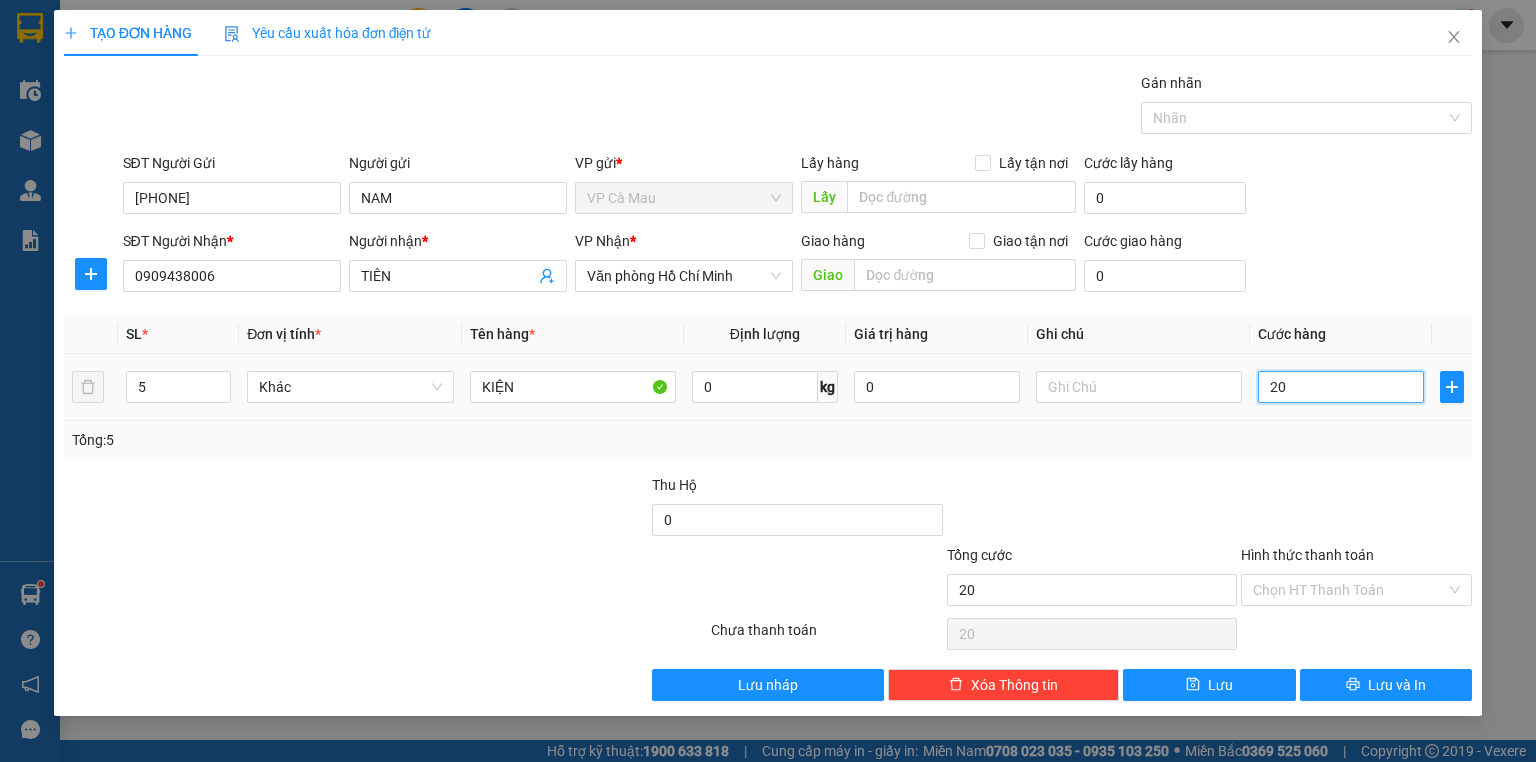type on "200" 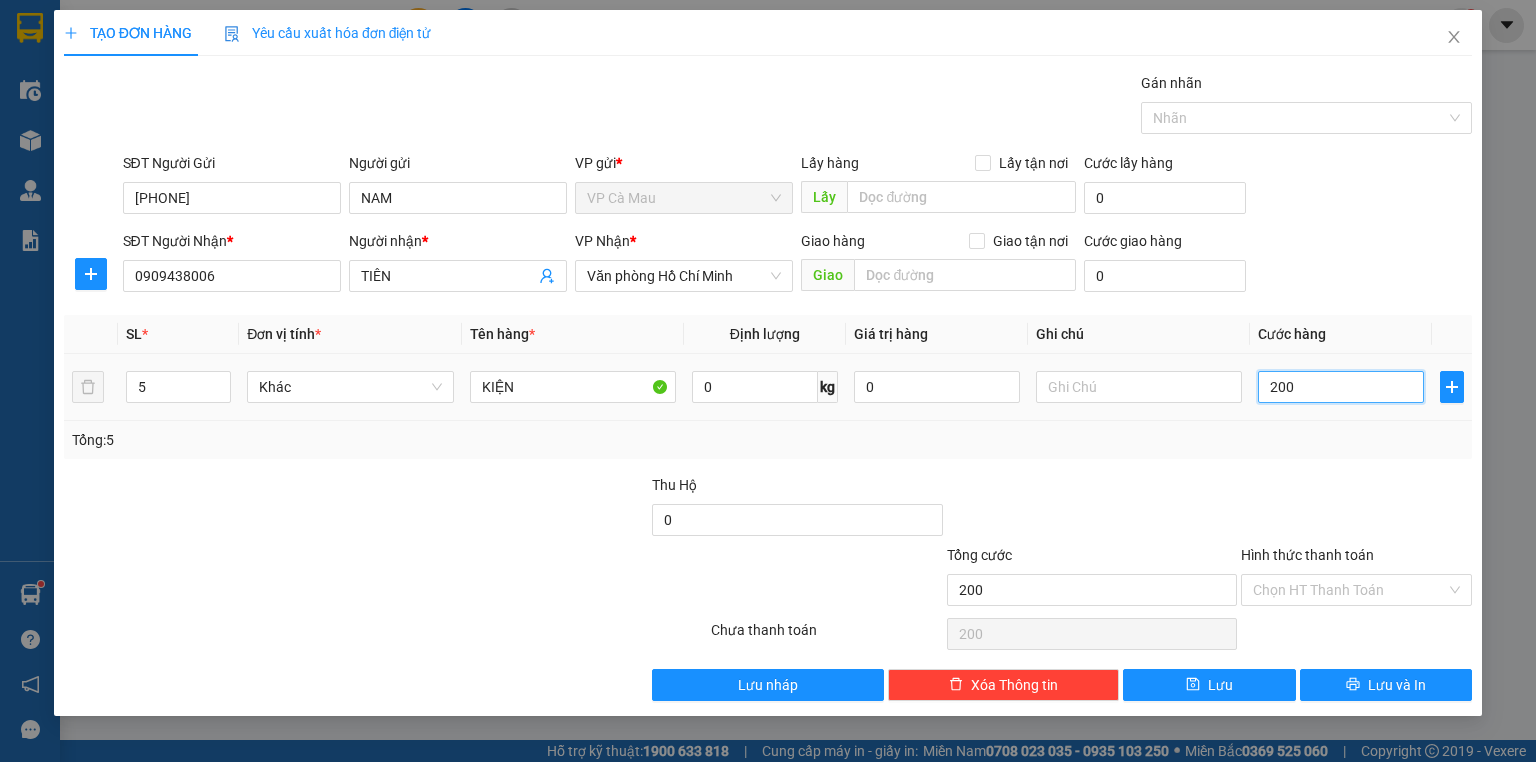 type on "2.000" 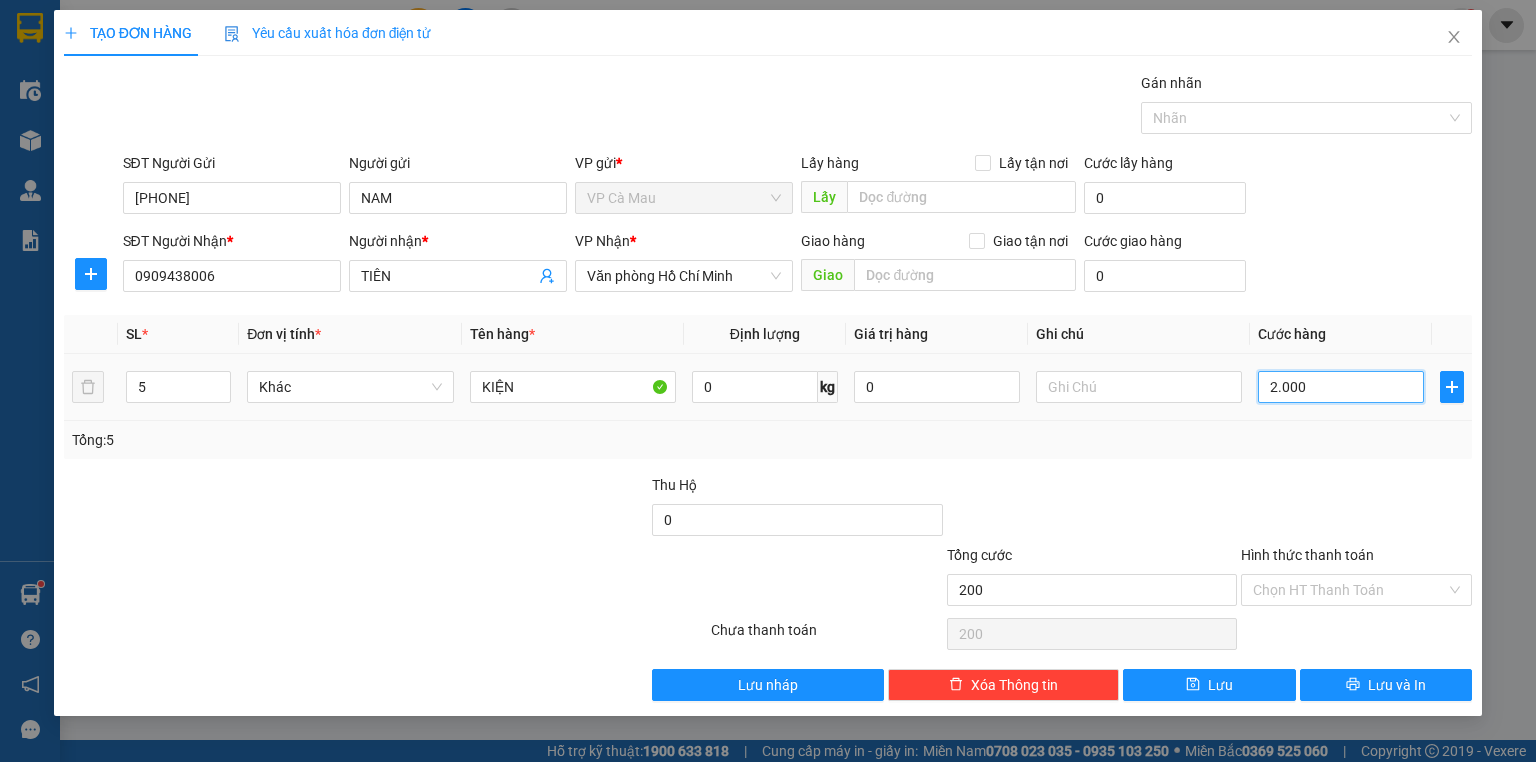 type on "2.000" 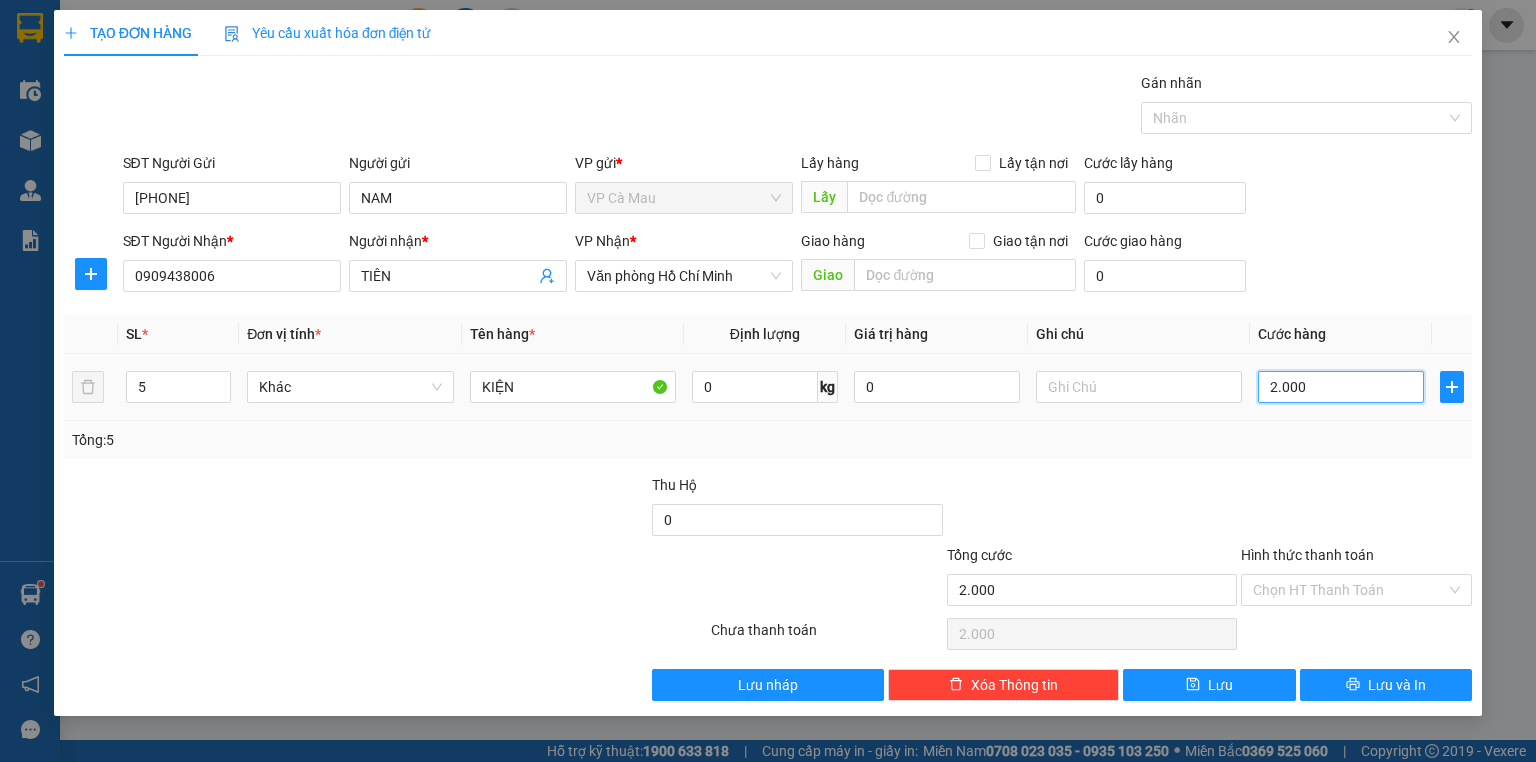 type on "20.000" 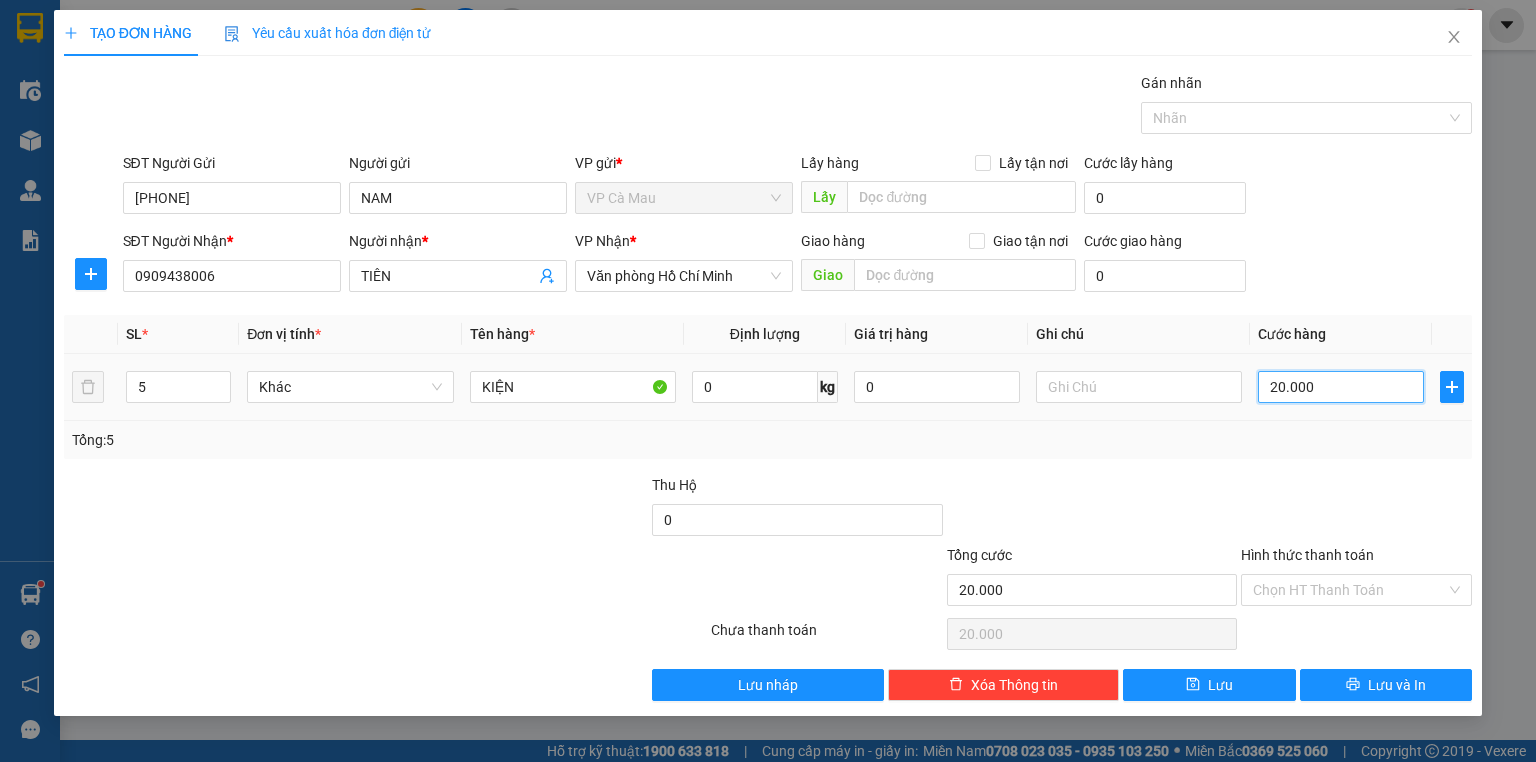 type on "200.000" 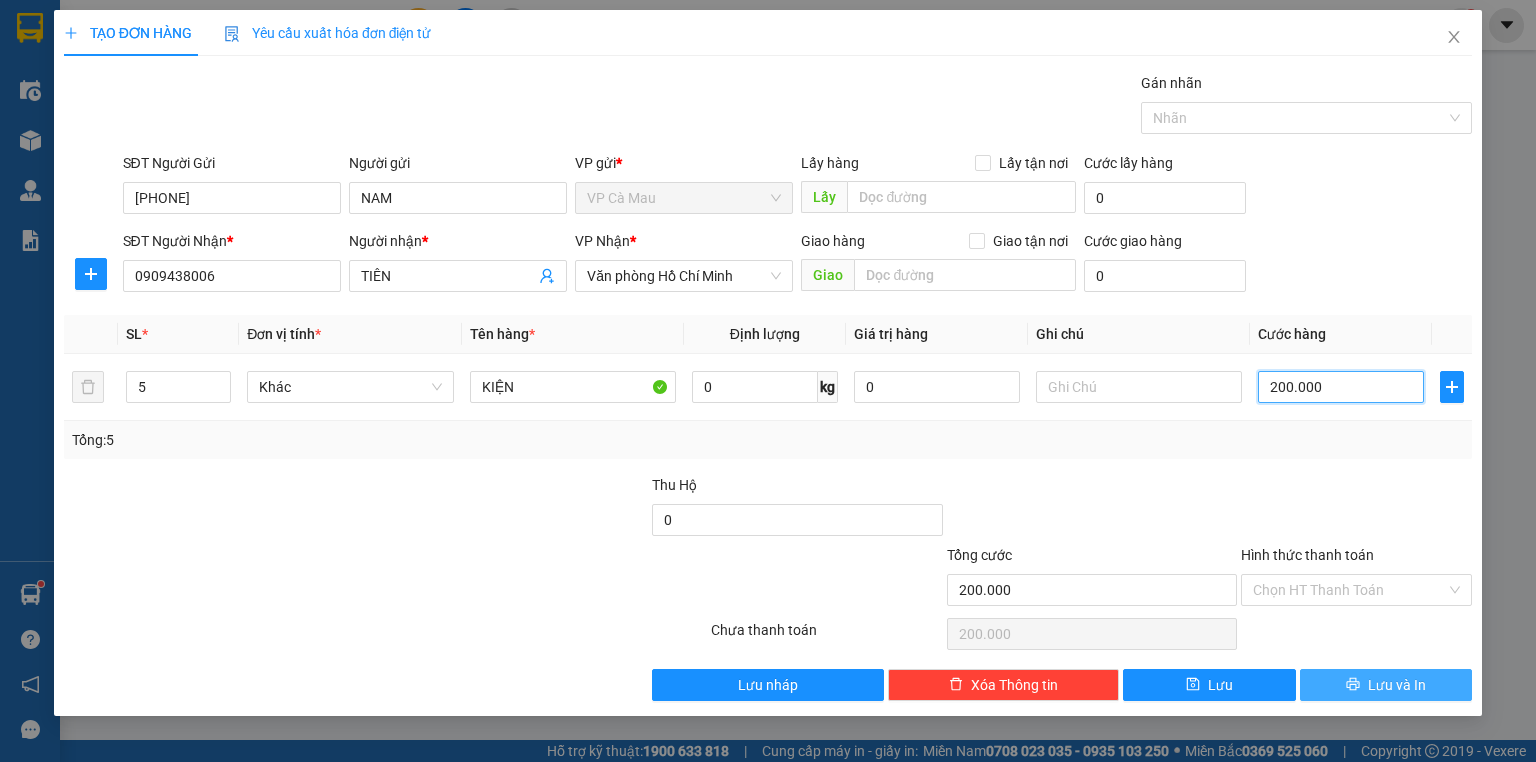 type on "200.000" 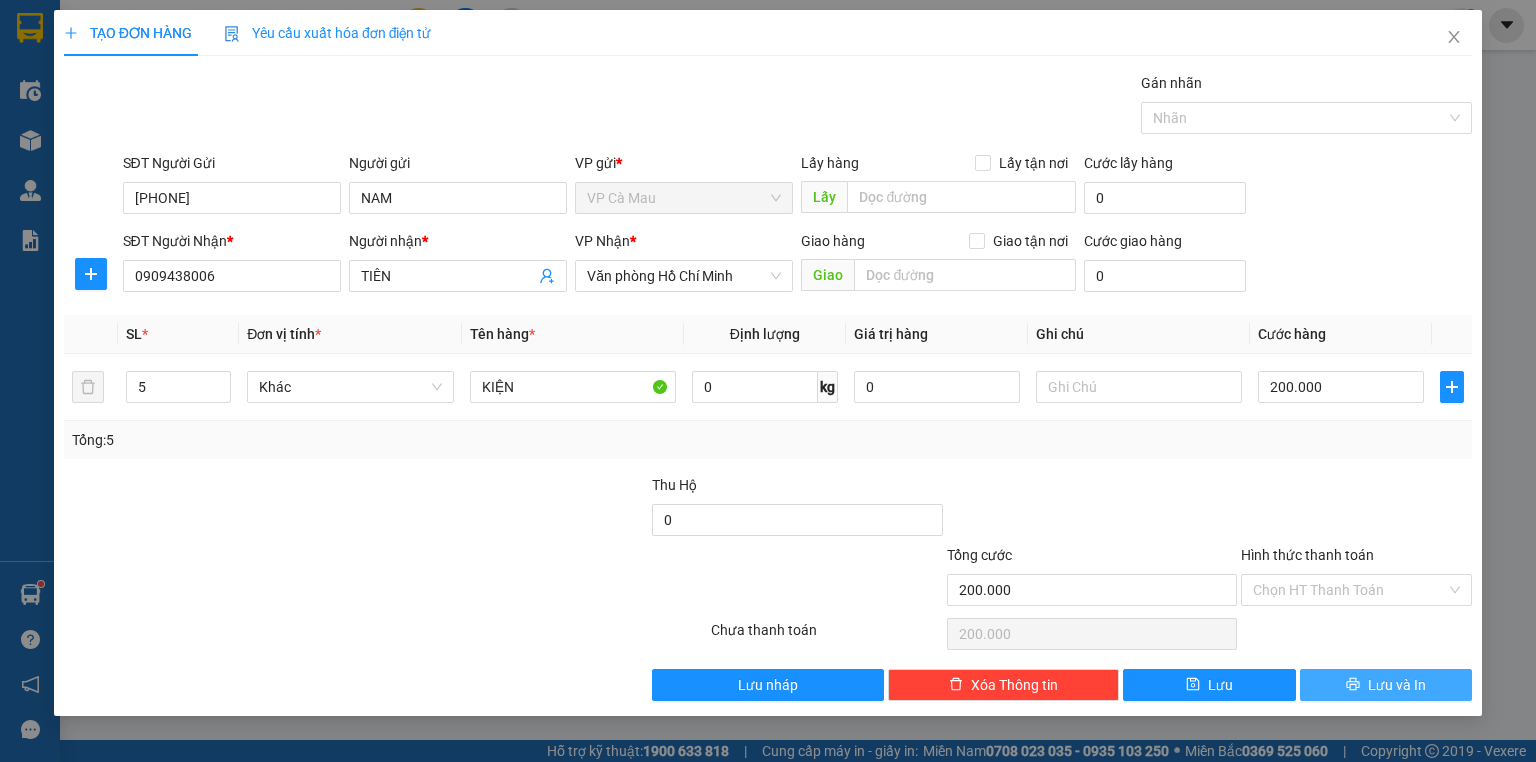 click on "Lưu và In" at bounding box center (1386, 685) 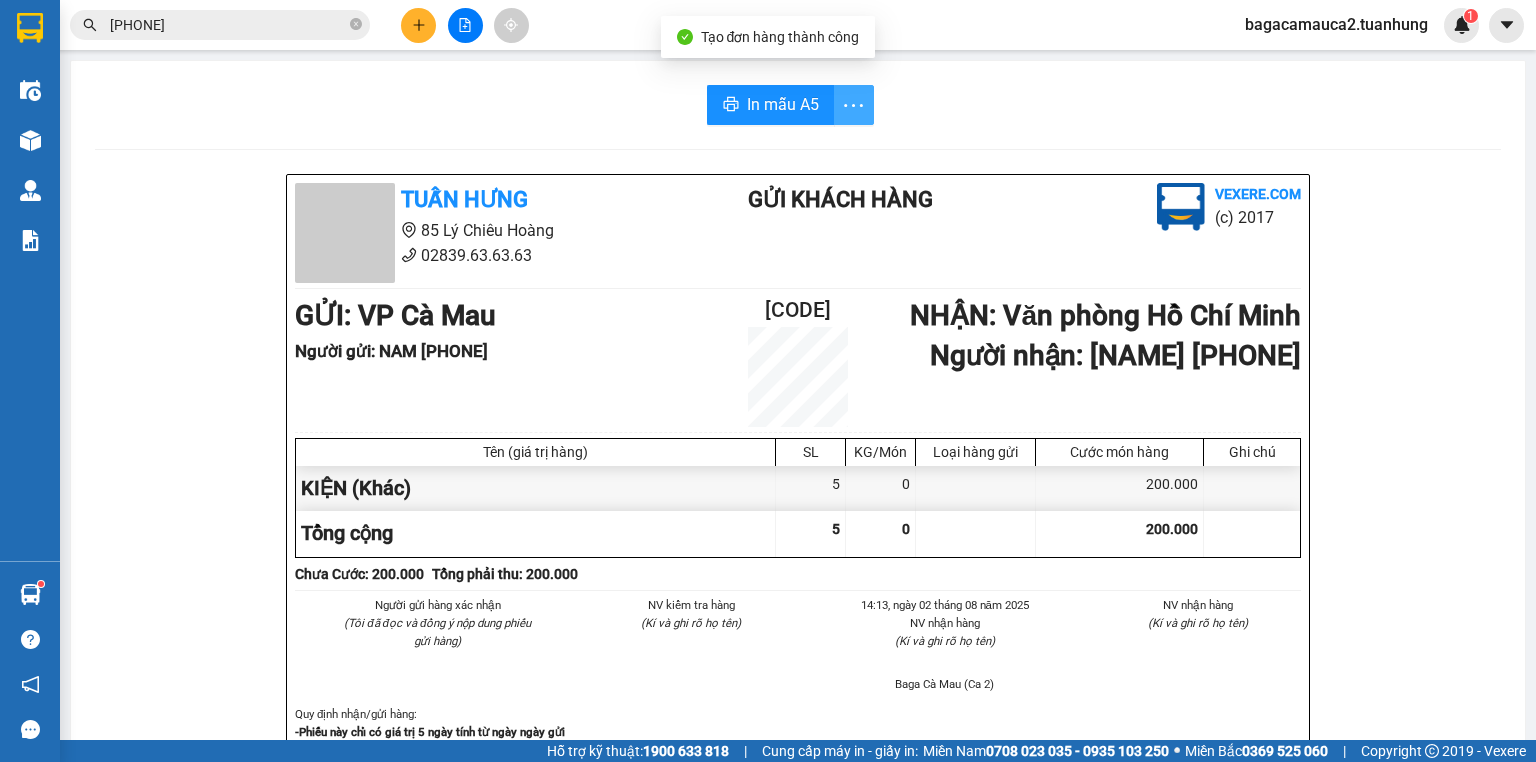 click 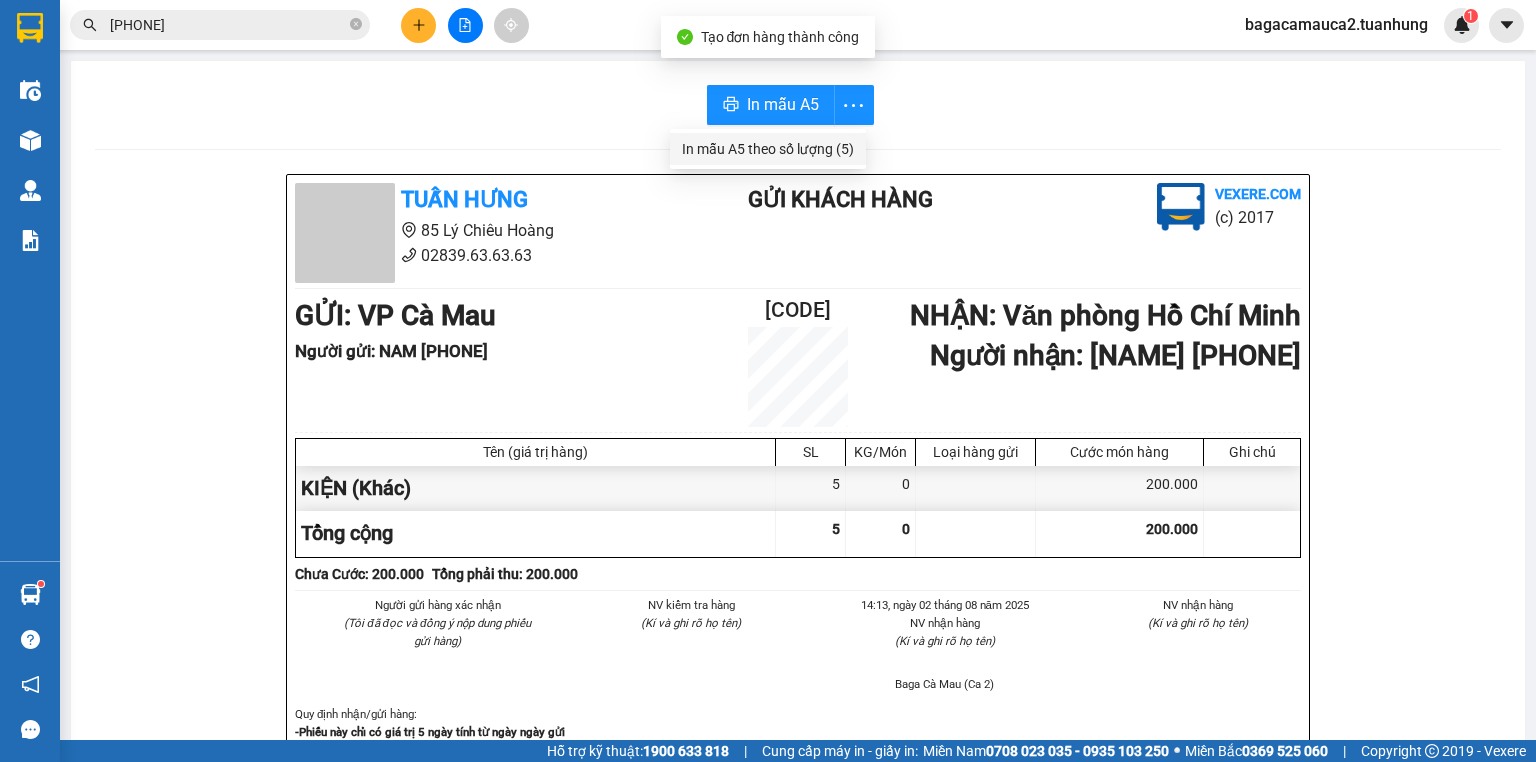 click on "In mẫu A5 theo số lượng   (5)" at bounding box center [768, 149] 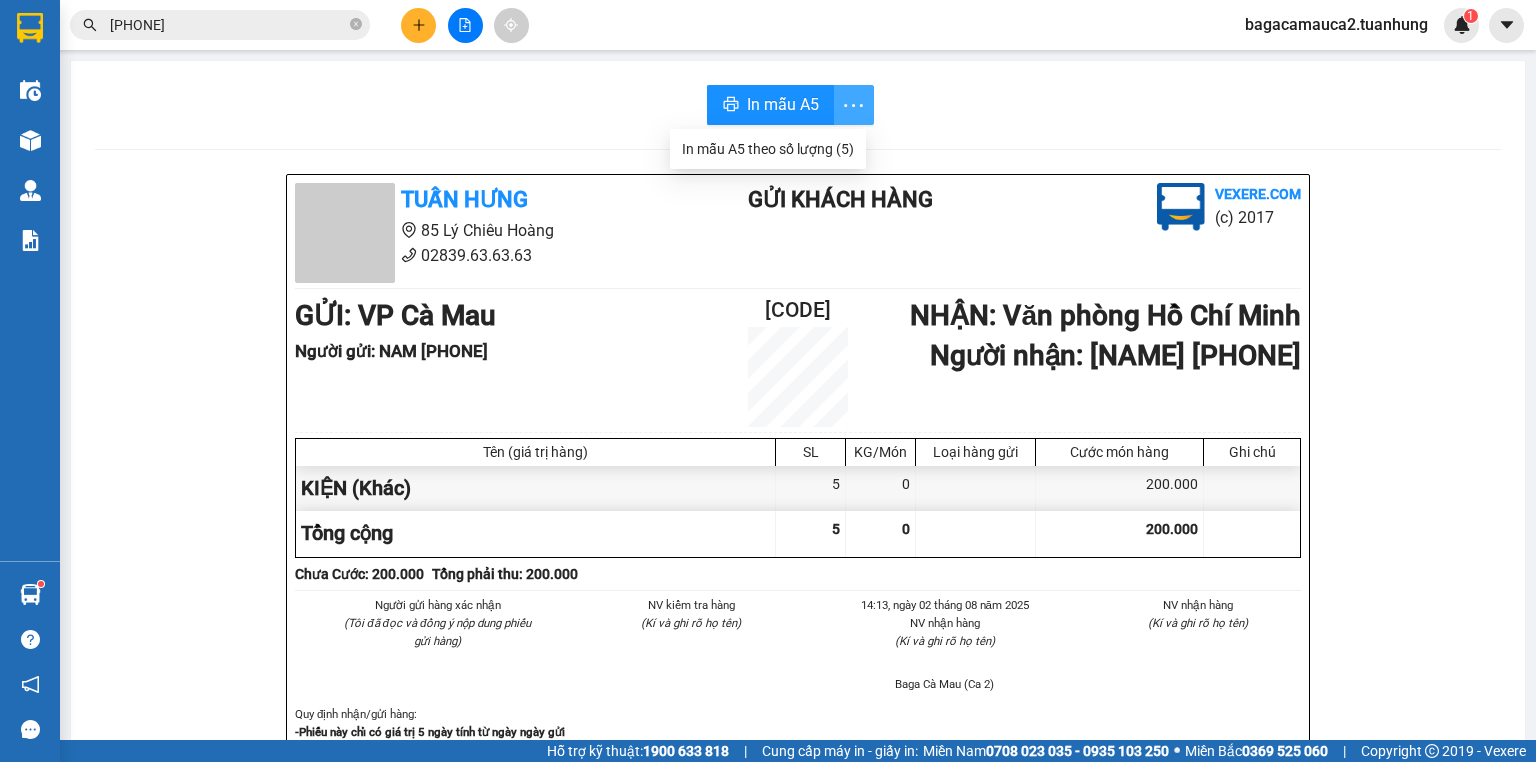 click 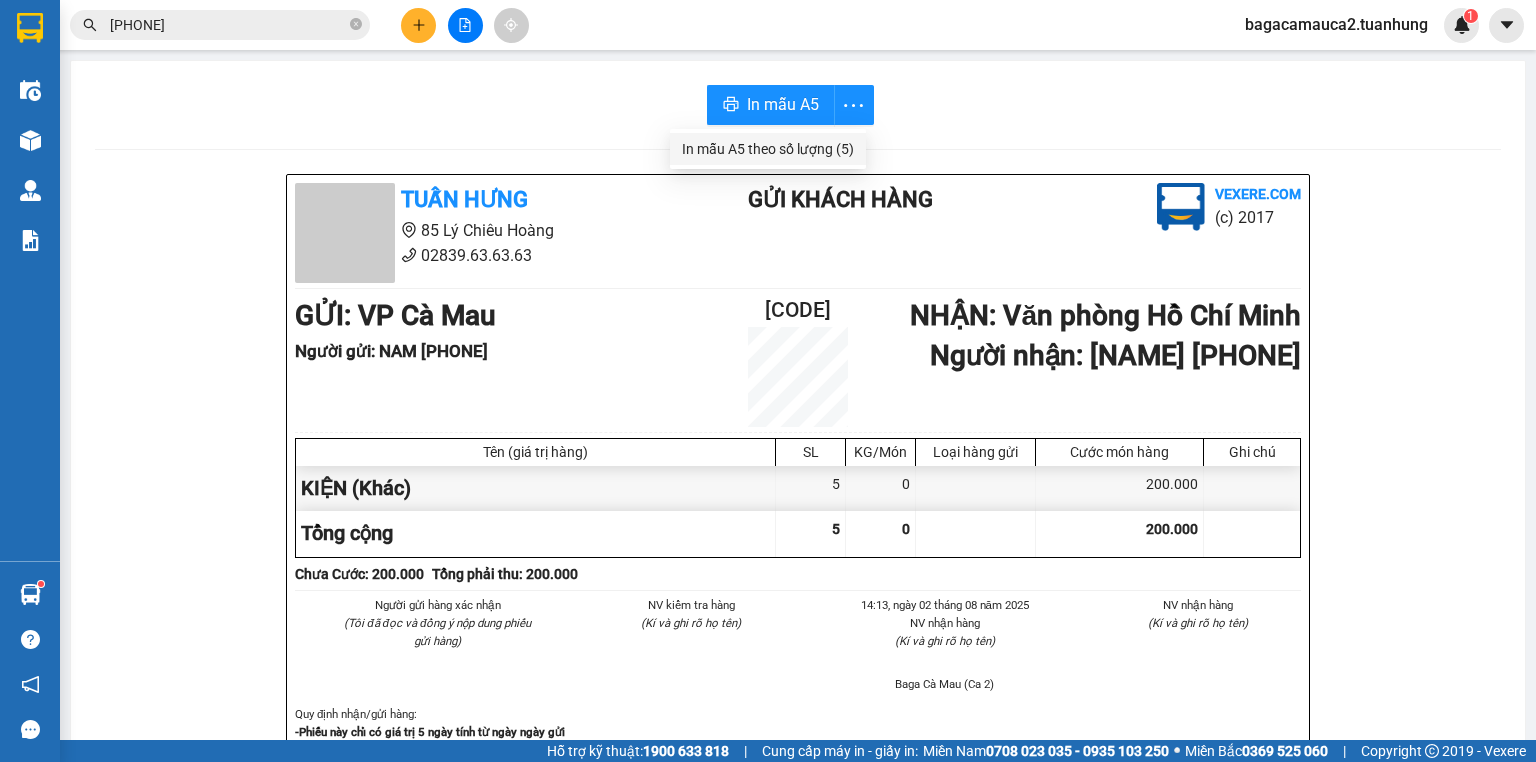 click on "In mẫu A5 theo số lượng   (5)" at bounding box center (768, 149) 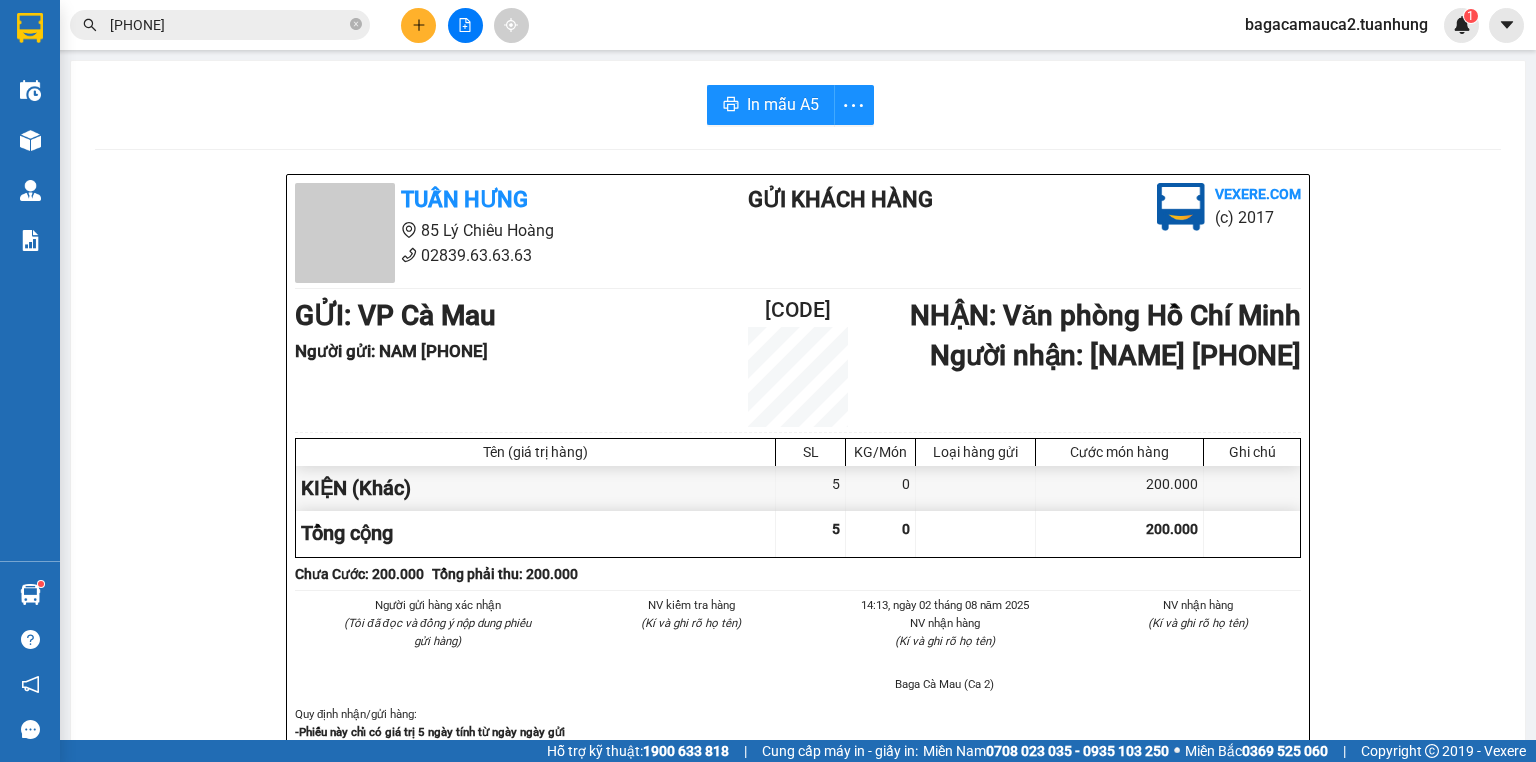 scroll, scrollTop: 0, scrollLeft: 0, axis: both 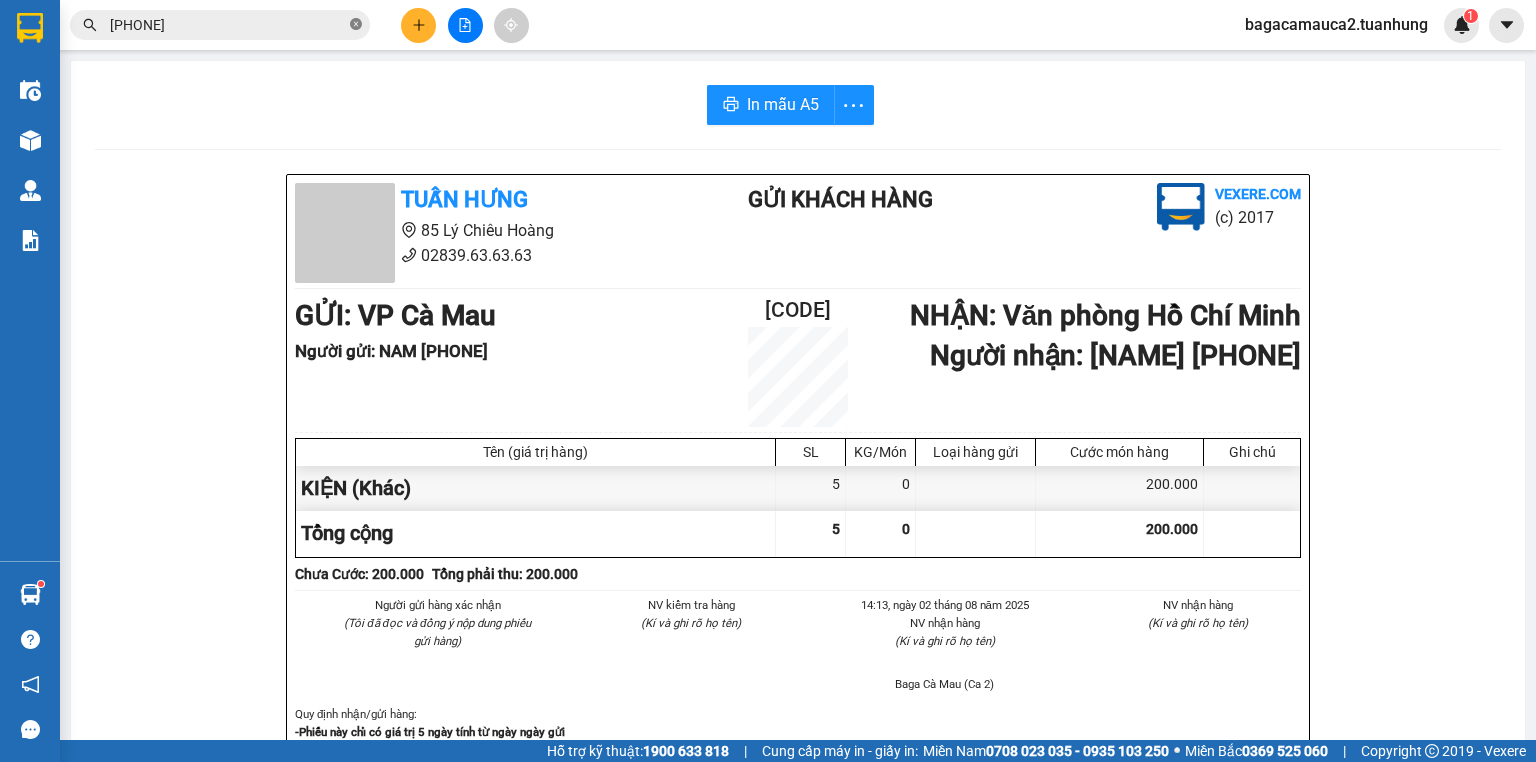 click at bounding box center (356, 25) 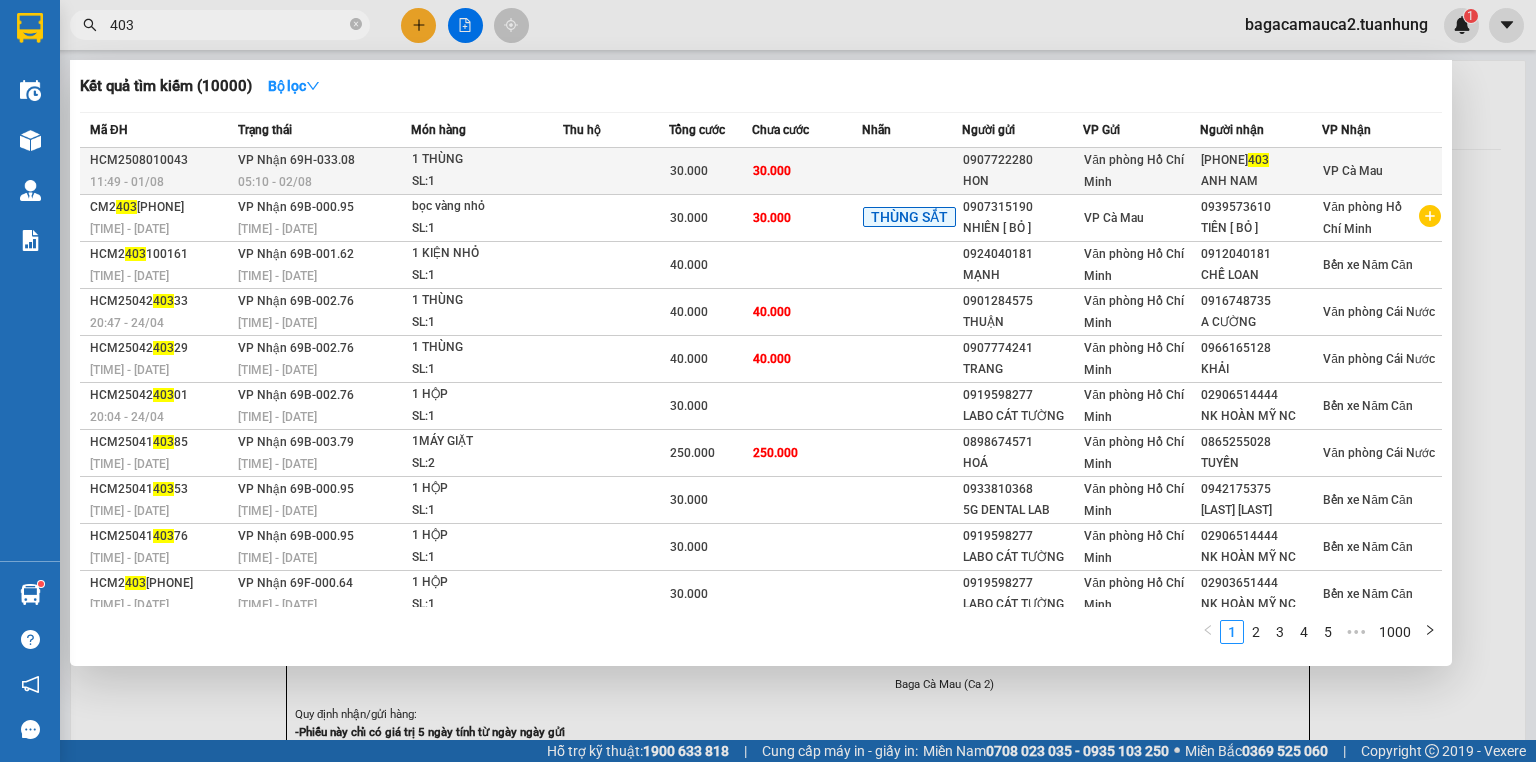 type on "403" 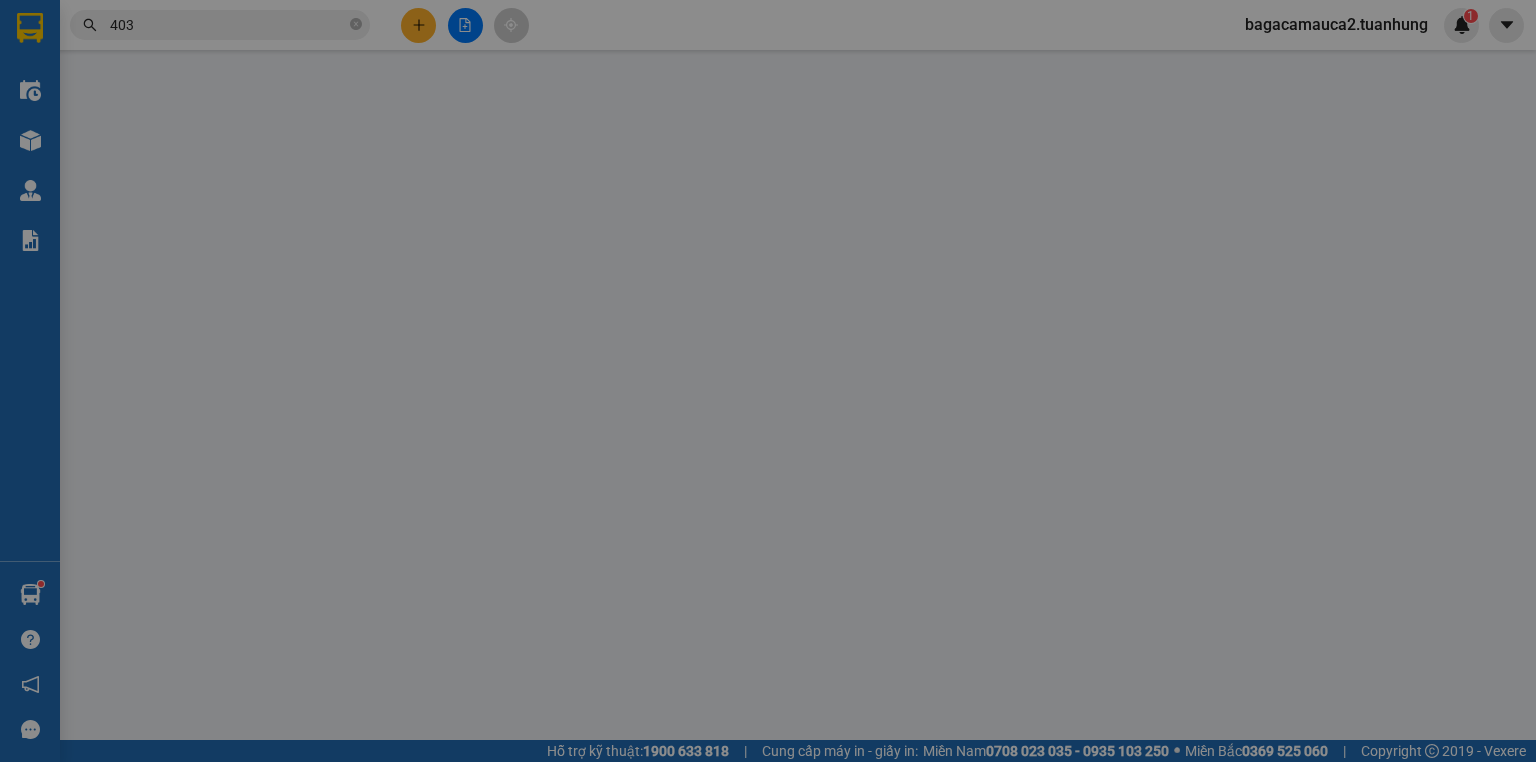 type on "0907722280" 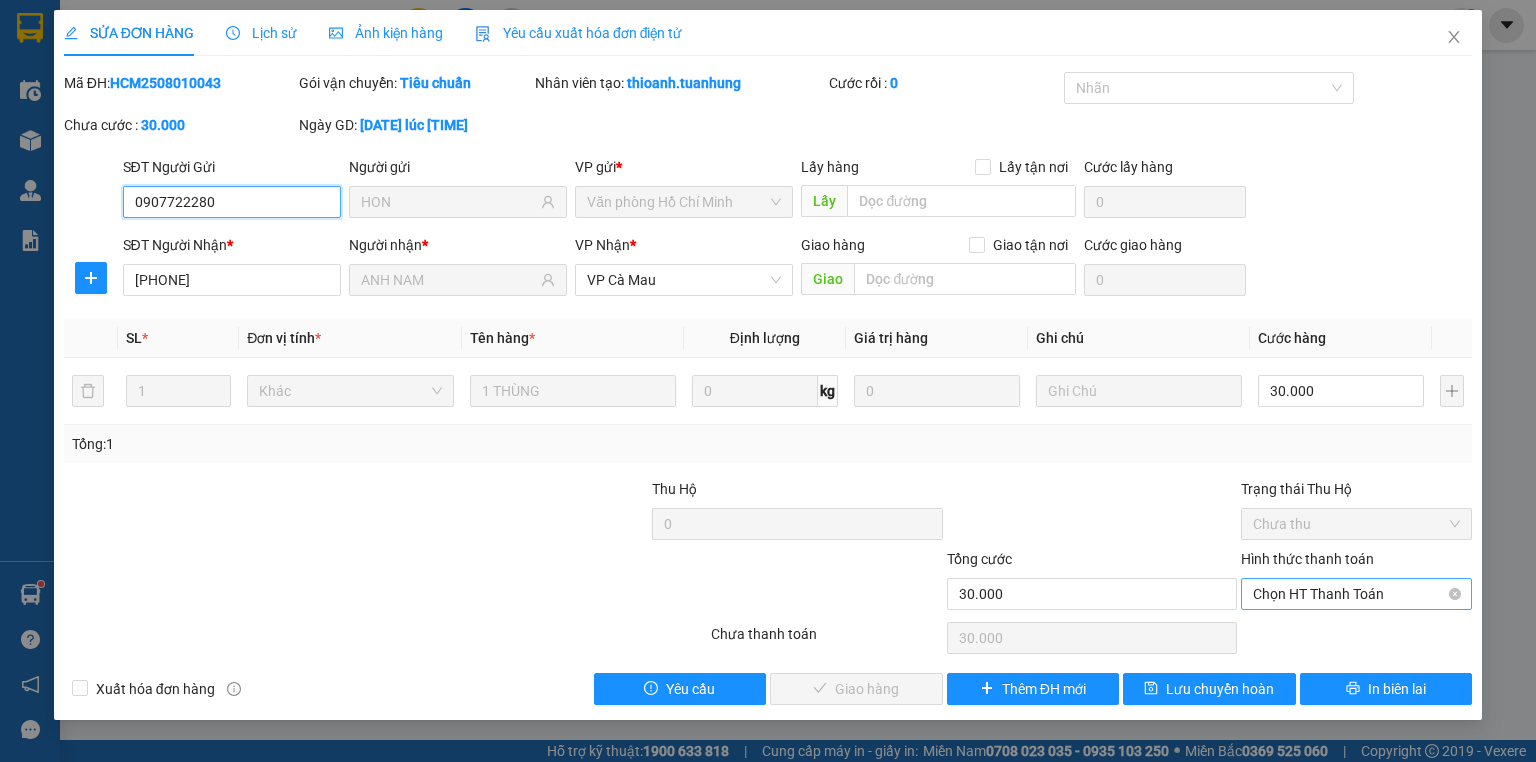 click on "Chọn HT Thanh Toán" at bounding box center [1356, 594] 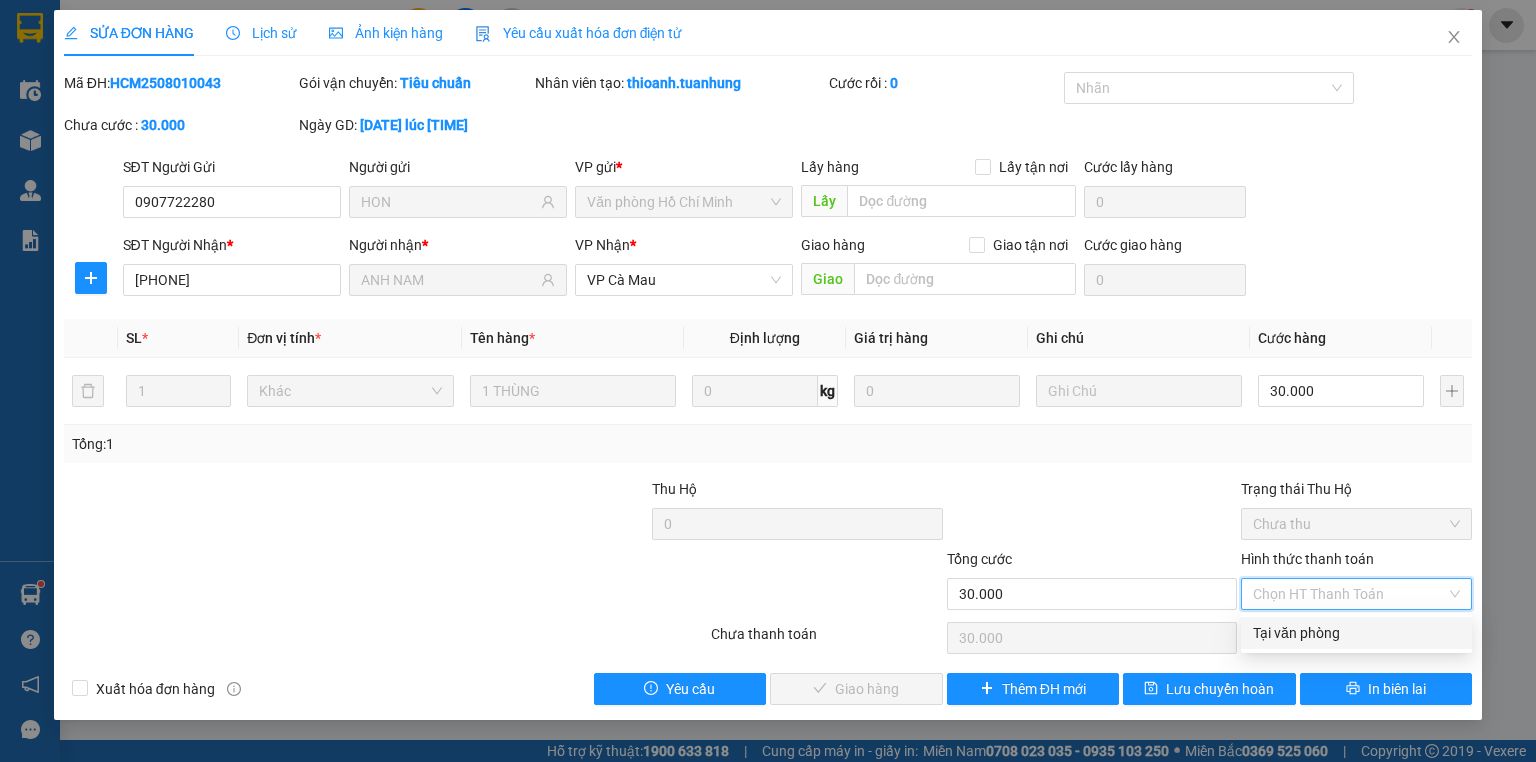click on "Tại văn phòng" at bounding box center [1356, 633] 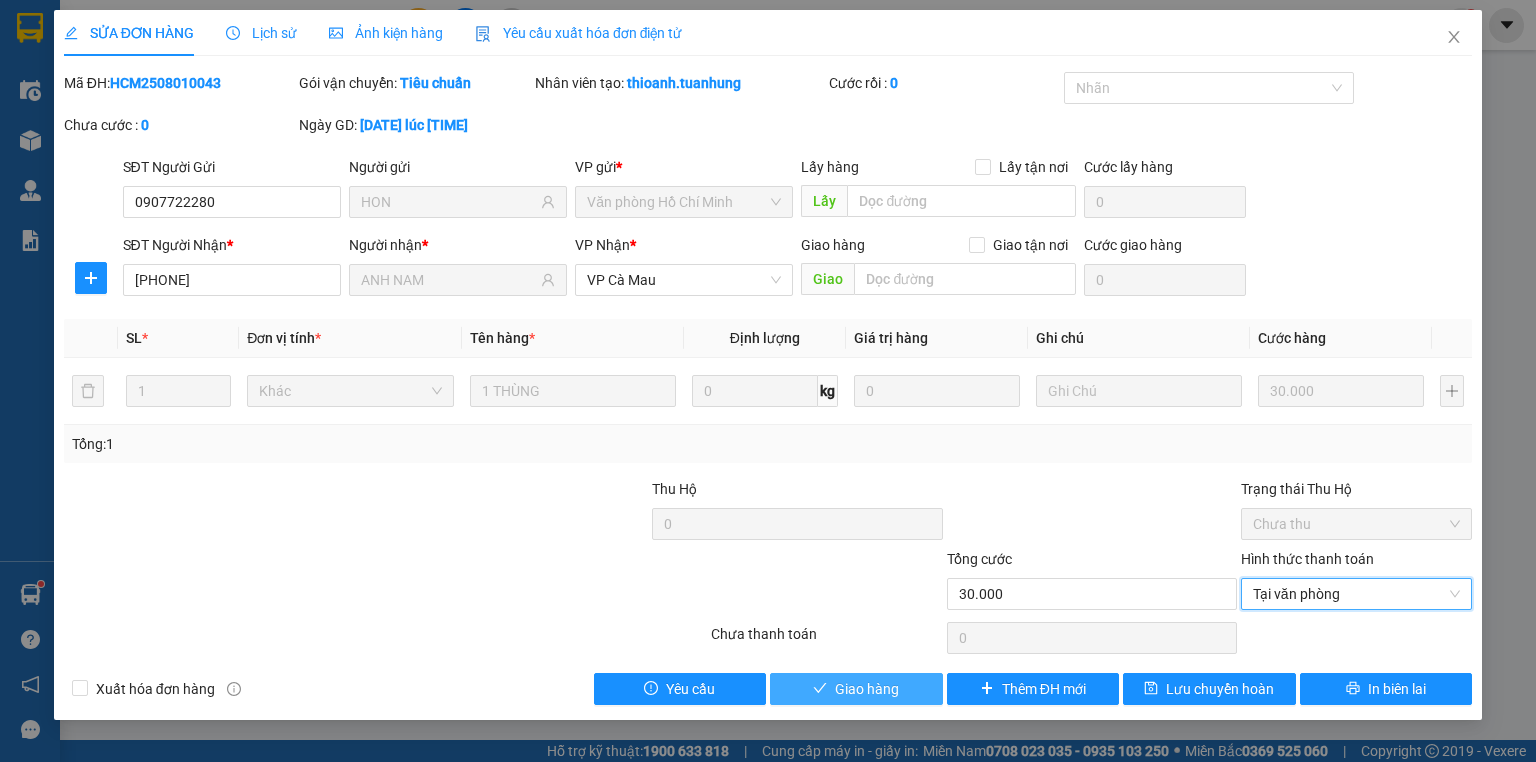 click on "Giao hàng" at bounding box center [856, 689] 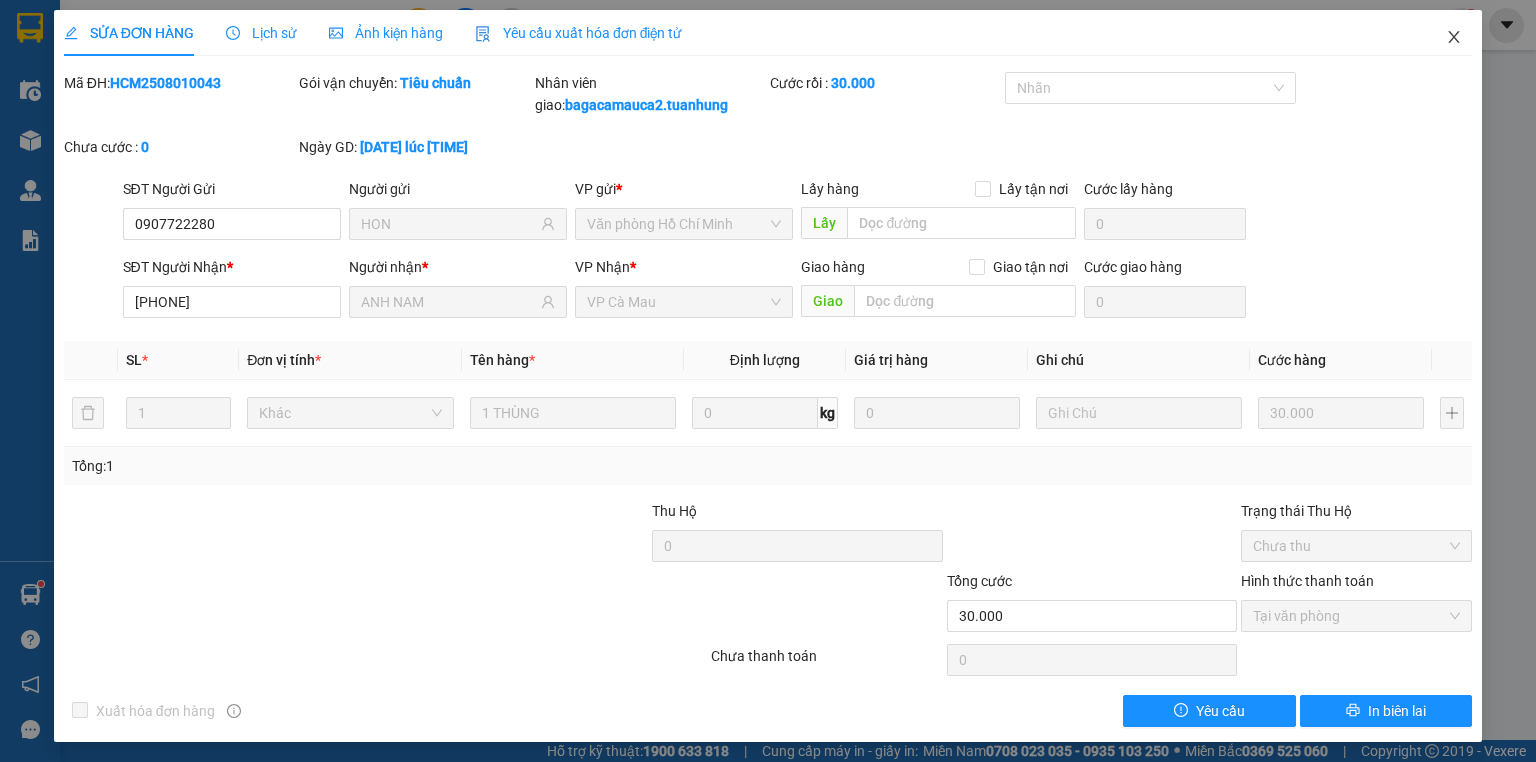 click 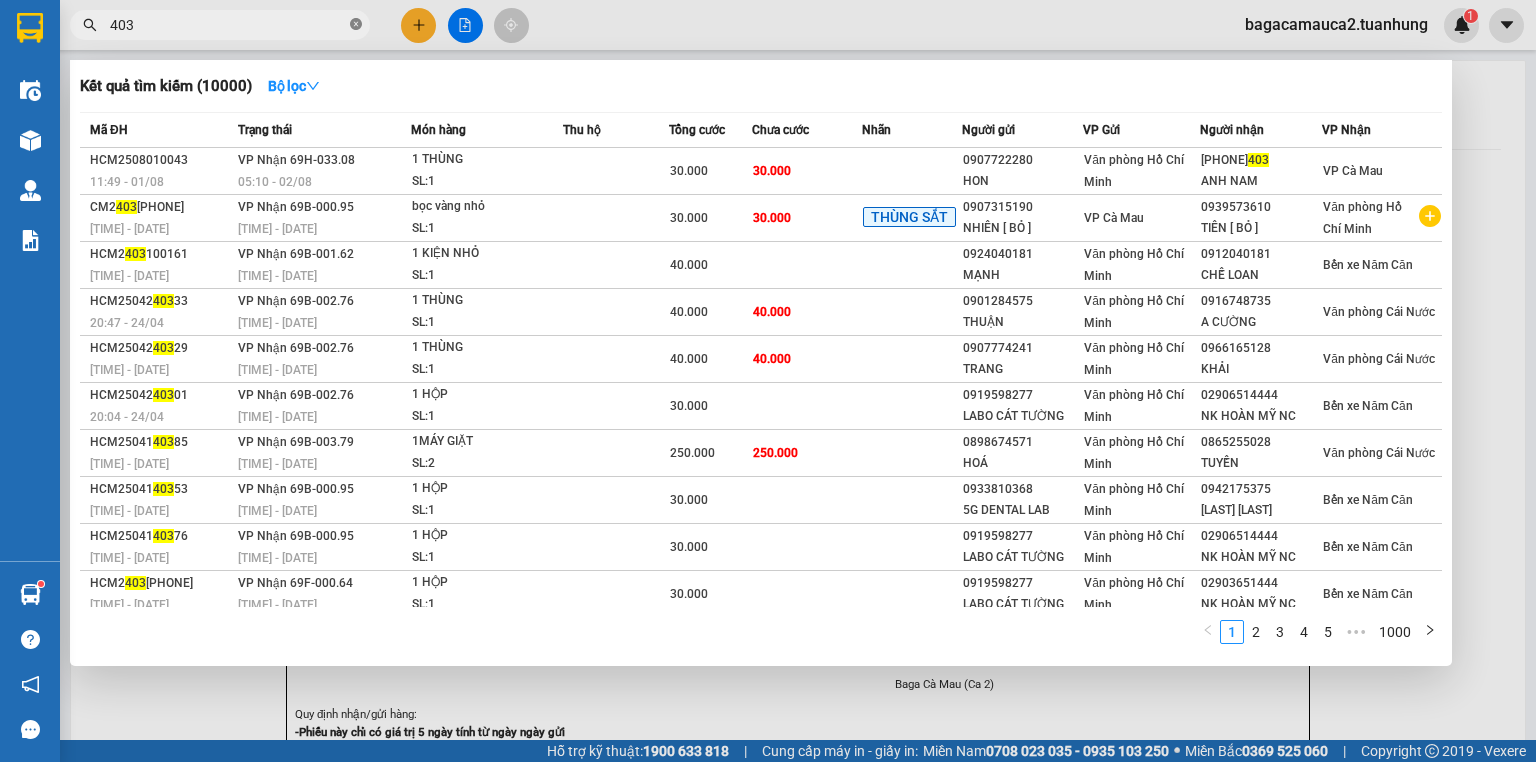 click 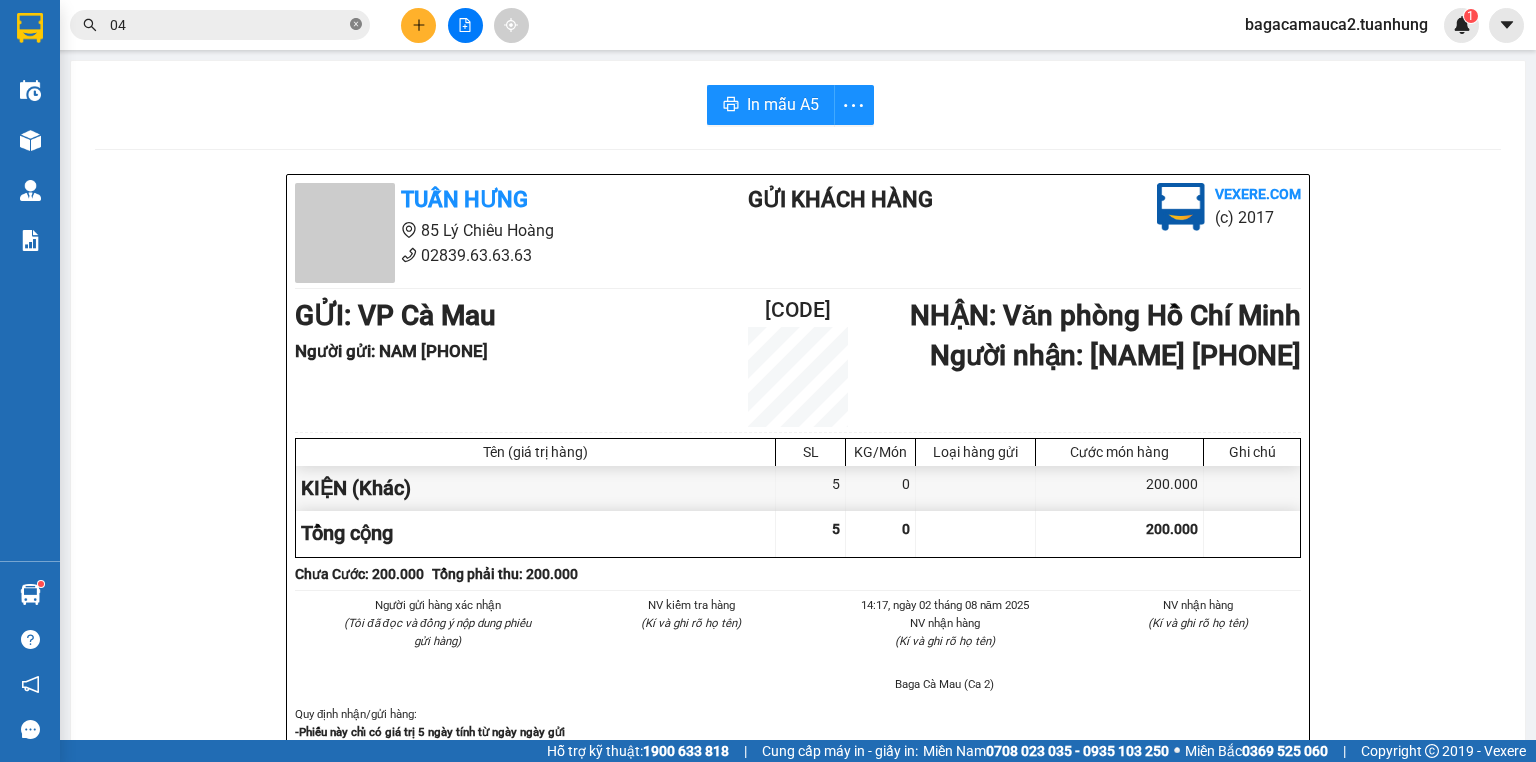 type on "045" 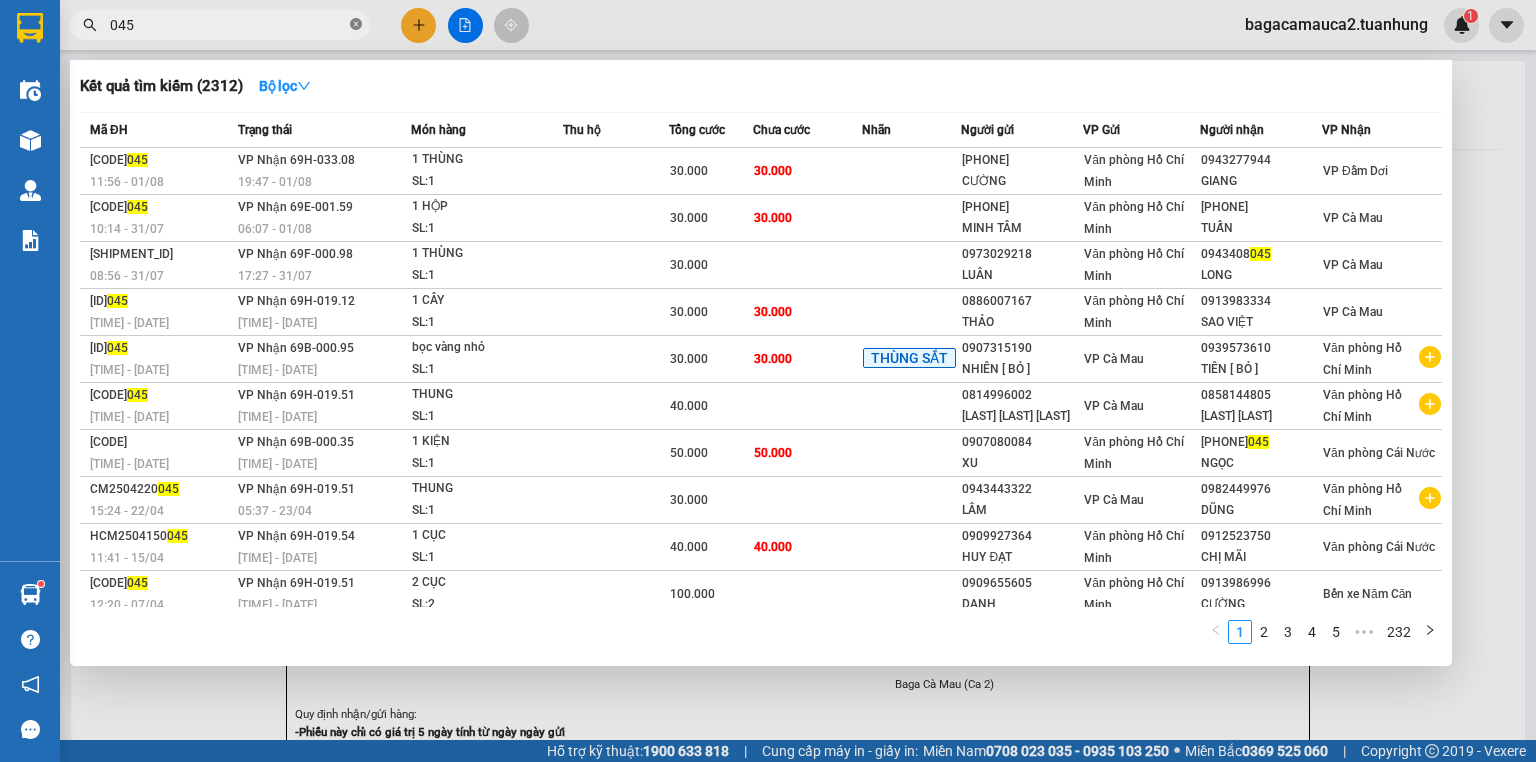 click 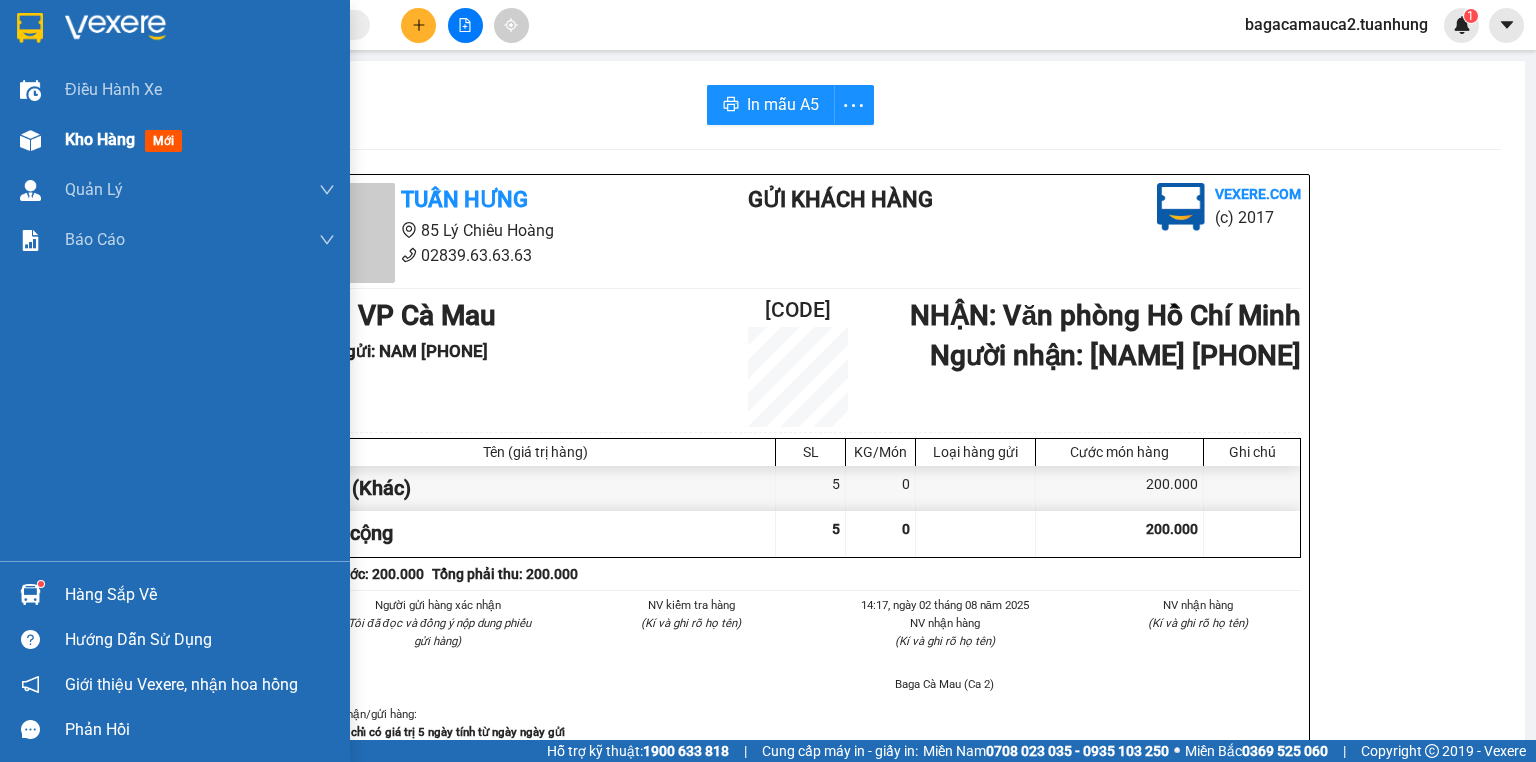 click at bounding box center [30, 140] 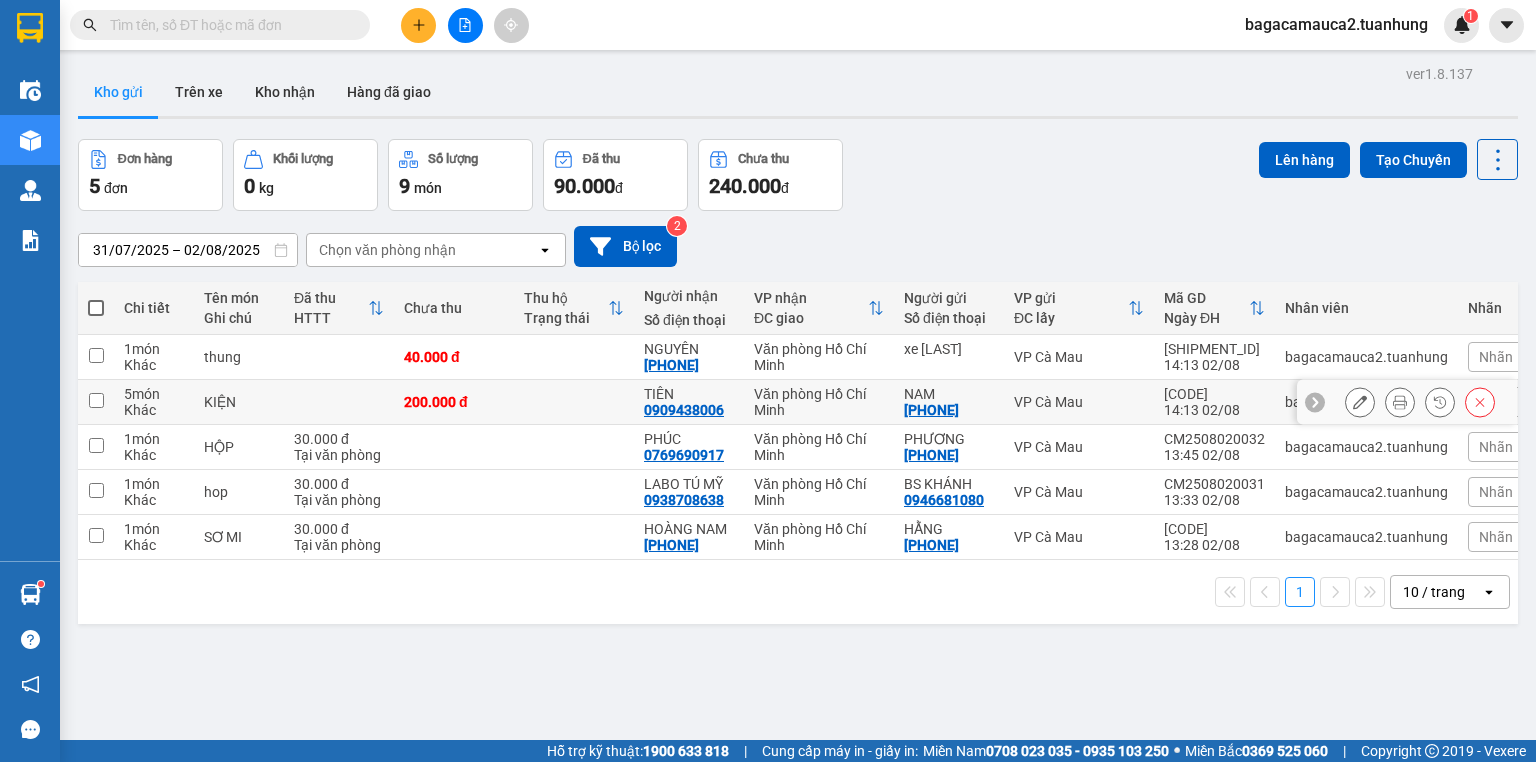 click on "KIỆN" at bounding box center (239, 402) 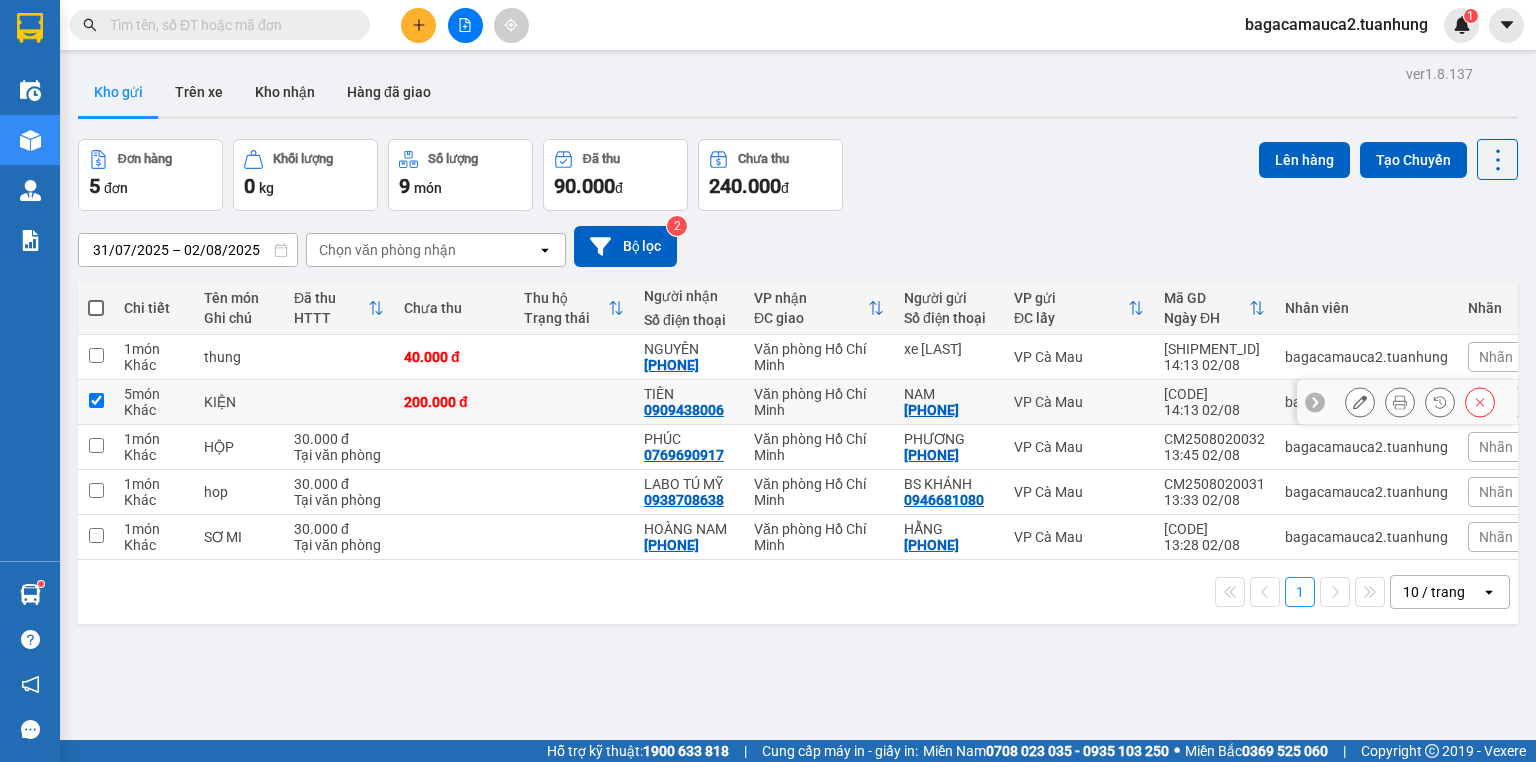 checkbox on "true" 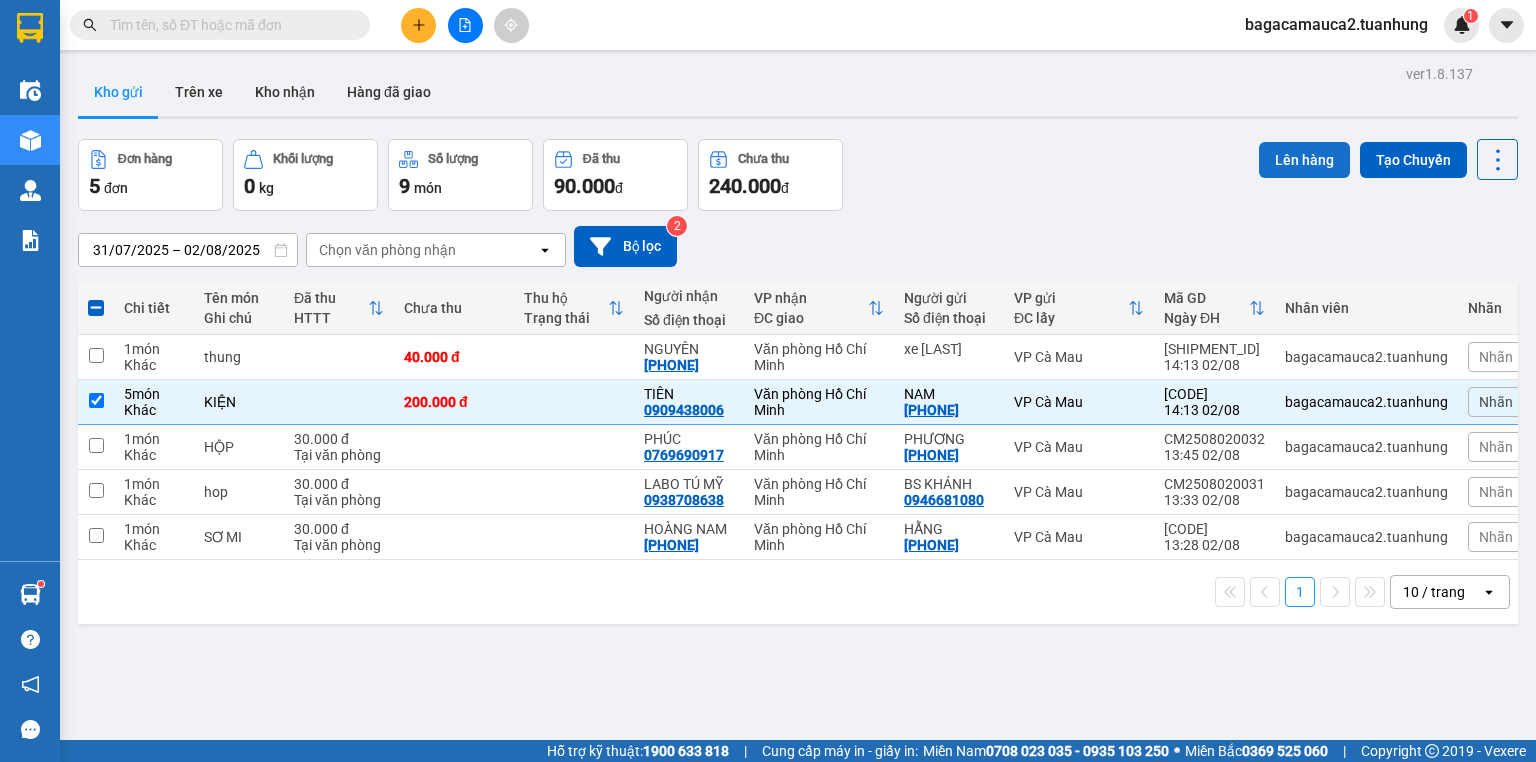 click on "Lên hàng" at bounding box center (1304, 160) 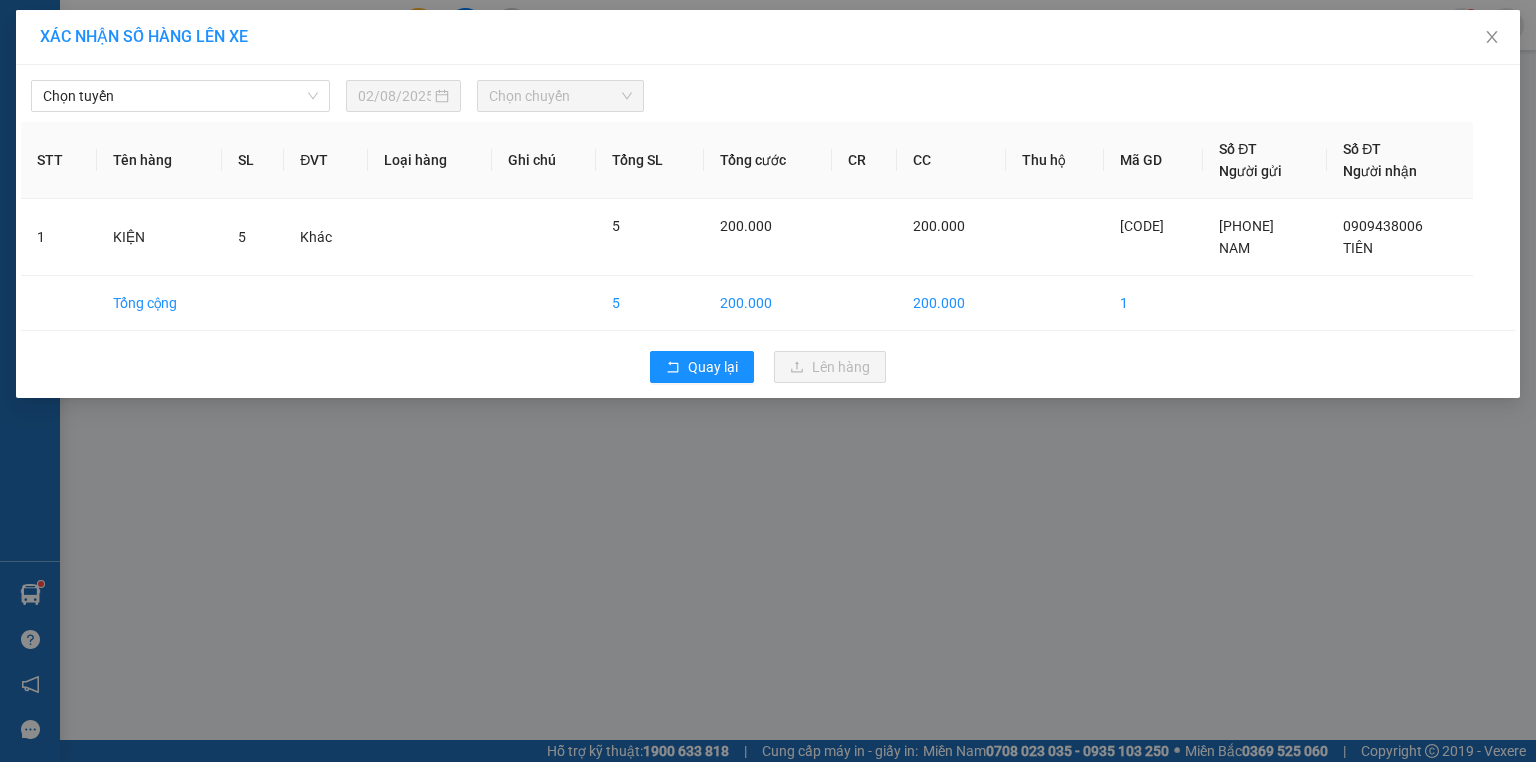click on "Chọn tuyến 02/08/2025 Chọn chuyến" at bounding box center (768, 91) 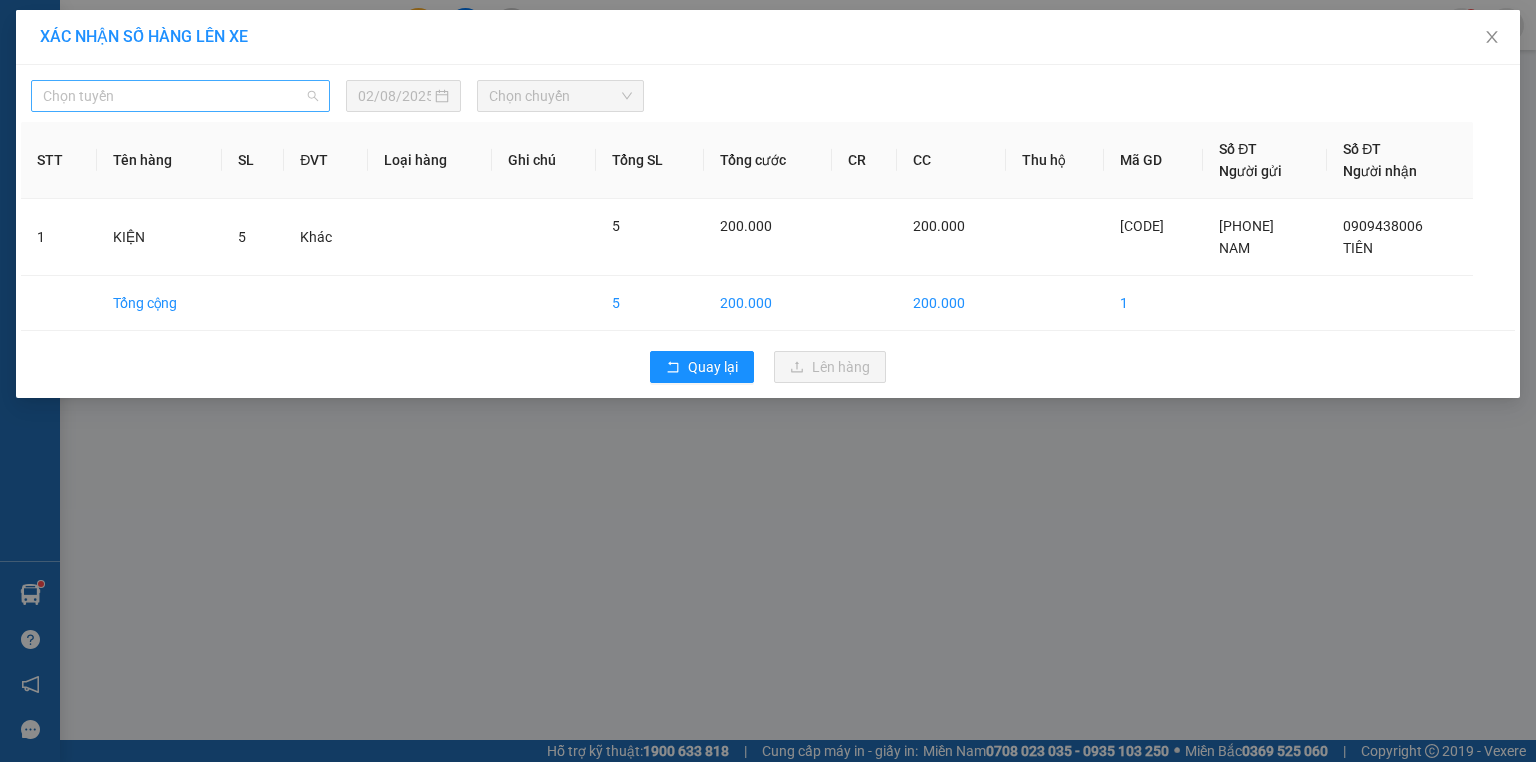 click on "Chọn tuyến" at bounding box center (180, 96) 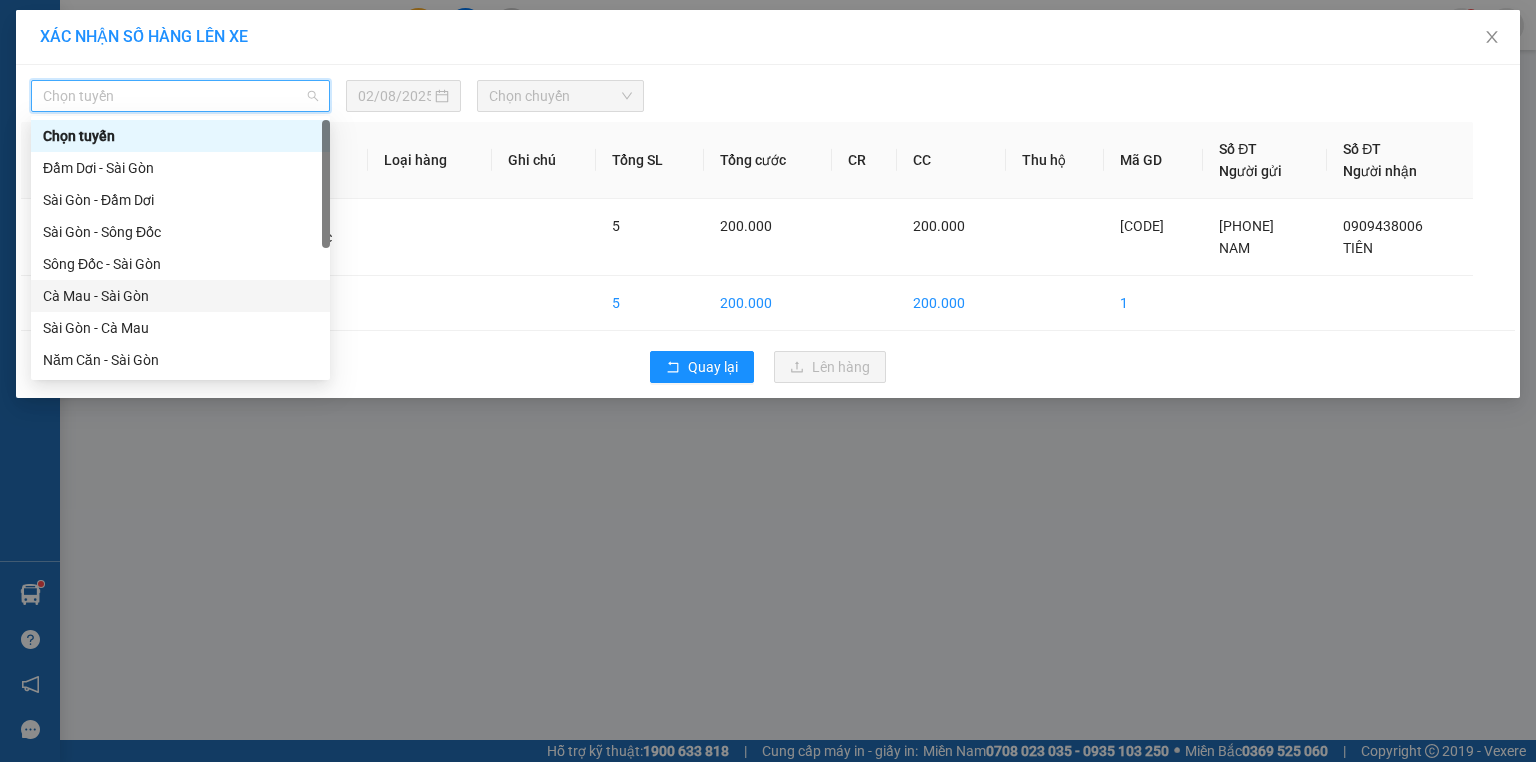 click on "Cà Mau - Sài Gòn" at bounding box center (180, 296) 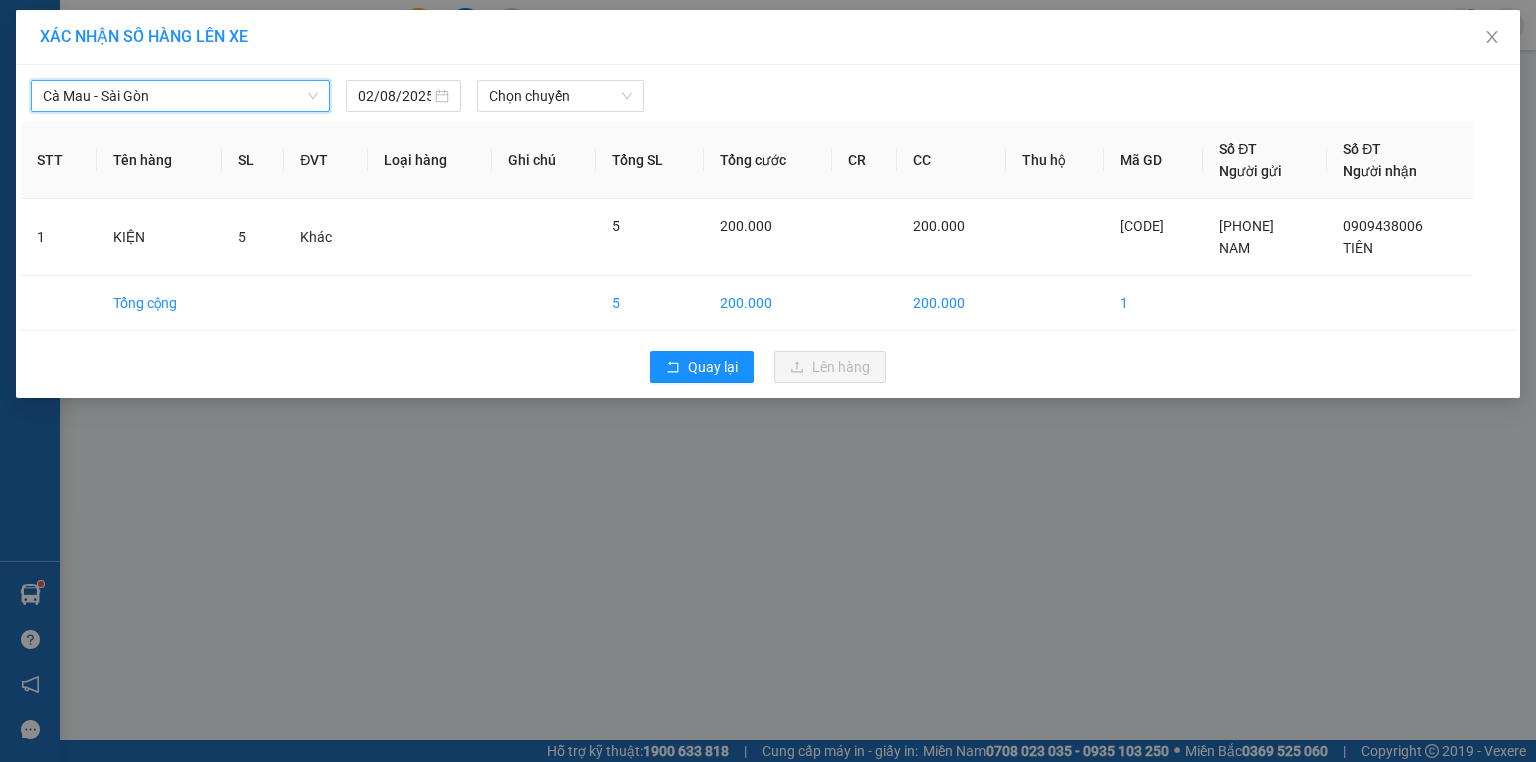click on "Cà Mau - Sài Gòn Cà Mau - Sài Gòn 02/08/2025 Chọn chuyến STT Tên hàng SL ĐVT Loại hàng Ghi chú Tổng SL Tổng cước CR CC Thu hộ Mã GD Số ĐT Người gửi Số ĐT Người nhận 1 KIỆN 5 Khác 5 200.000 200.000 CM2508020033 0949379379  NAM  0909438006 TIÊN Tổng cộng 5 200.000 200.000 1 Quay lại Lên hàng" at bounding box center (768, 231) 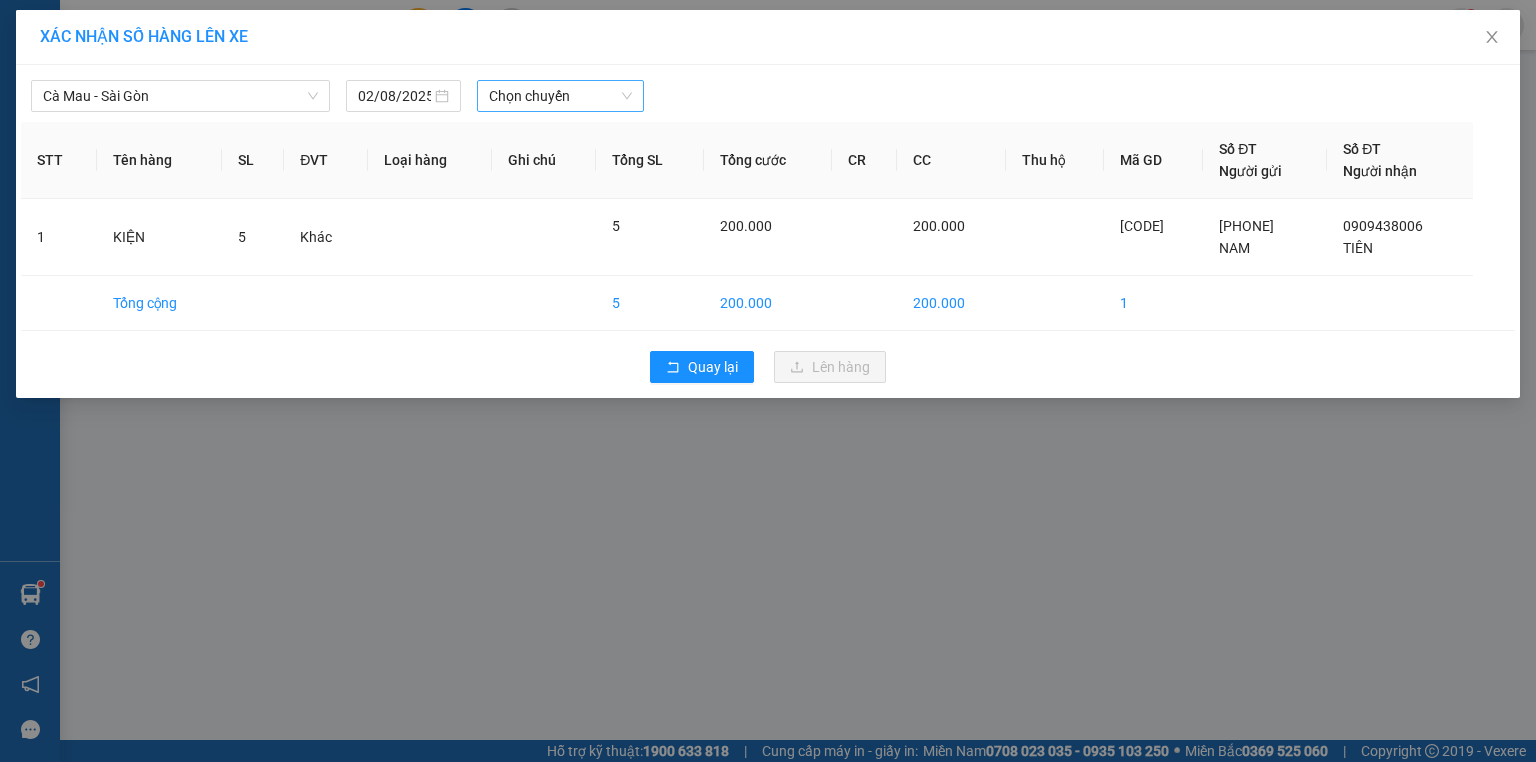 click on "Chọn chuyến" at bounding box center (561, 96) 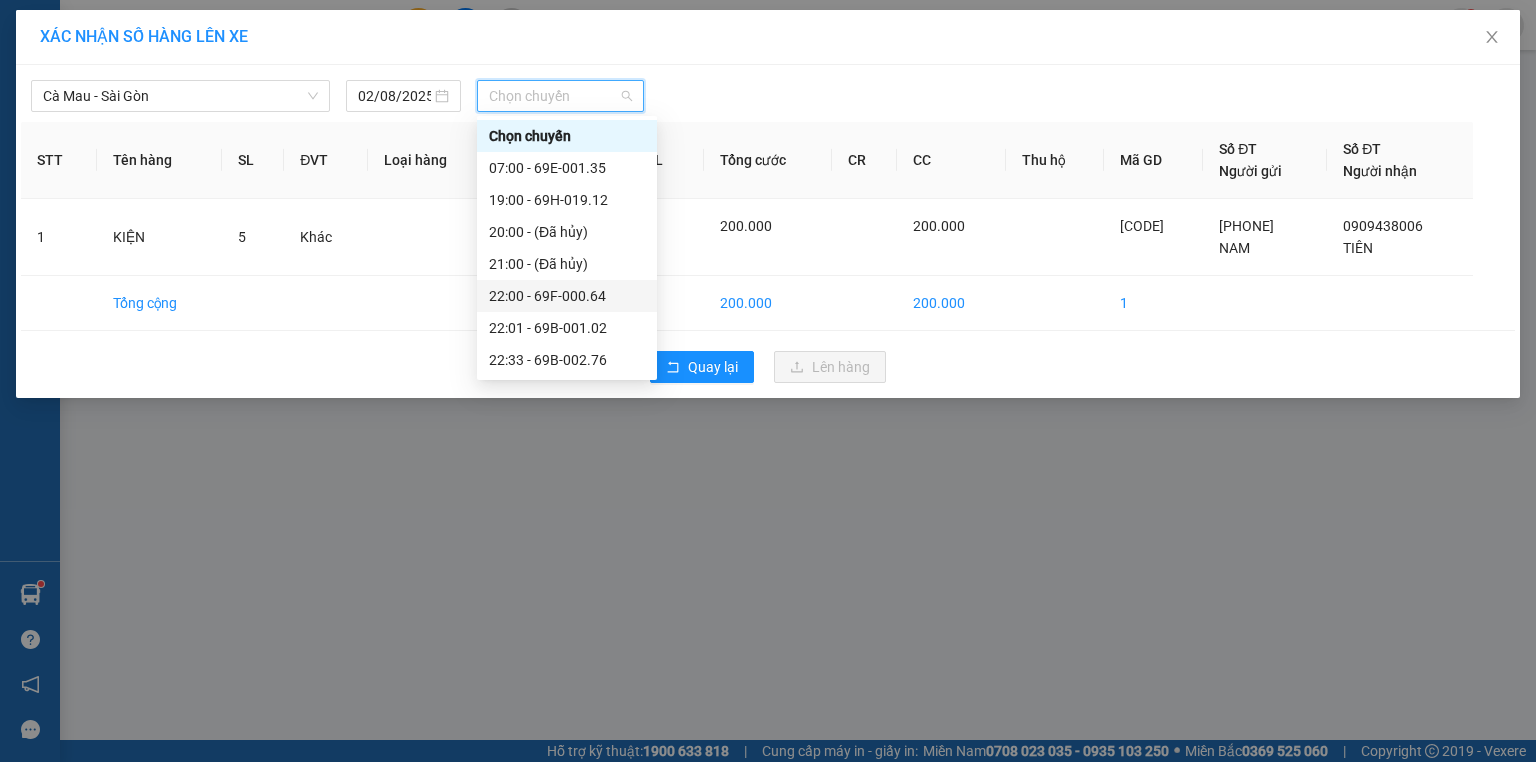 click on "22:00     - 69F-000.64" at bounding box center (567, 296) 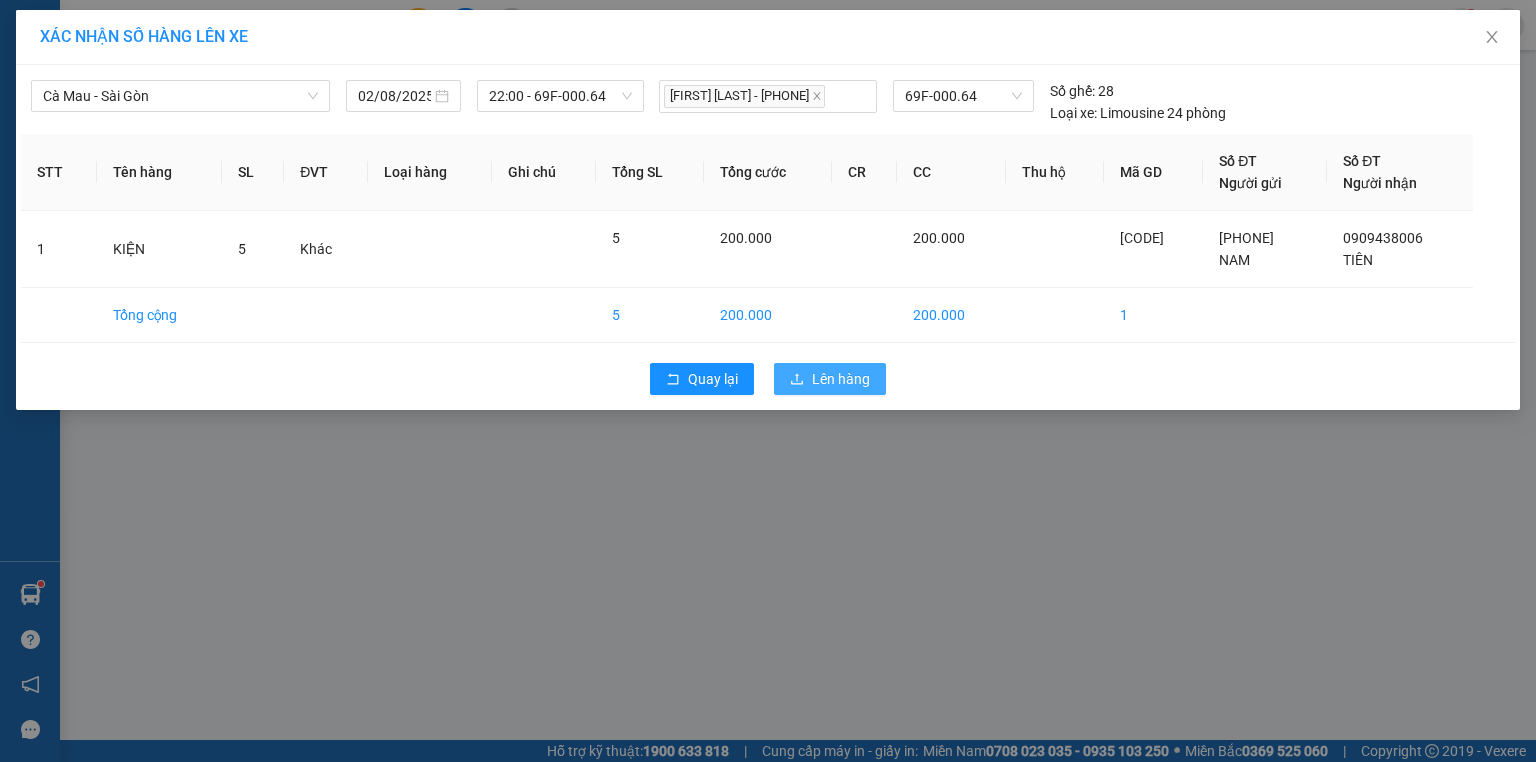 click on "Lên hàng" at bounding box center [841, 379] 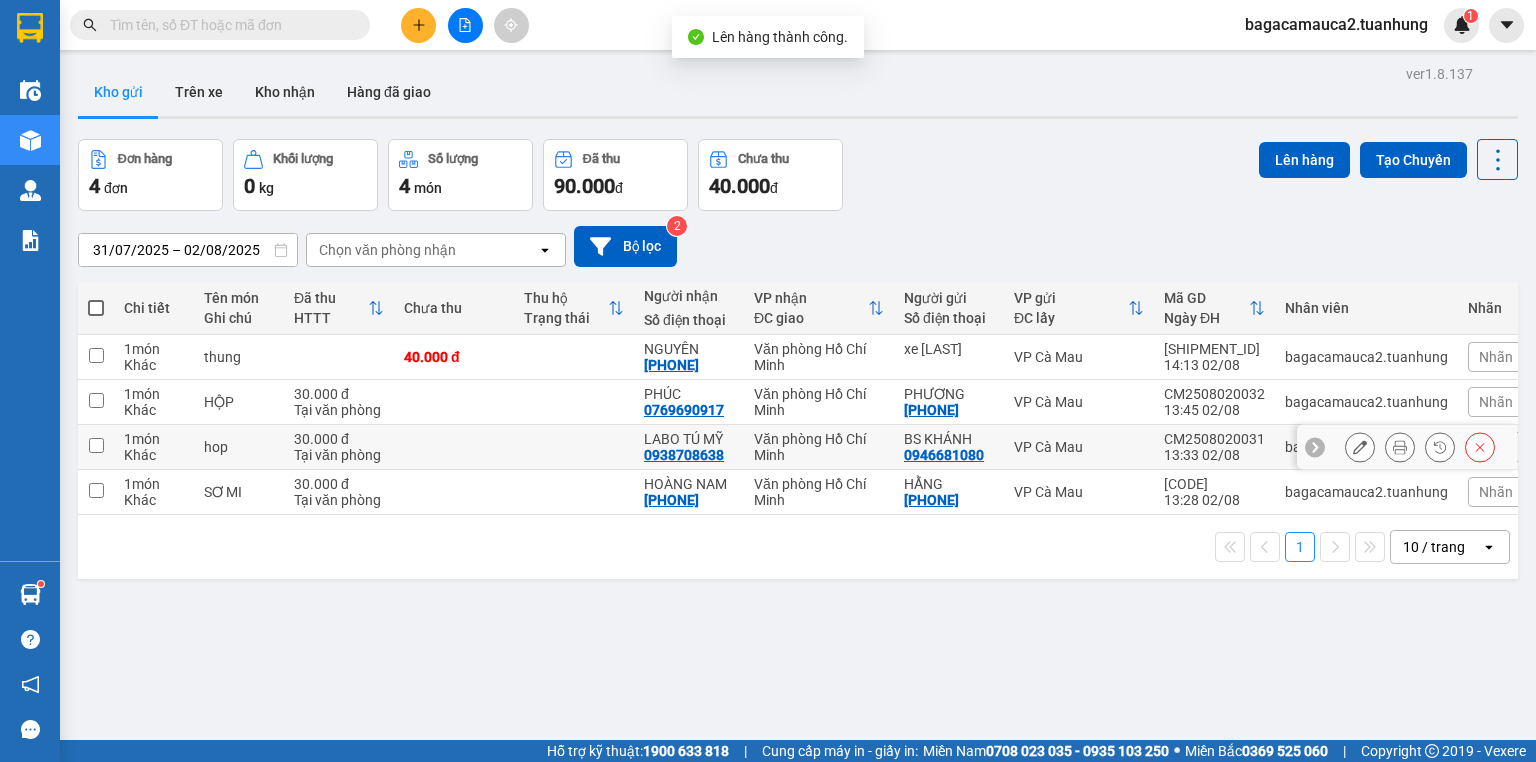 click at bounding box center [454, 447] 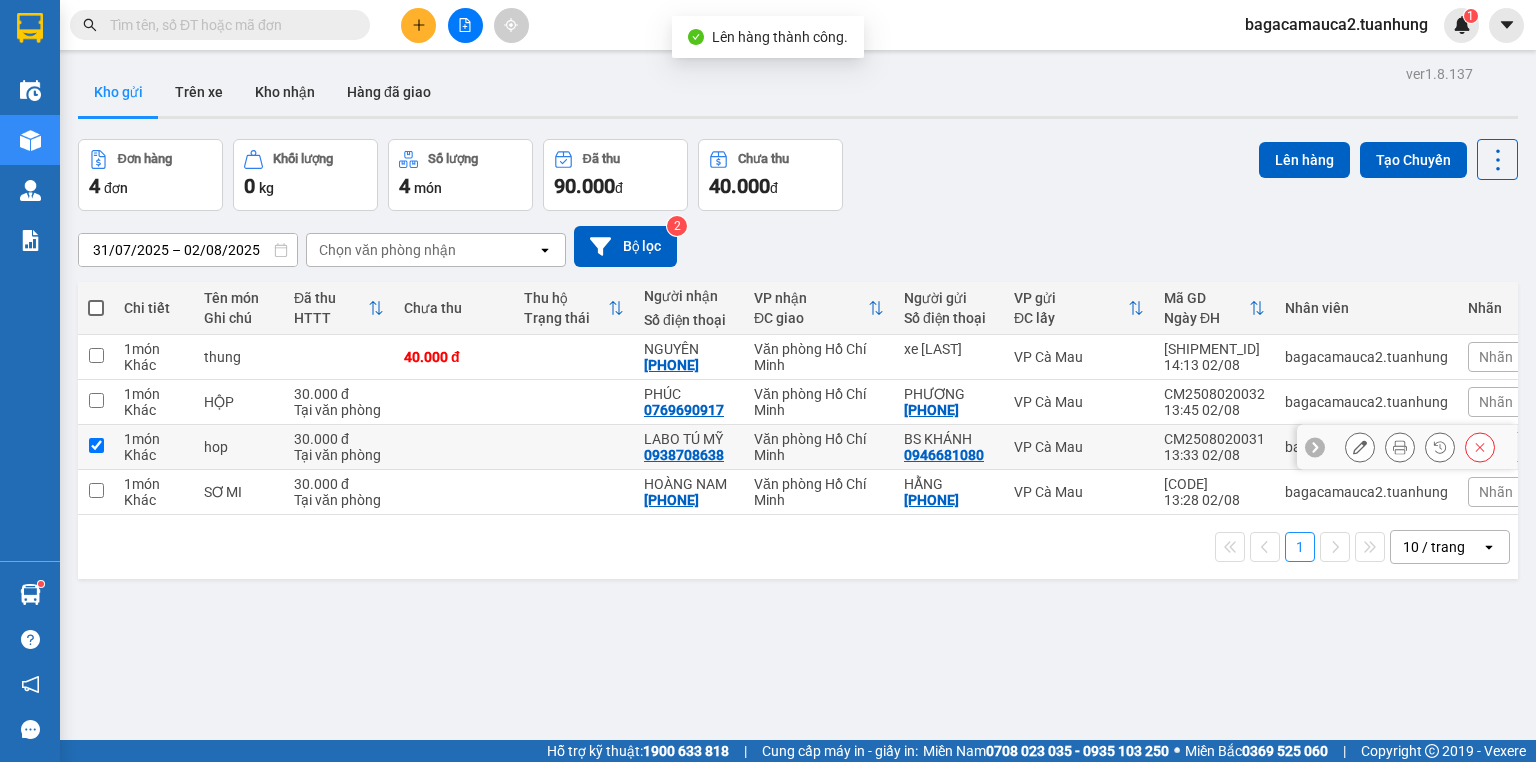 checkbox on "true" 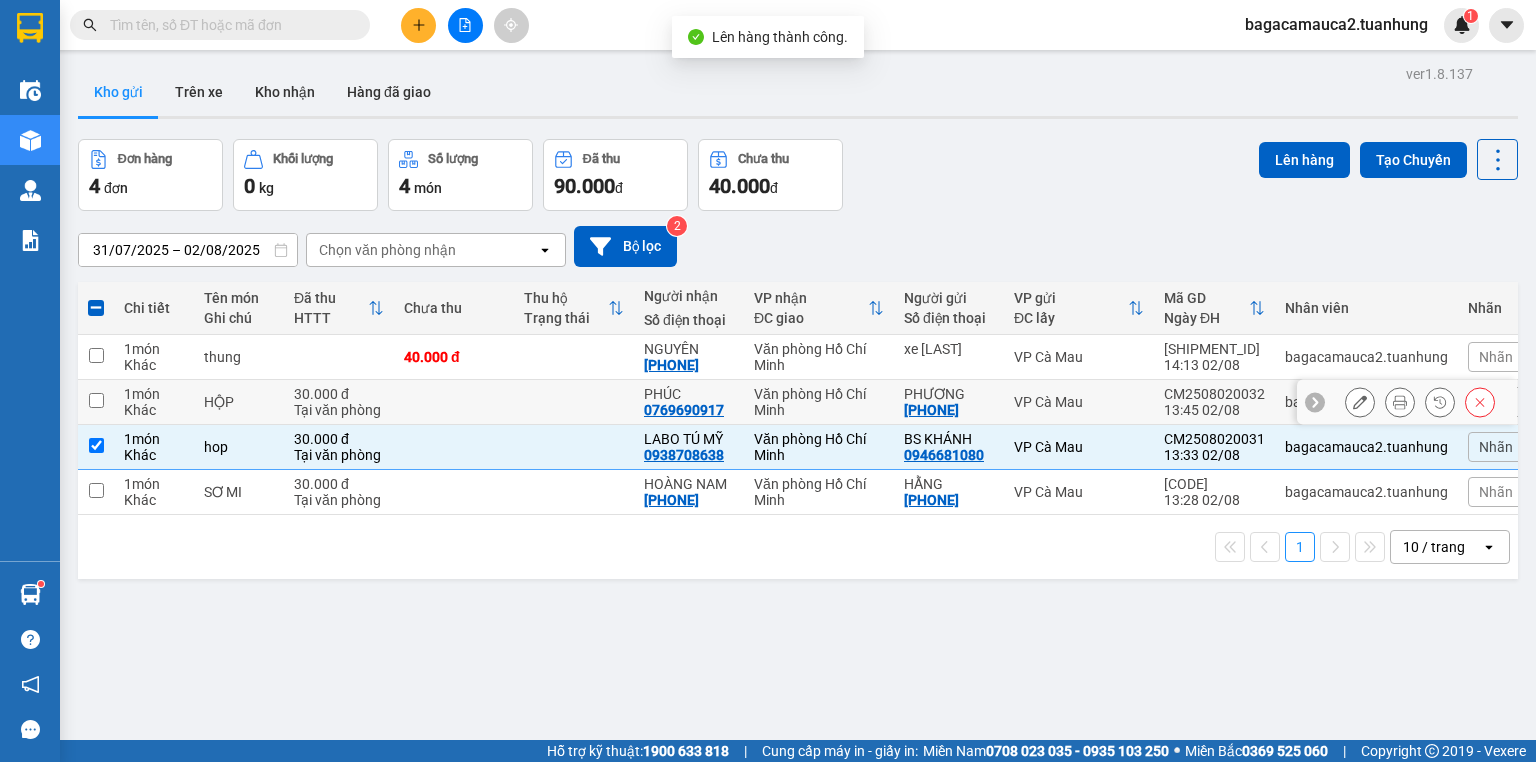 click at bounding box center [454, 402] 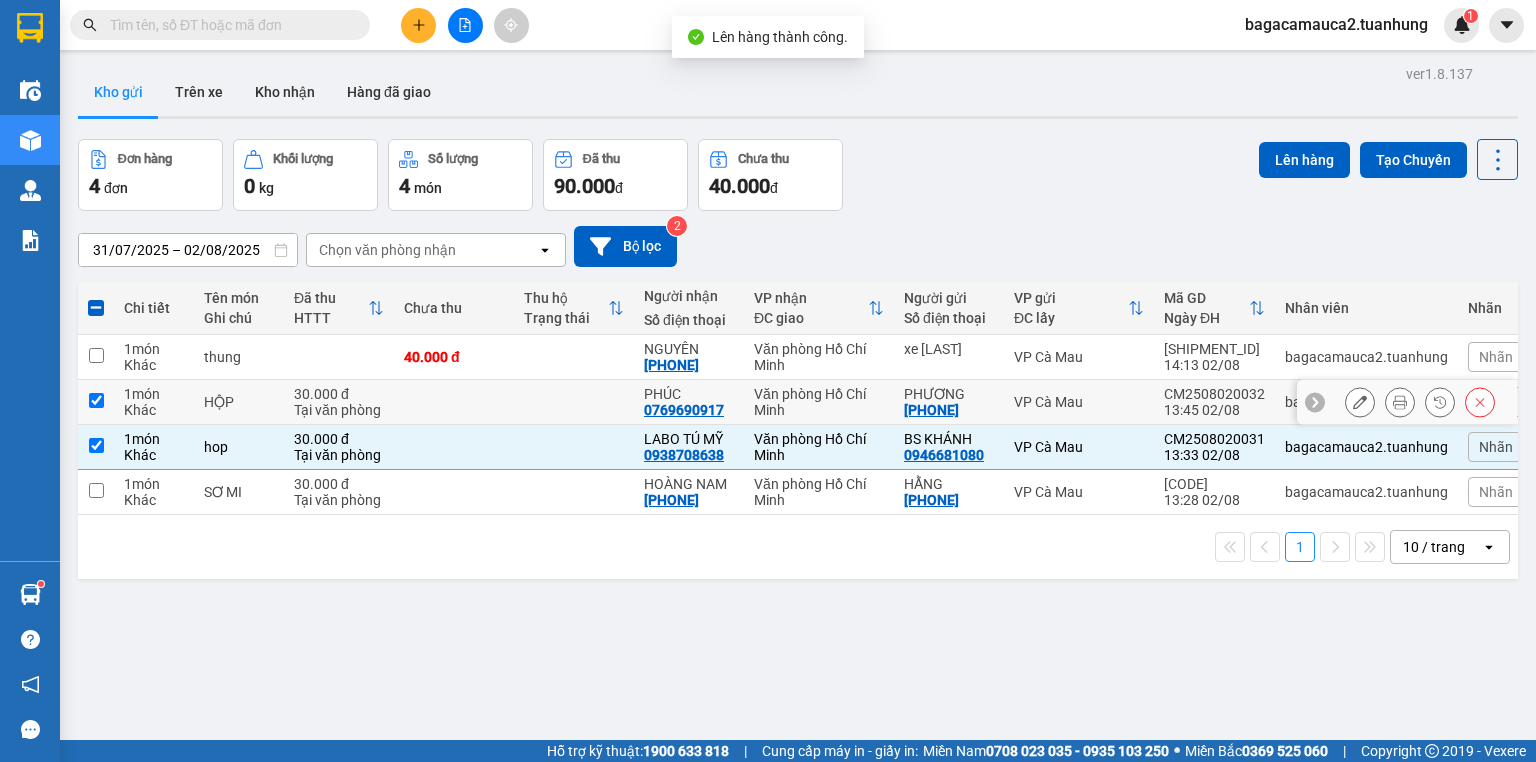 checkbox on "true" 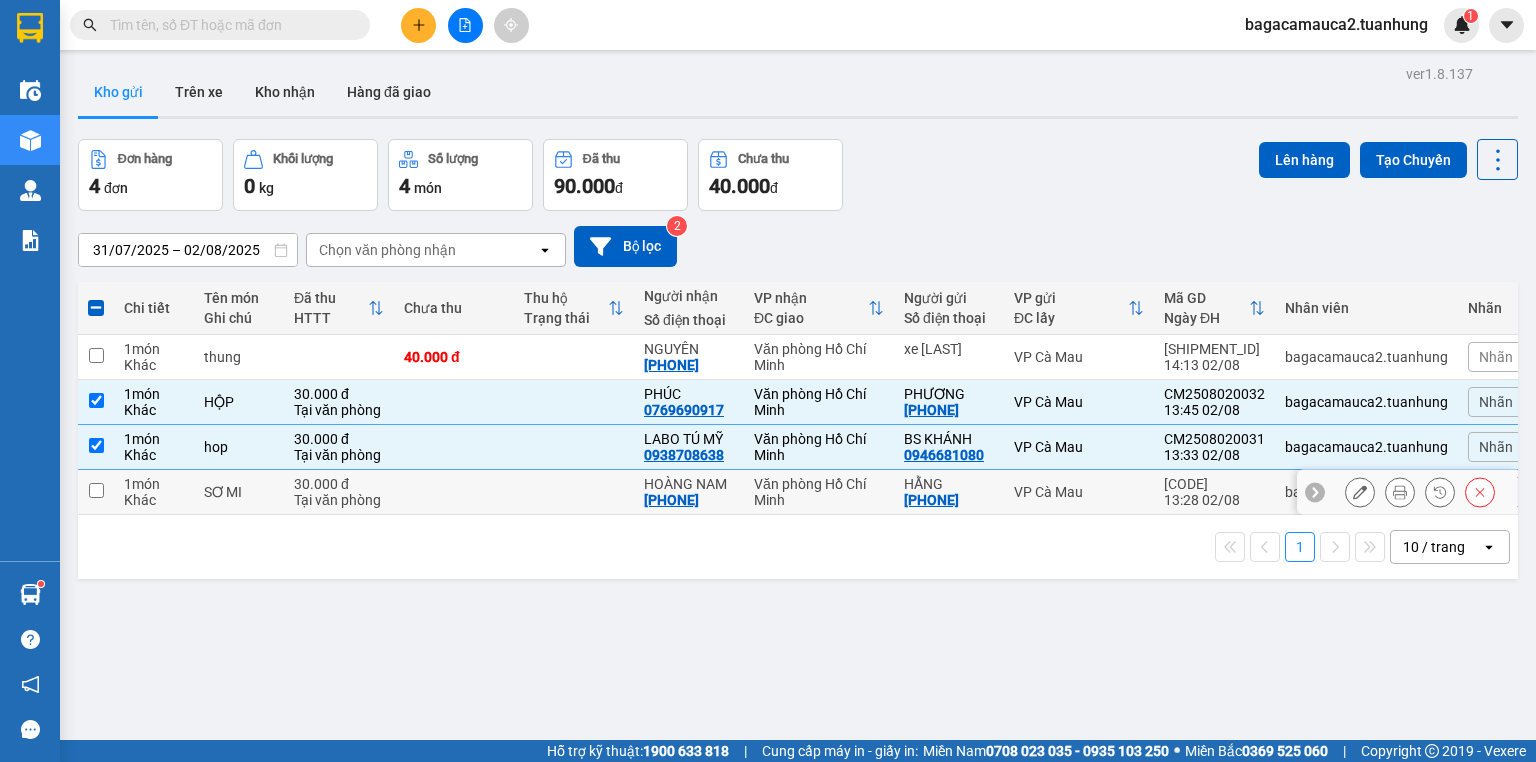 click at bounding box center [454, 492] 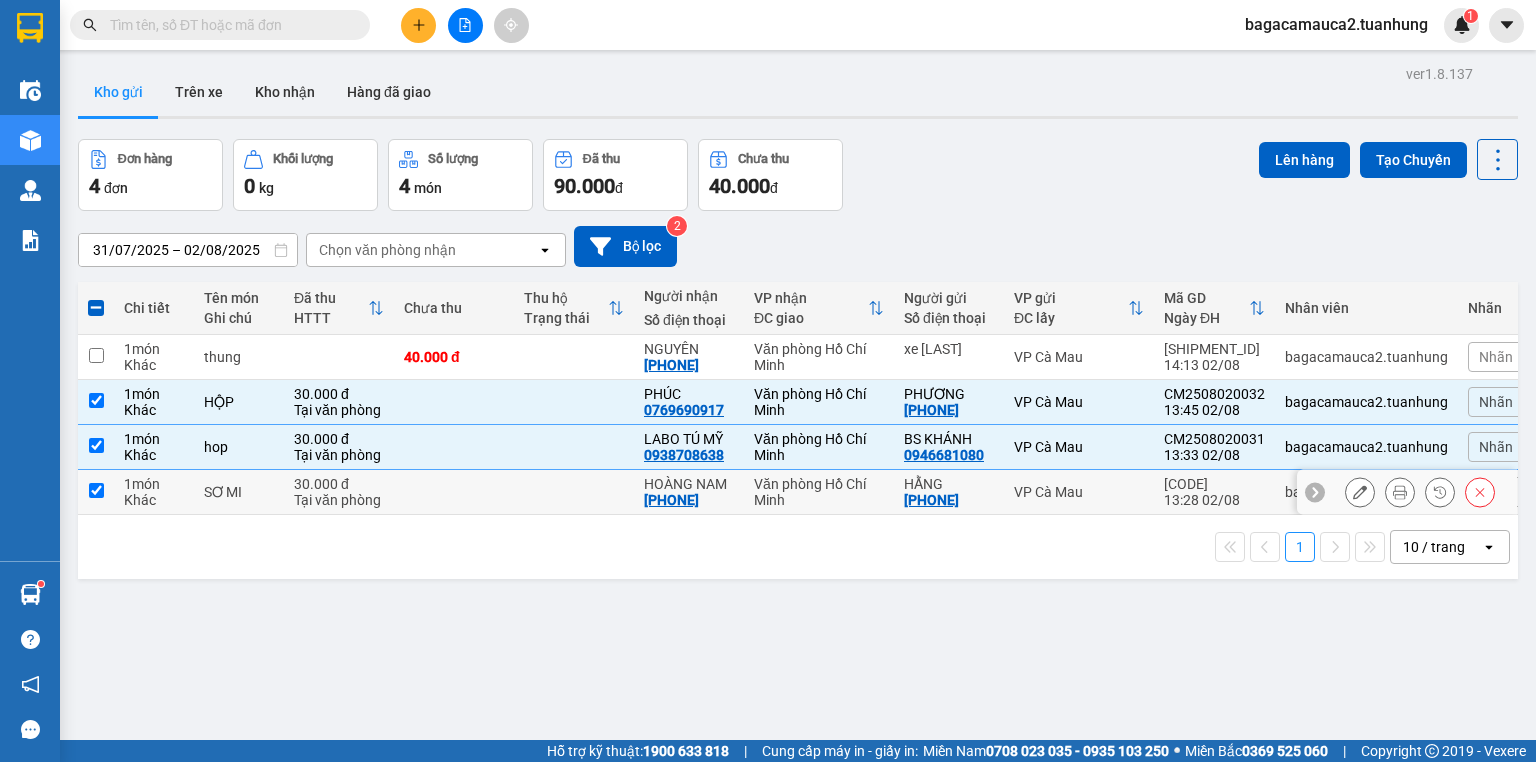 checkbox on "true" 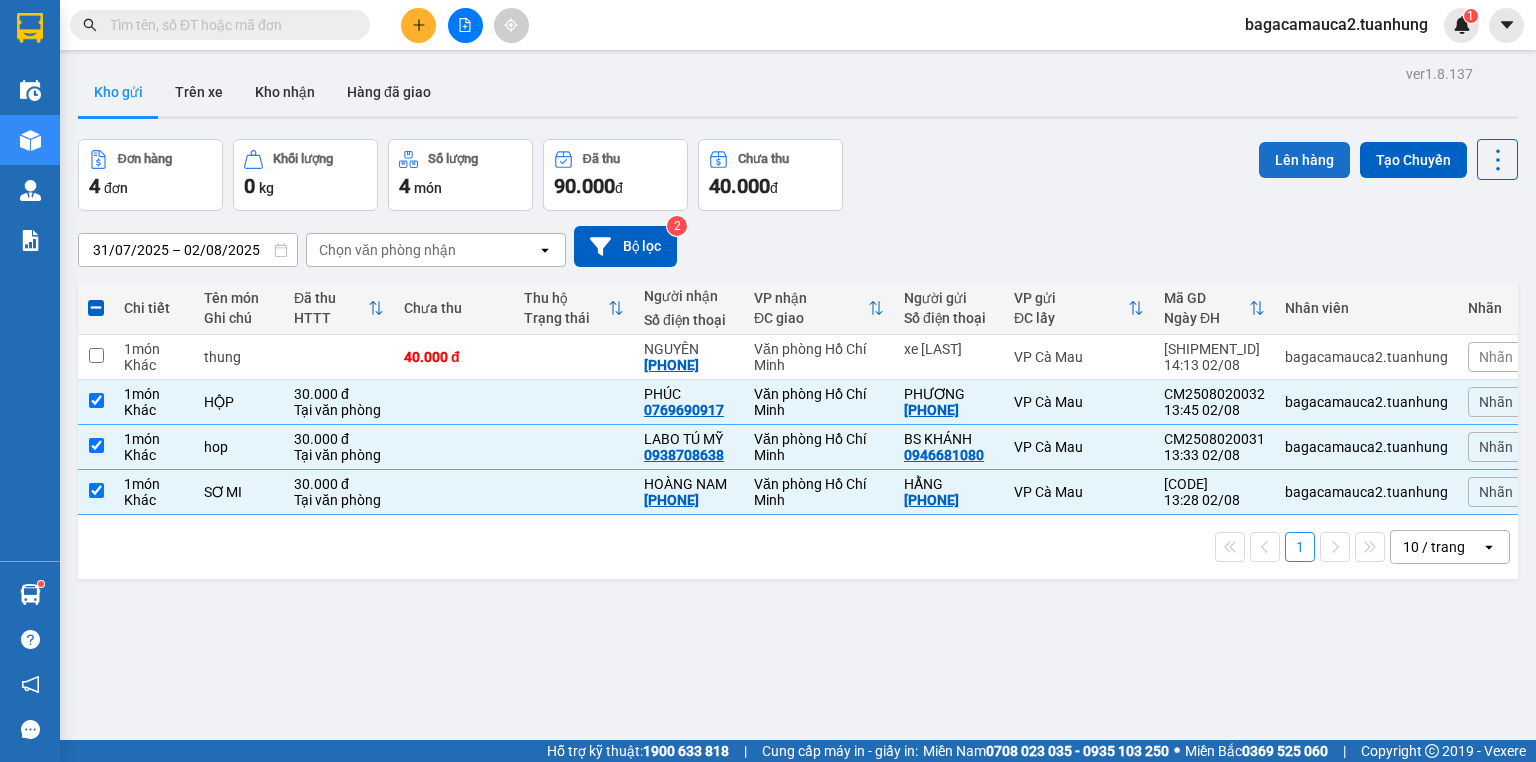 click on "Lên hàng" at bounding box center (1304, 160) 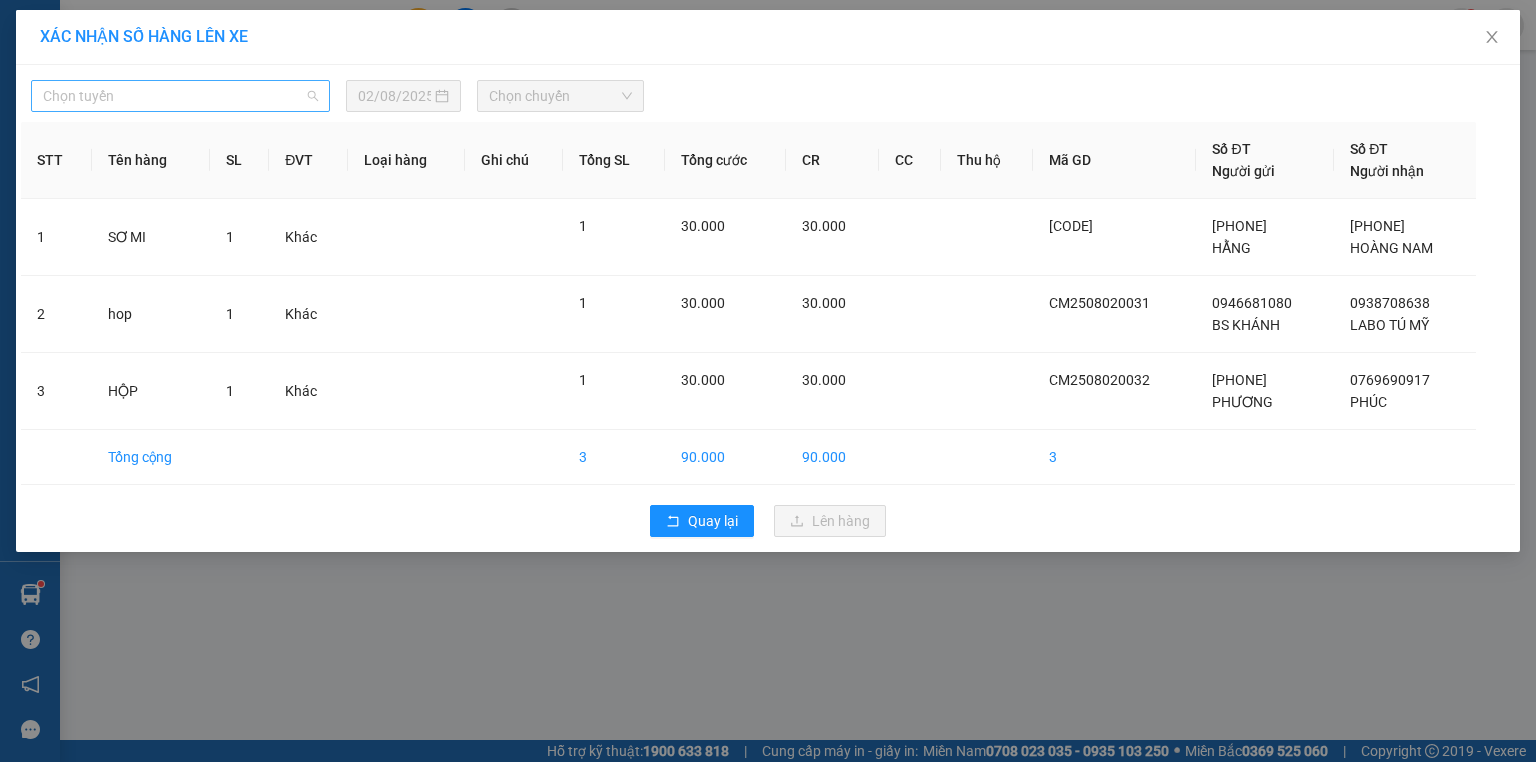 click on "Chọn tuyến" at bounding box center [180, 96] 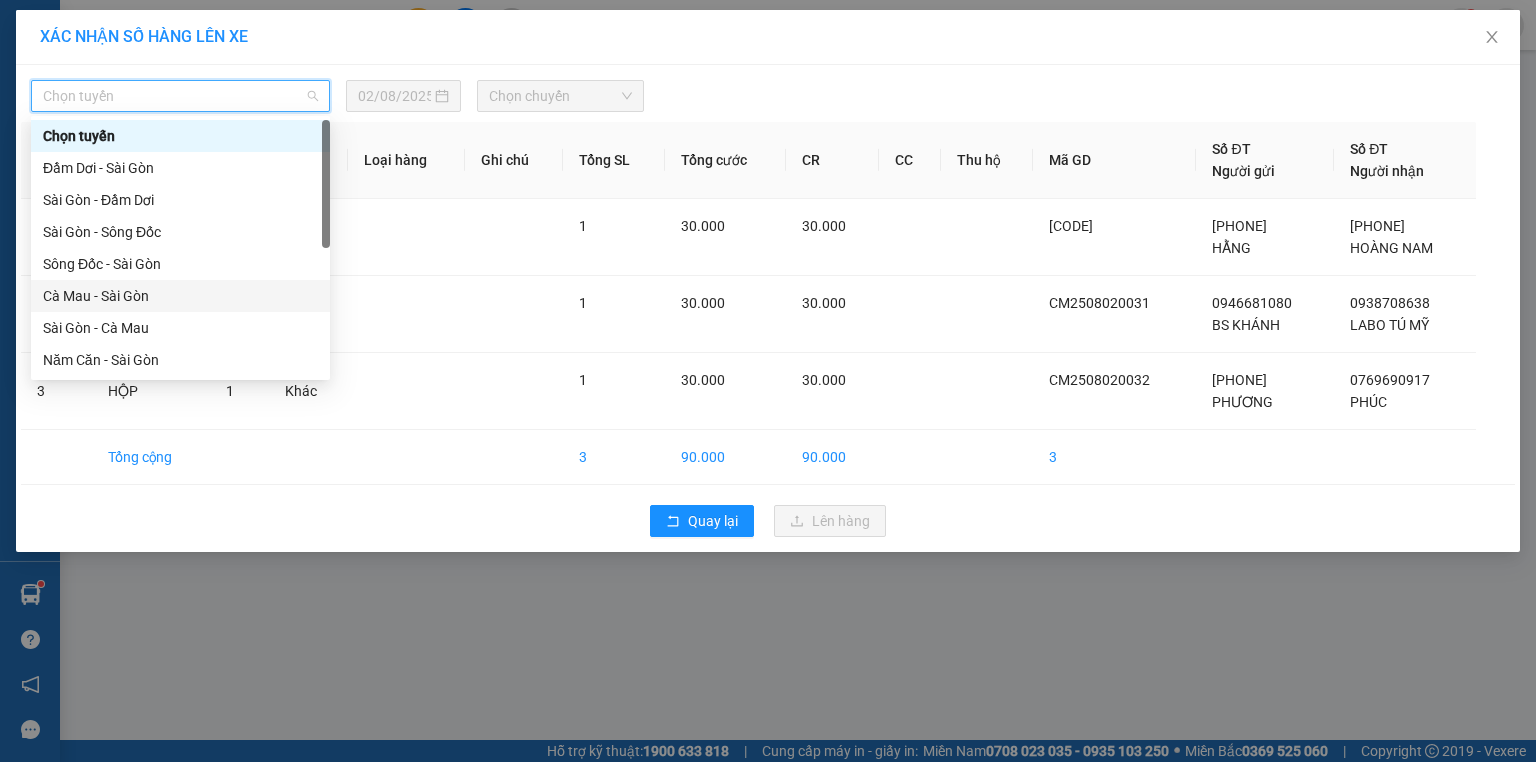 click on "Cà Mau - Sài Gòn" at bounding box center (180, 296) 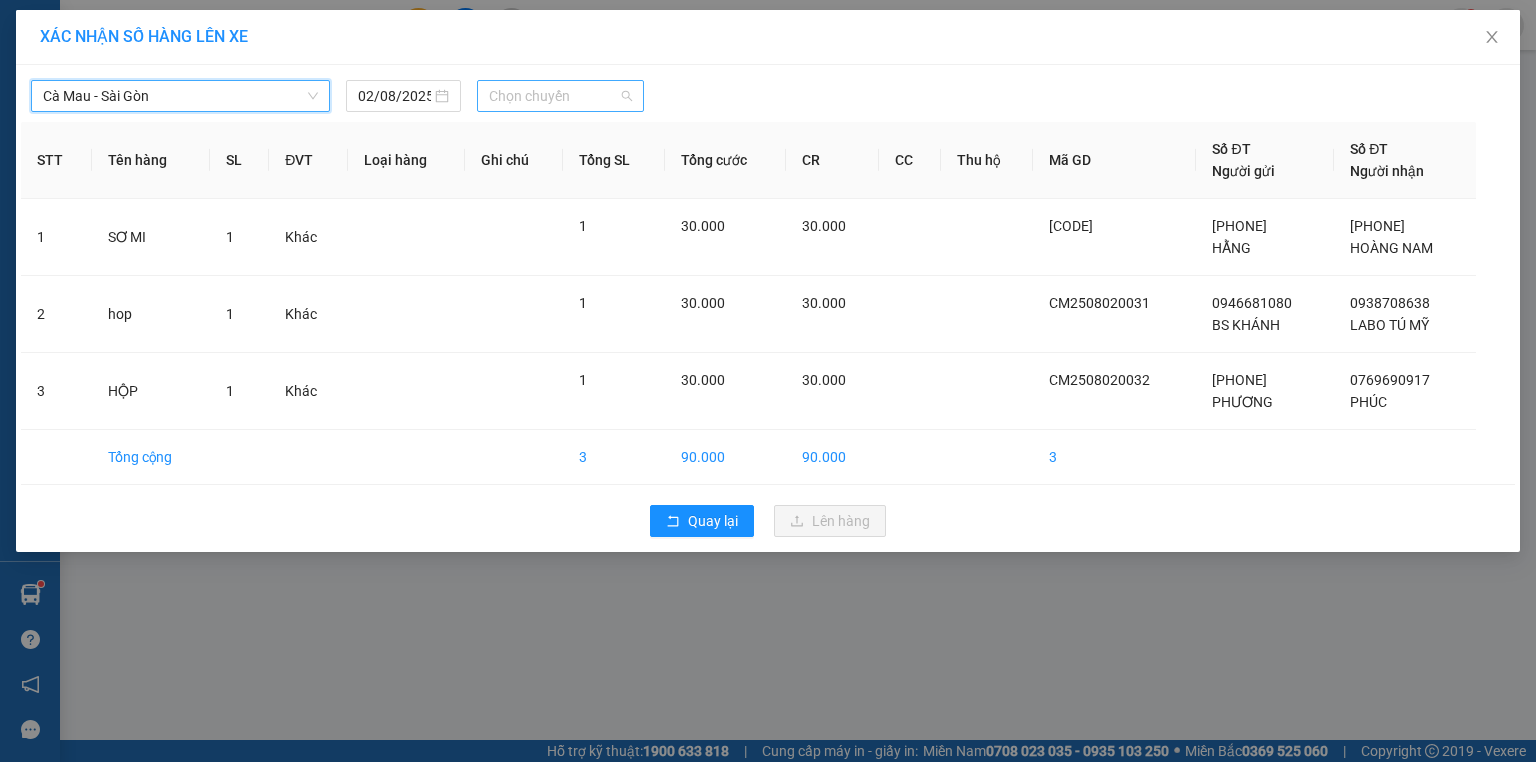 click on "Chọn chuyến" at bounding box center [561, 96] 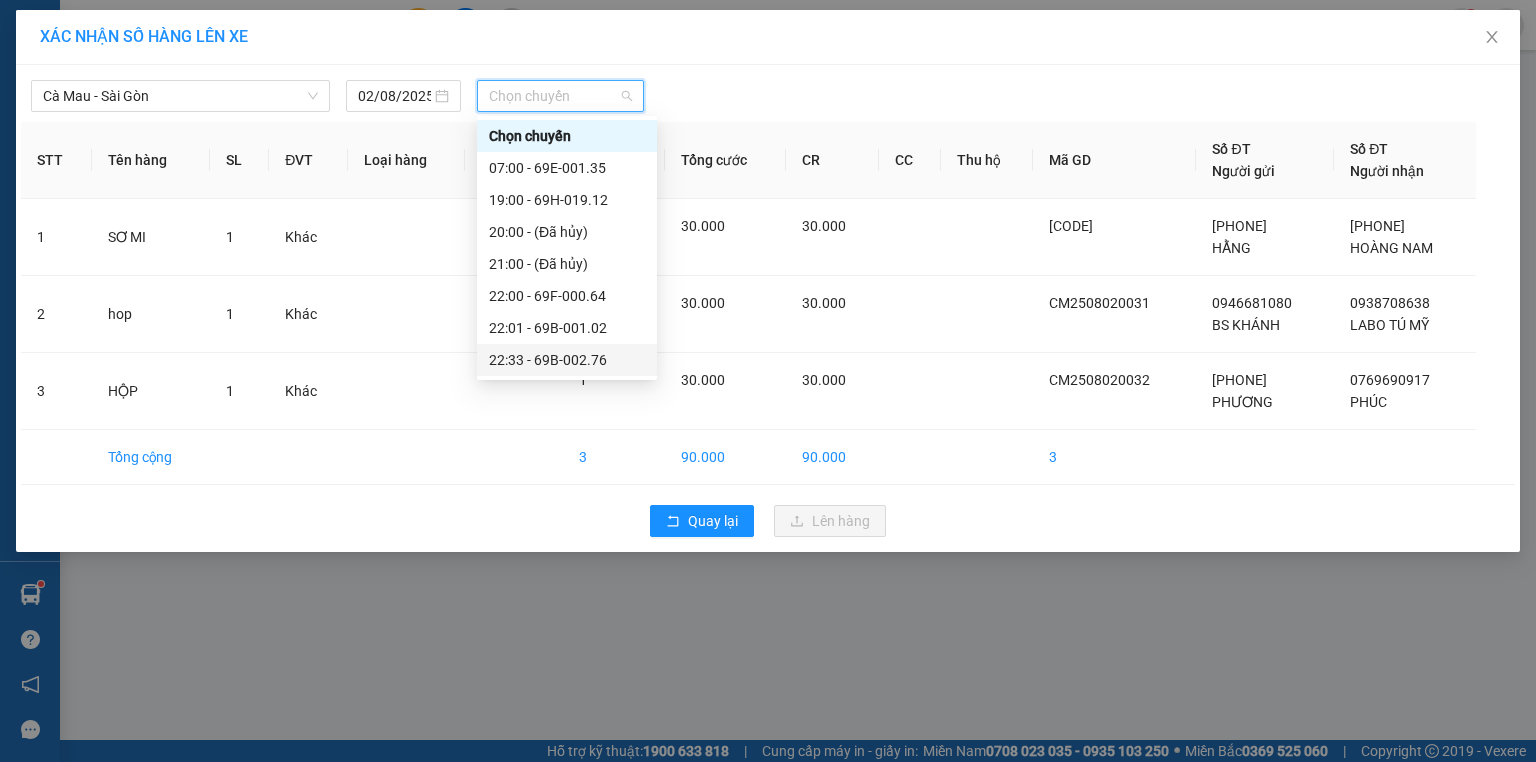 click on "22:33     - 69B-002.76" at bounding box center [567, 360] 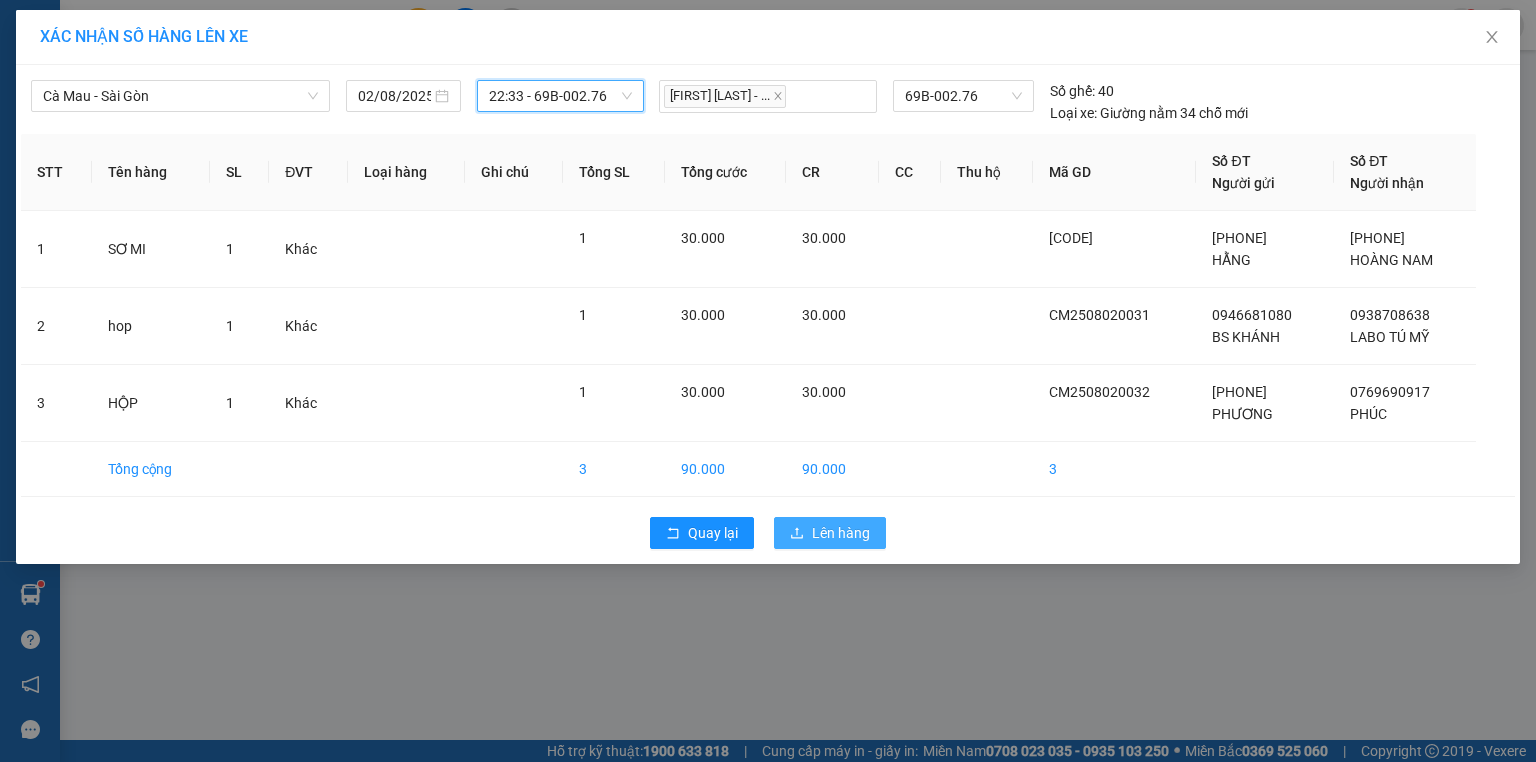 click on "Lên hàng" at bounding box center [841, 533] 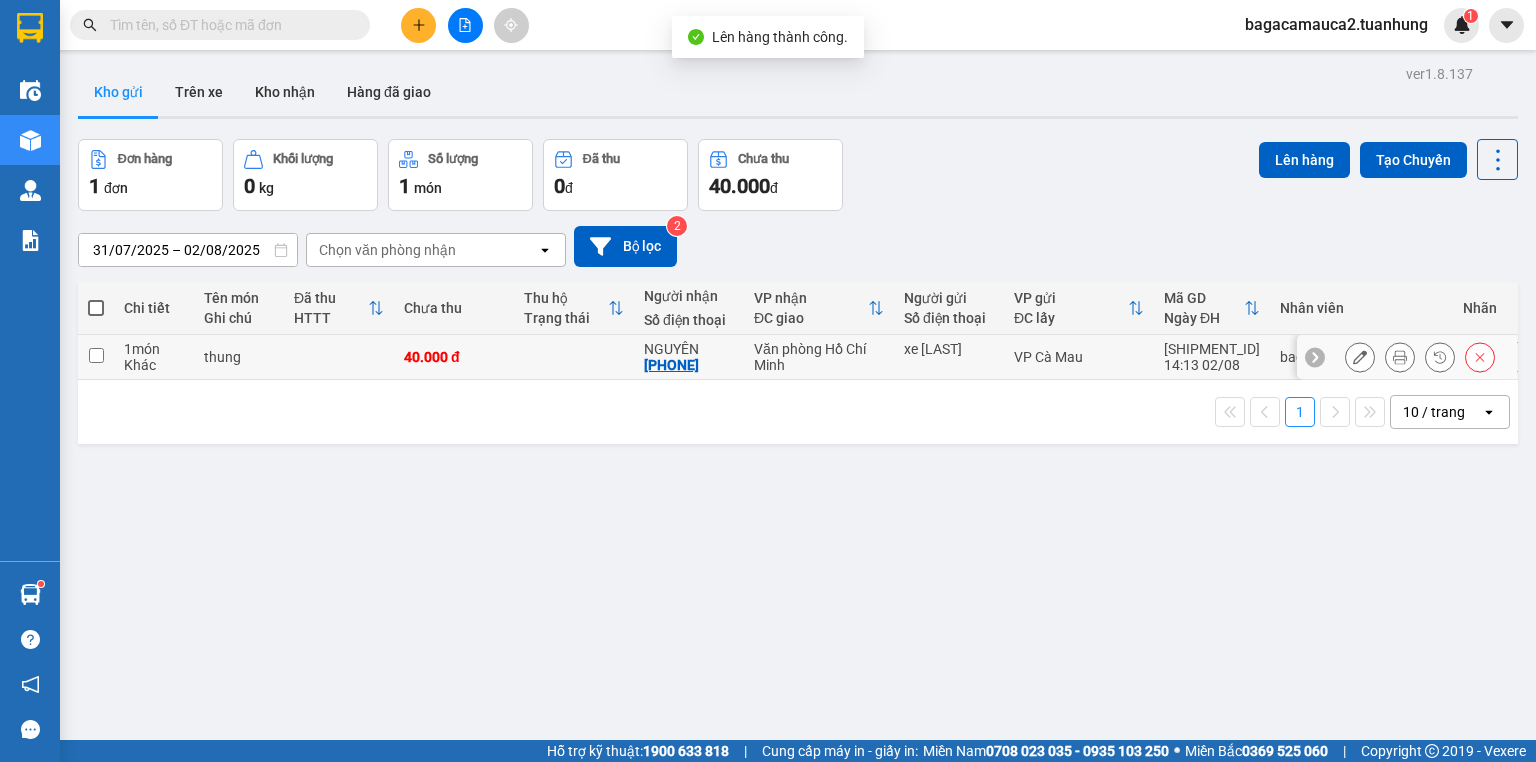 click at bounding box center [574, 357] 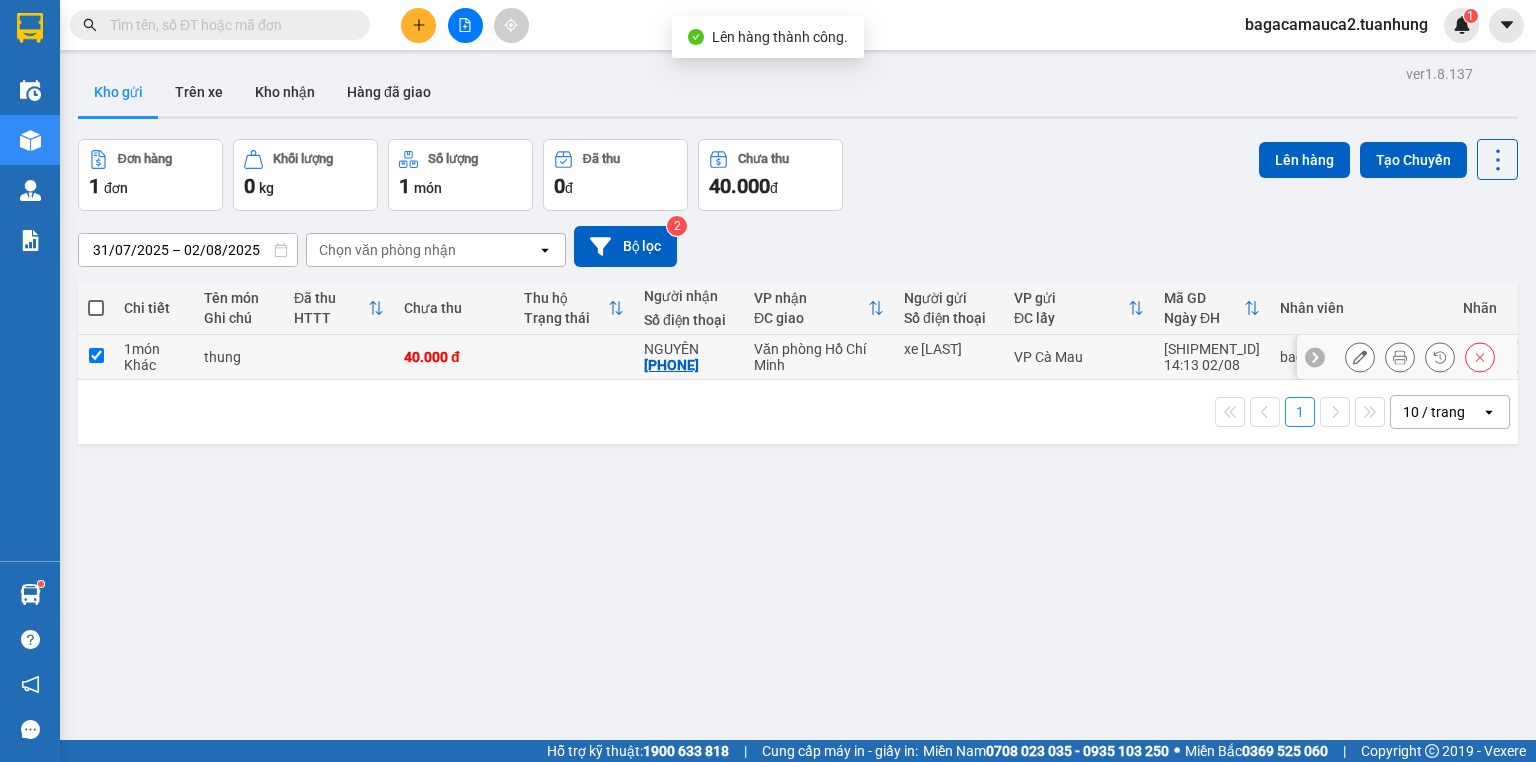 checkbox on "true" 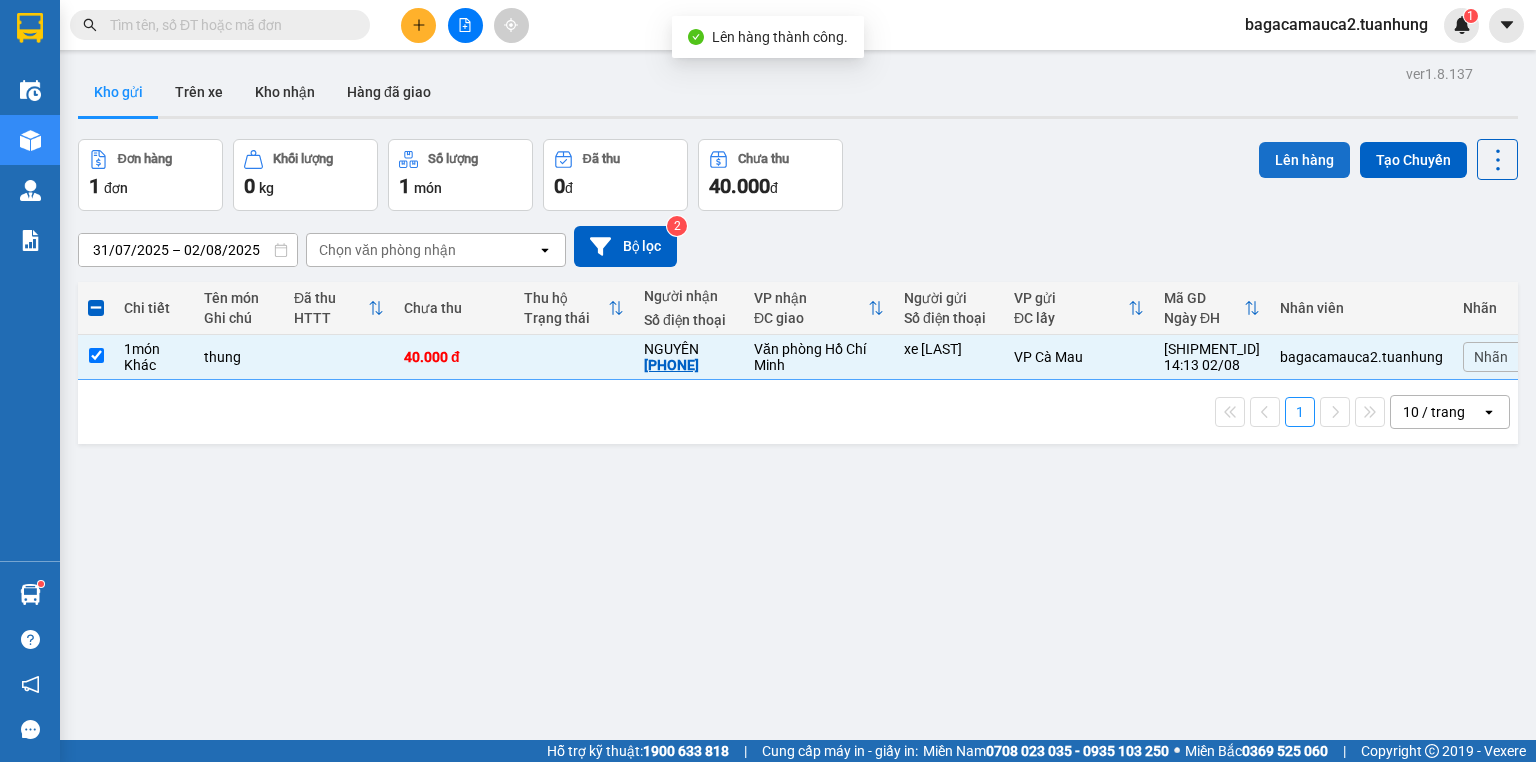 click on "Lên hàng" at bounding box center (1304, 160) 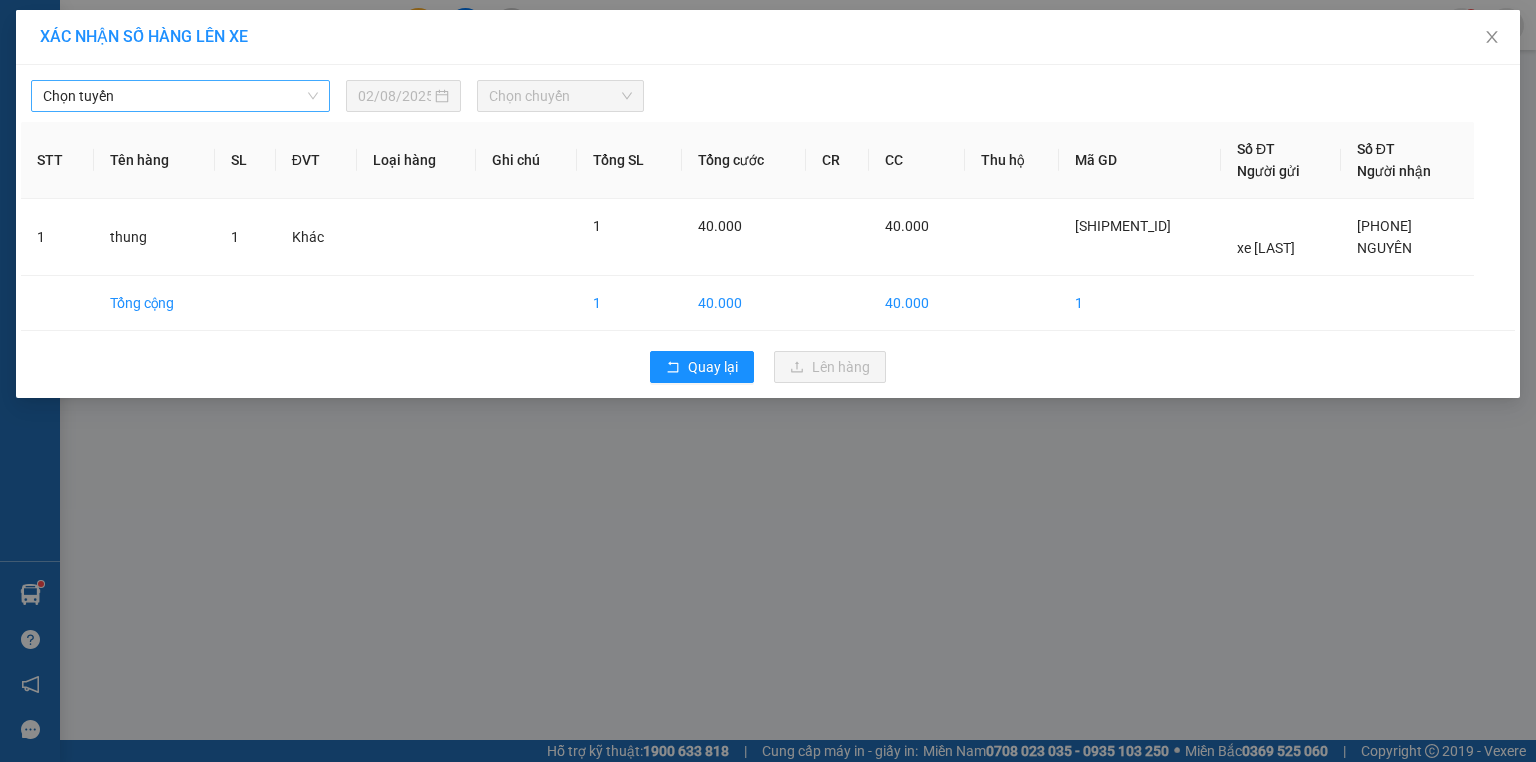 click on "Chọn tuyến" at bounding box center (180, 96) 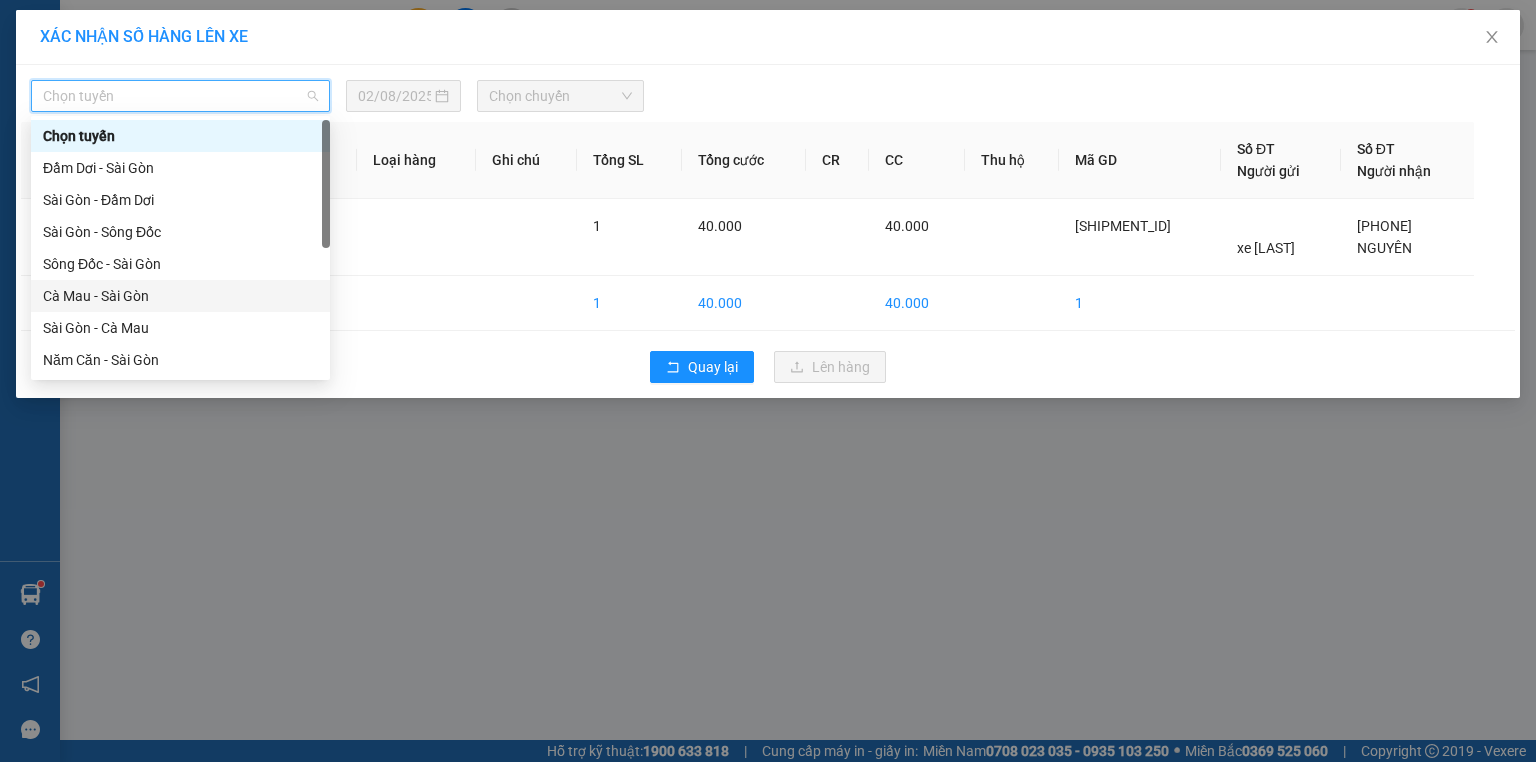 click on "Cà Mau - Sài Gòn" at bounding box center [180, 296] 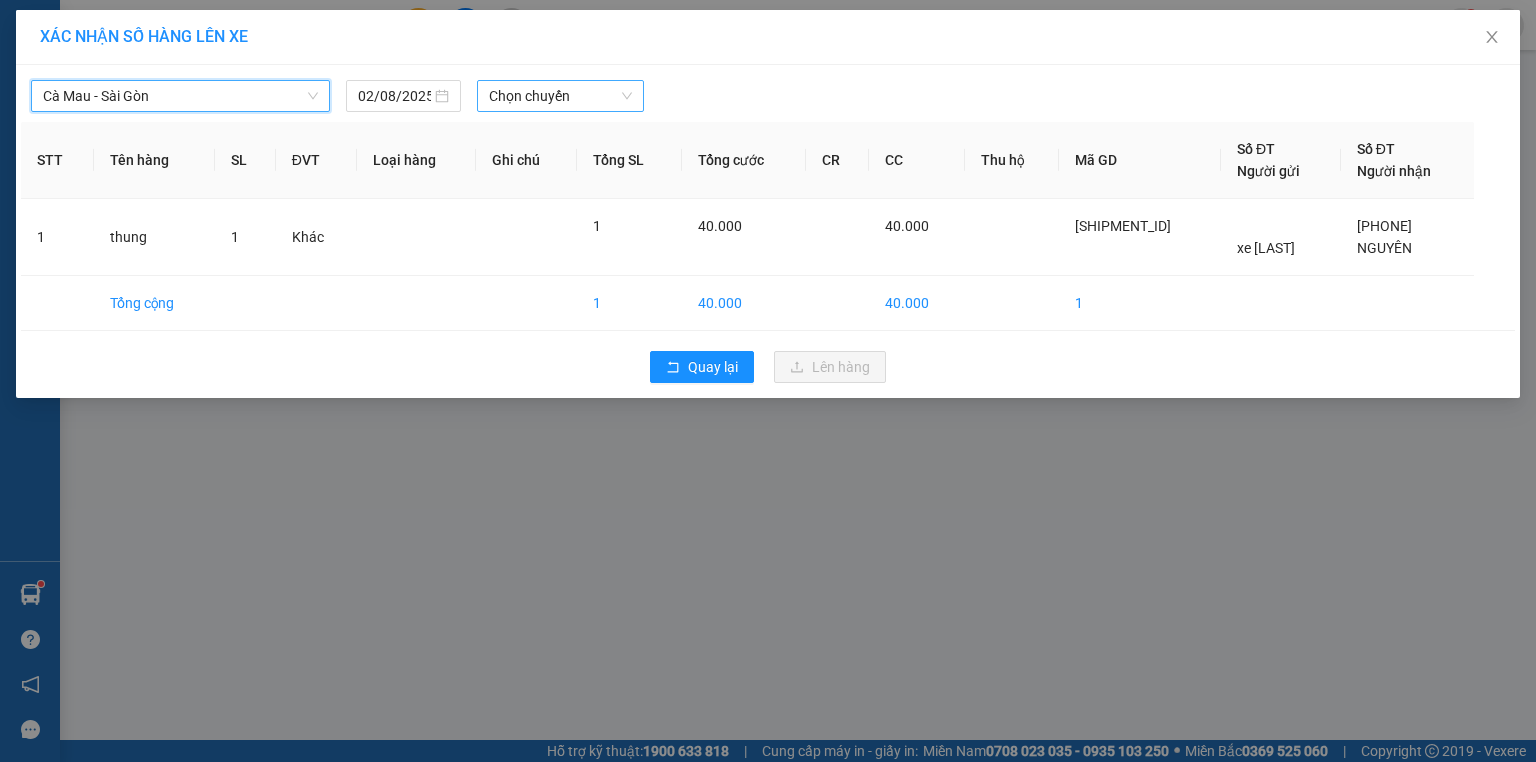 click on "Chọn chuyến" at bounding box center [561, 96] 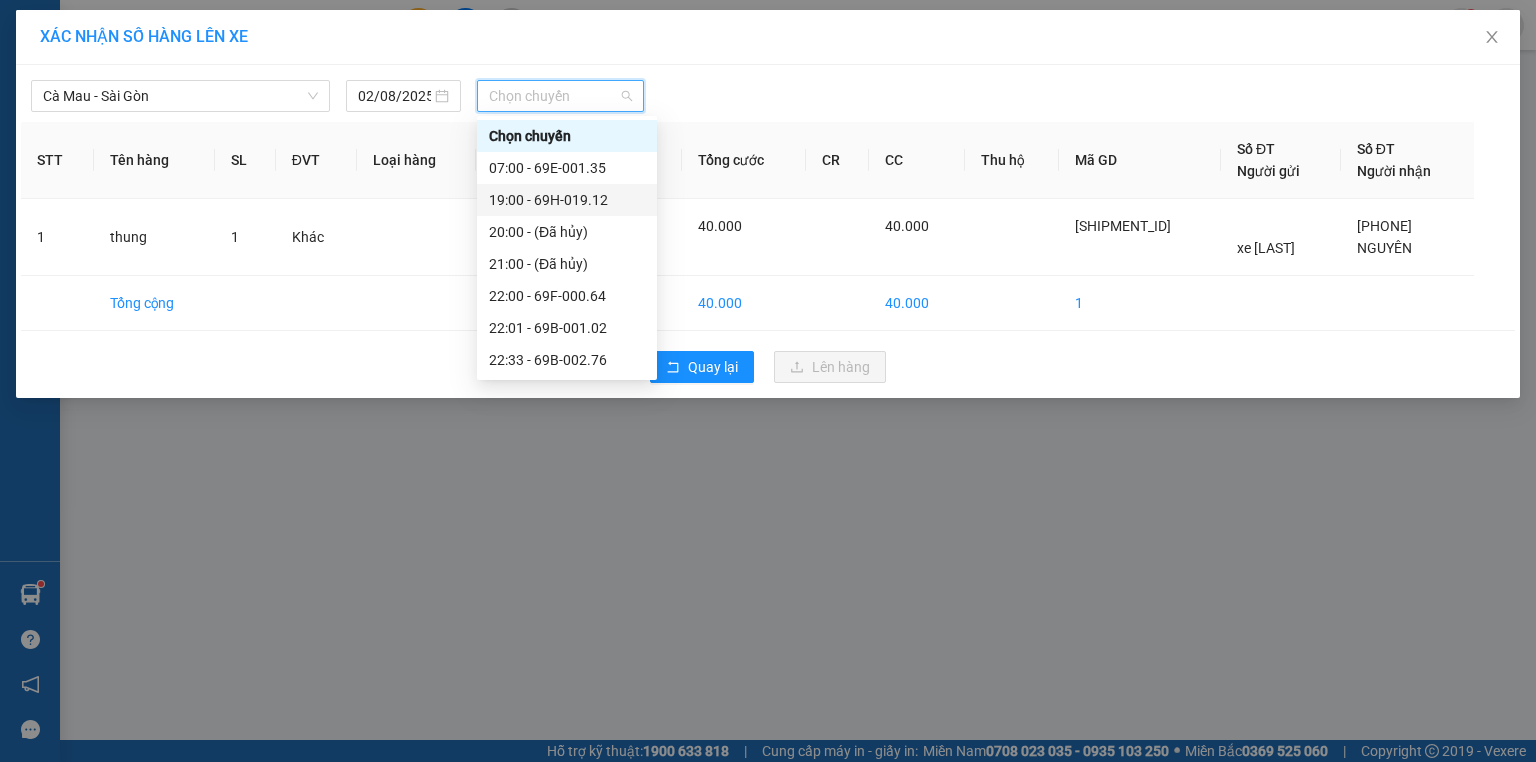 click on "19:00     - 69H-019.12" at bounding box center [567, 200] 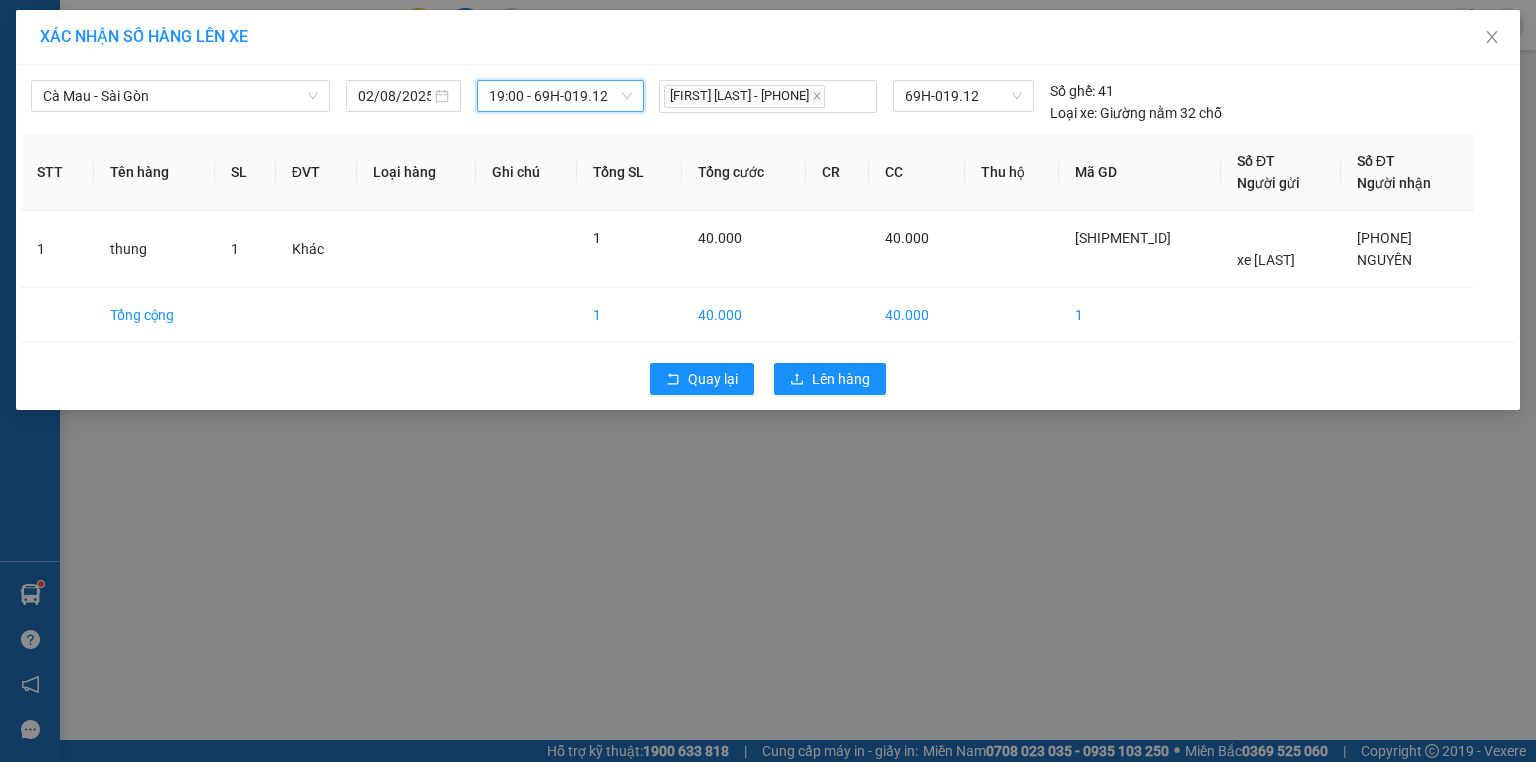click on "Quay lại Lên hàng" at bounding box center [768, 379] 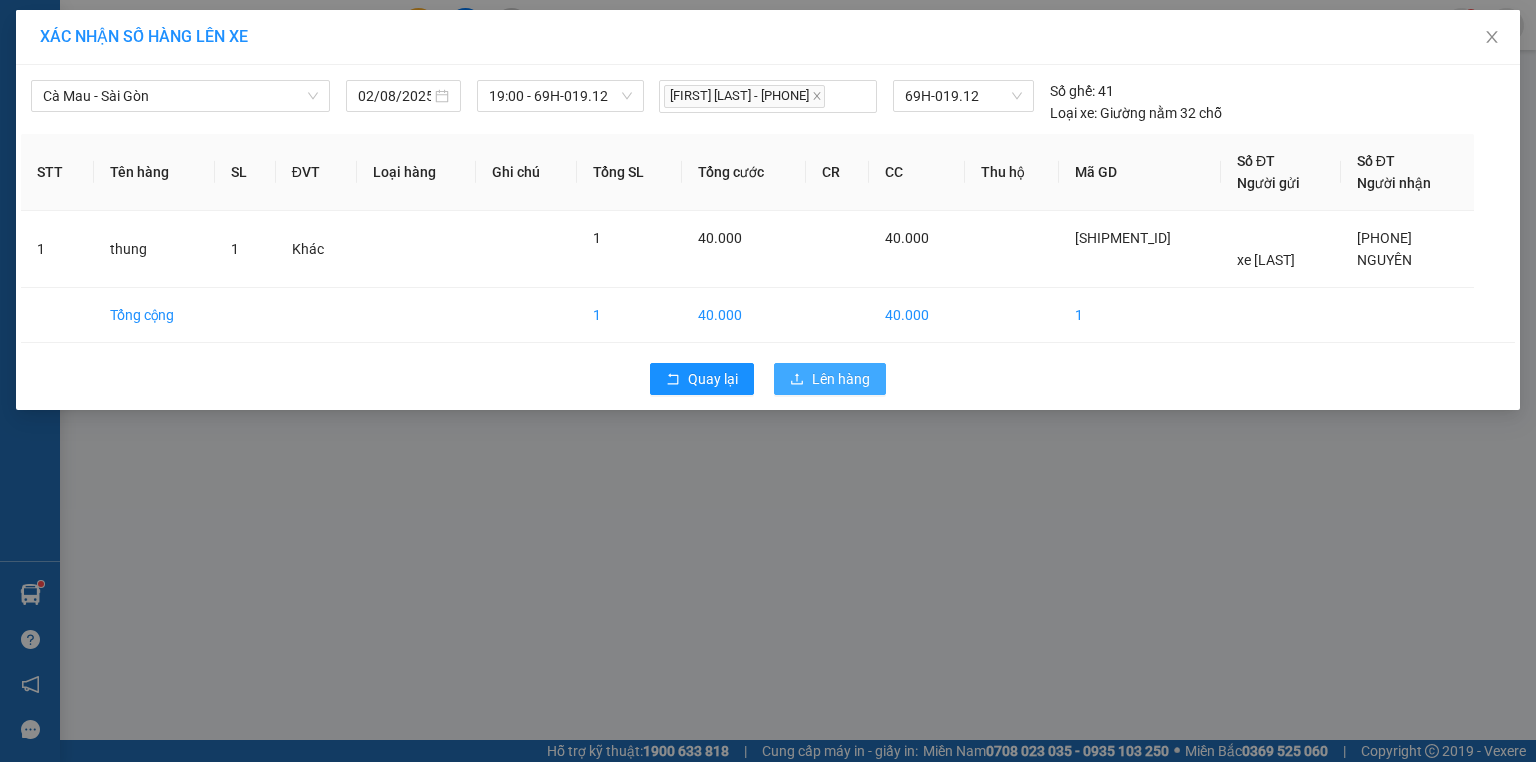 click on "Lên hàng" at bounding box center (841, 379) 